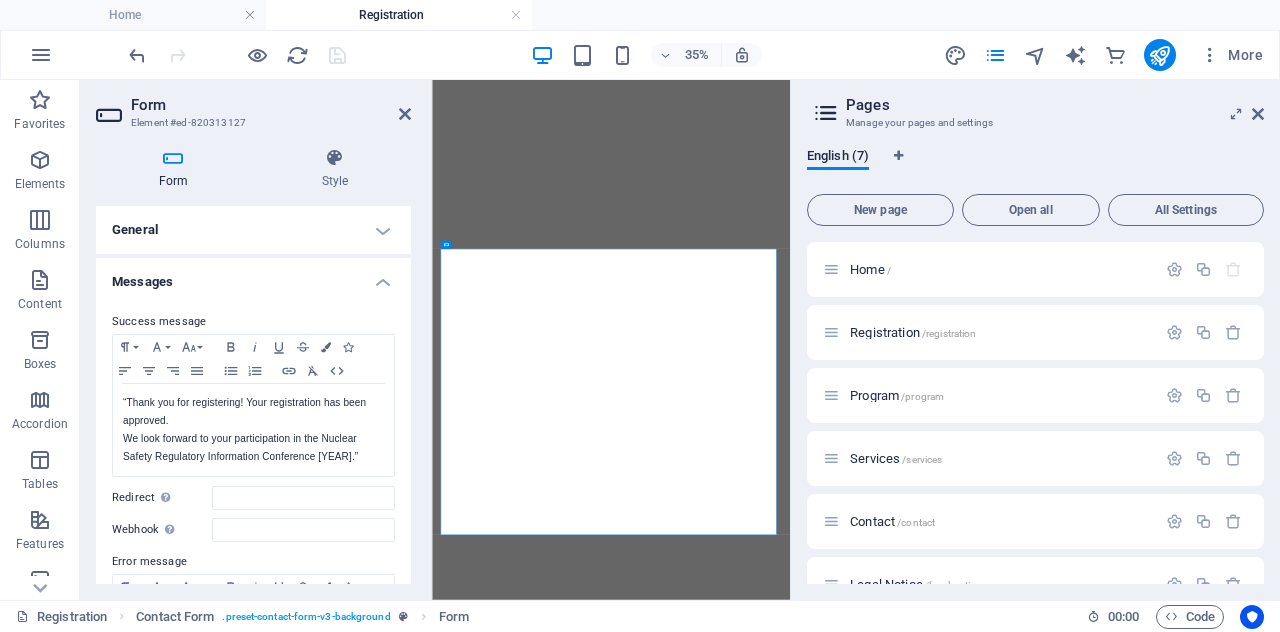 scroll, scrollTop: 0, scrollLeft: 0, axis: both 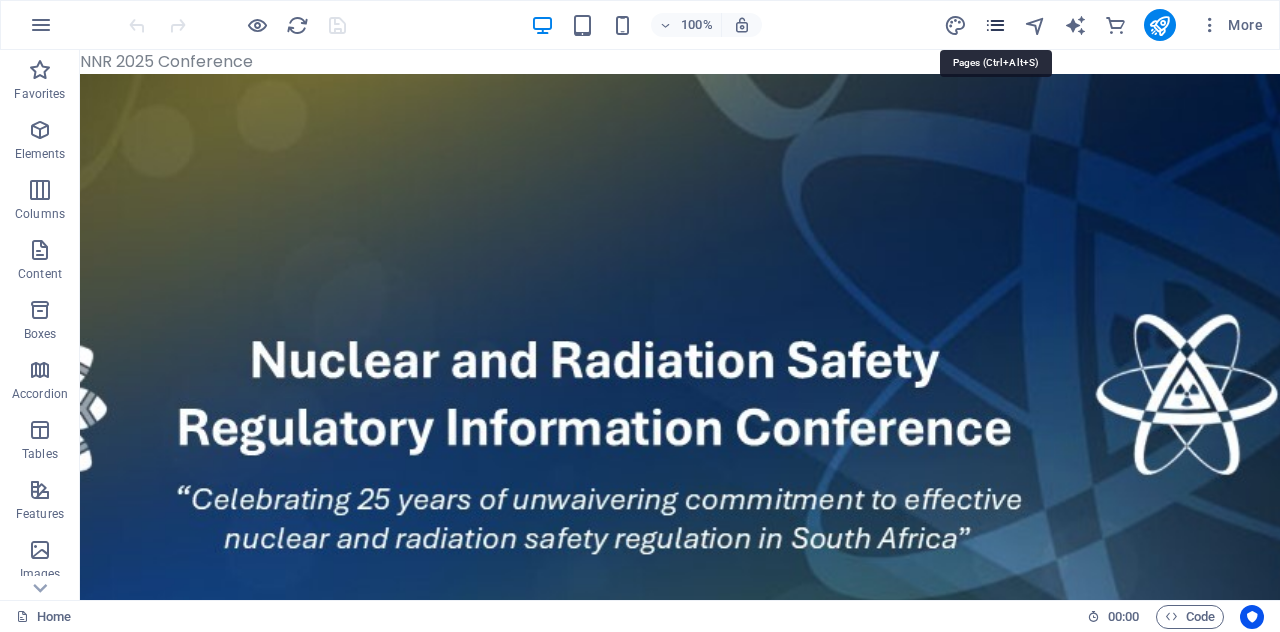 click at bounding box center [995, 25] 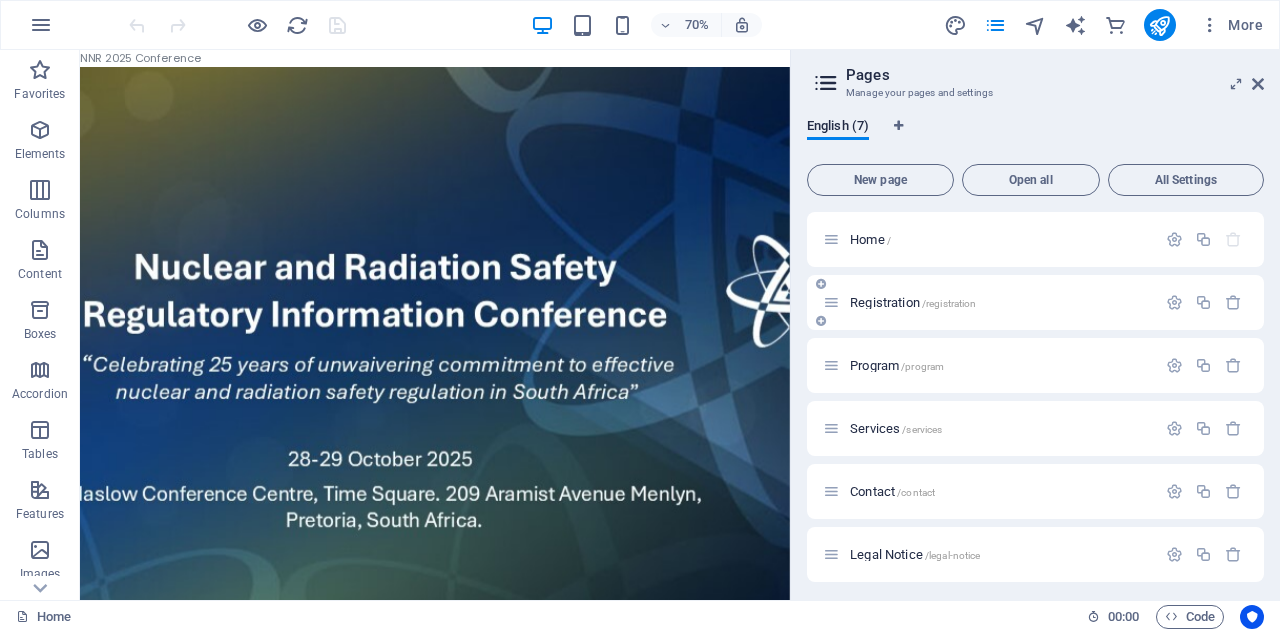 click on "Registration /registration" at bounding box center (1035, 302) 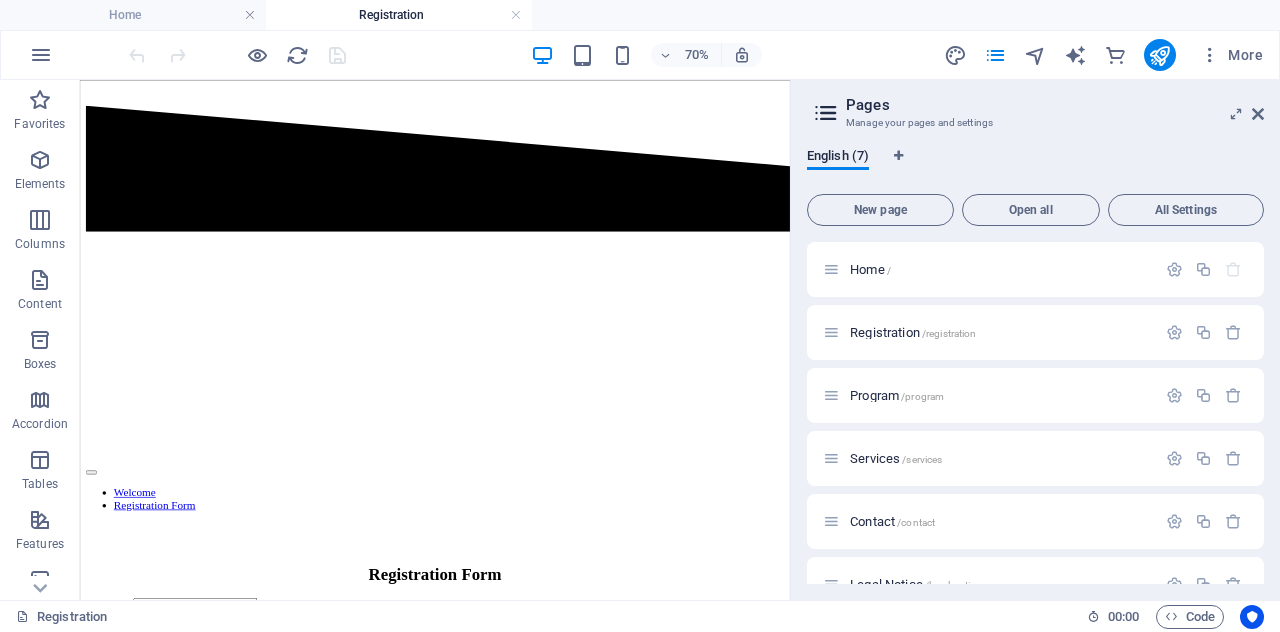scroll, scrollTop: 792, scrollLeft: 0, axis: vertical 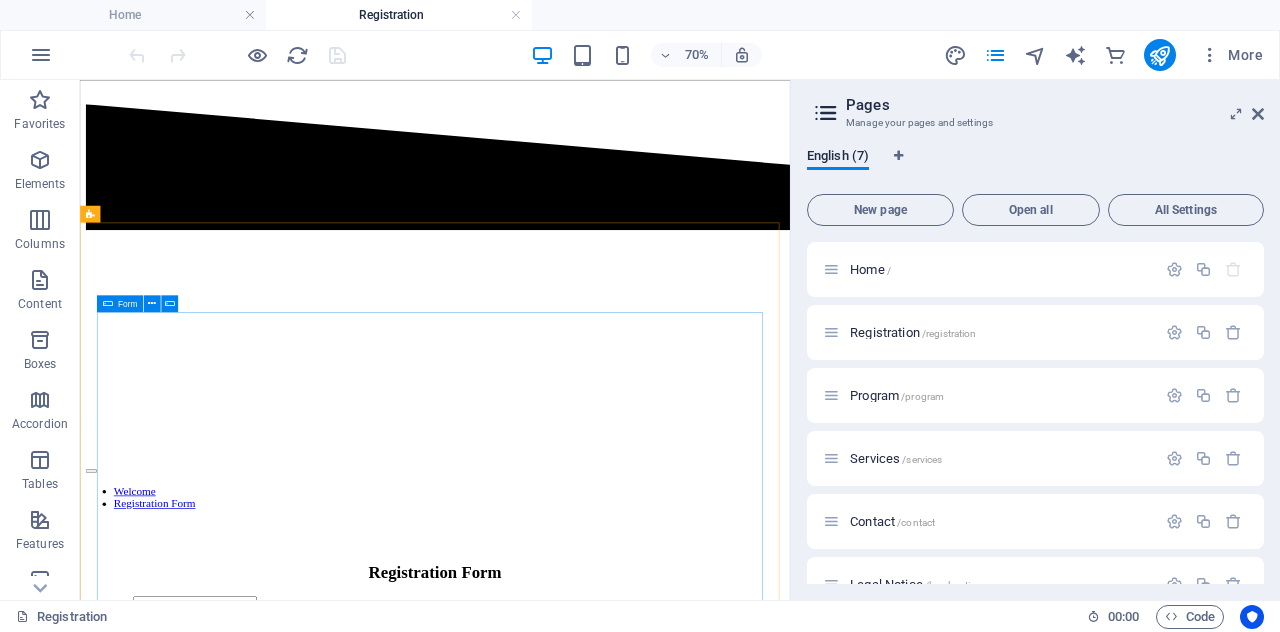 click at bounding box center [107, 303] 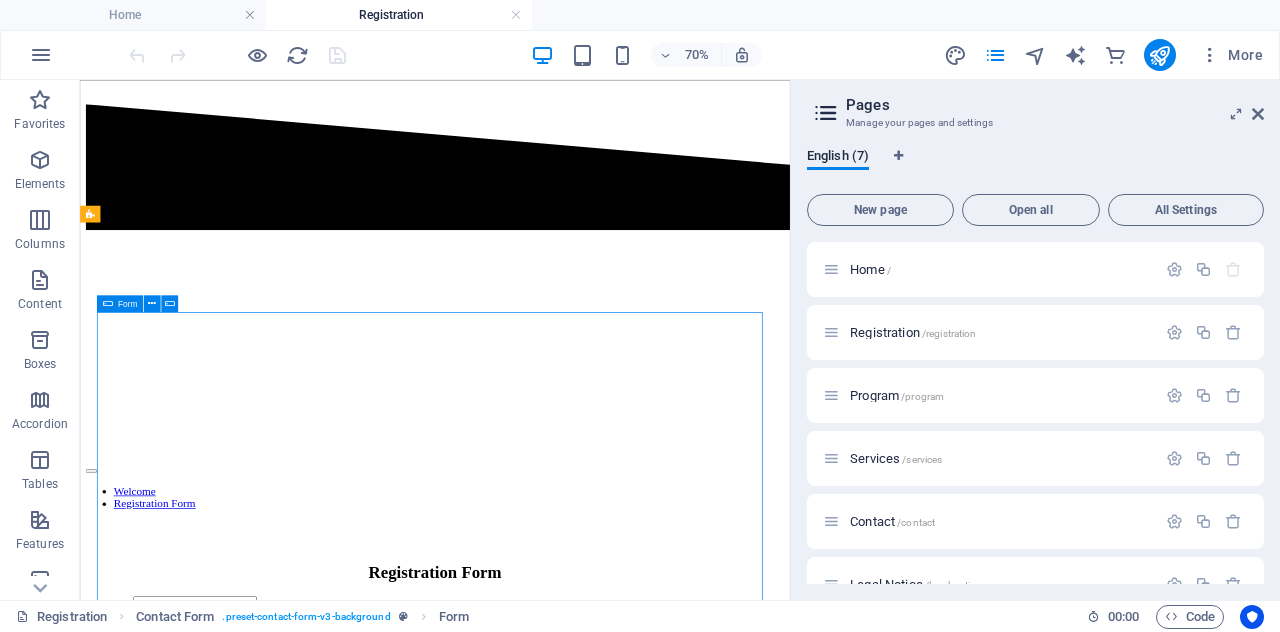 click at bounding box center (107, 303) 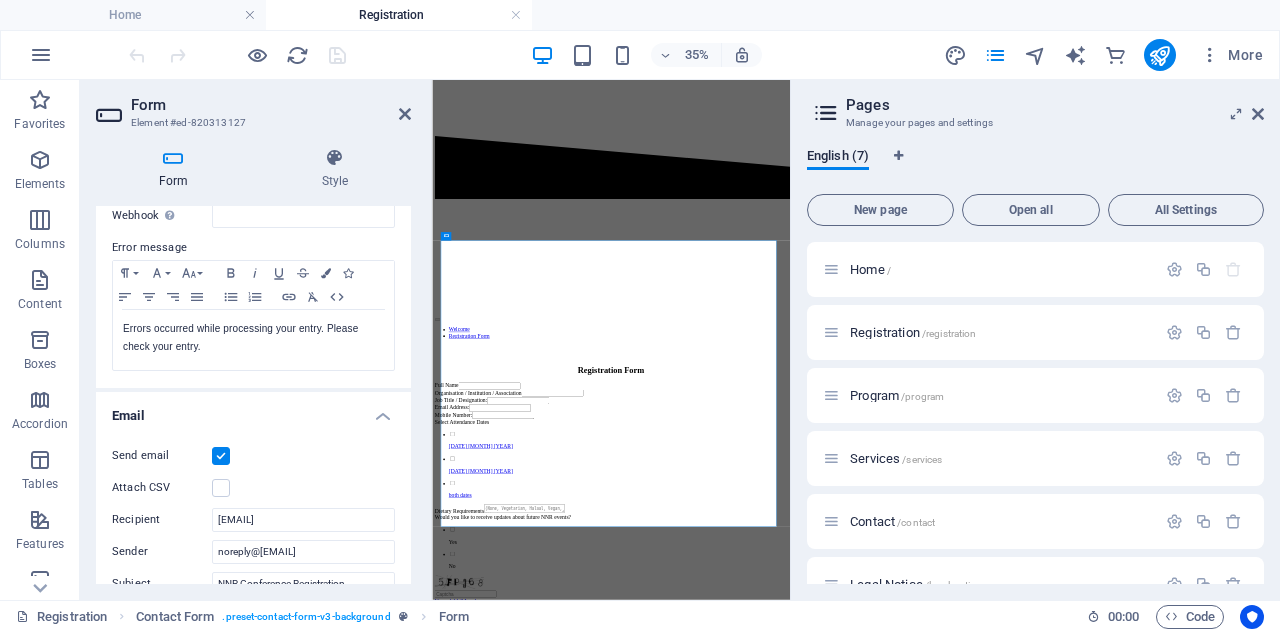 scroll, scrollTop: 0, scrollLeft: 0, axis: both 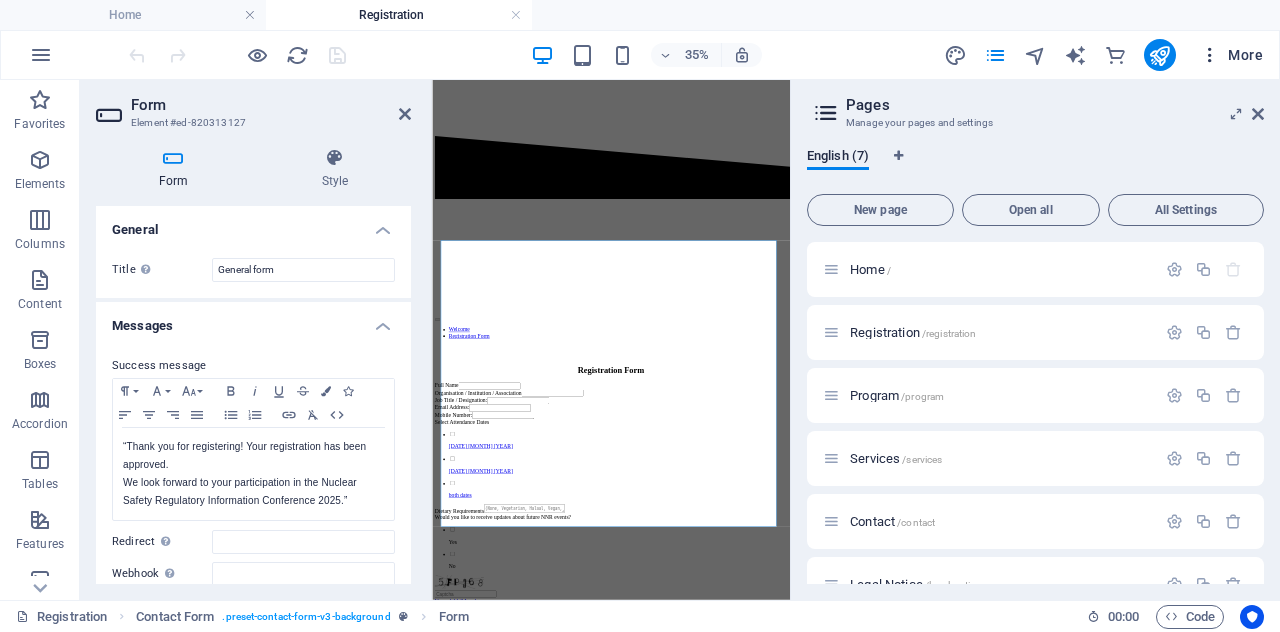 click at bounding box center (1210, 55) 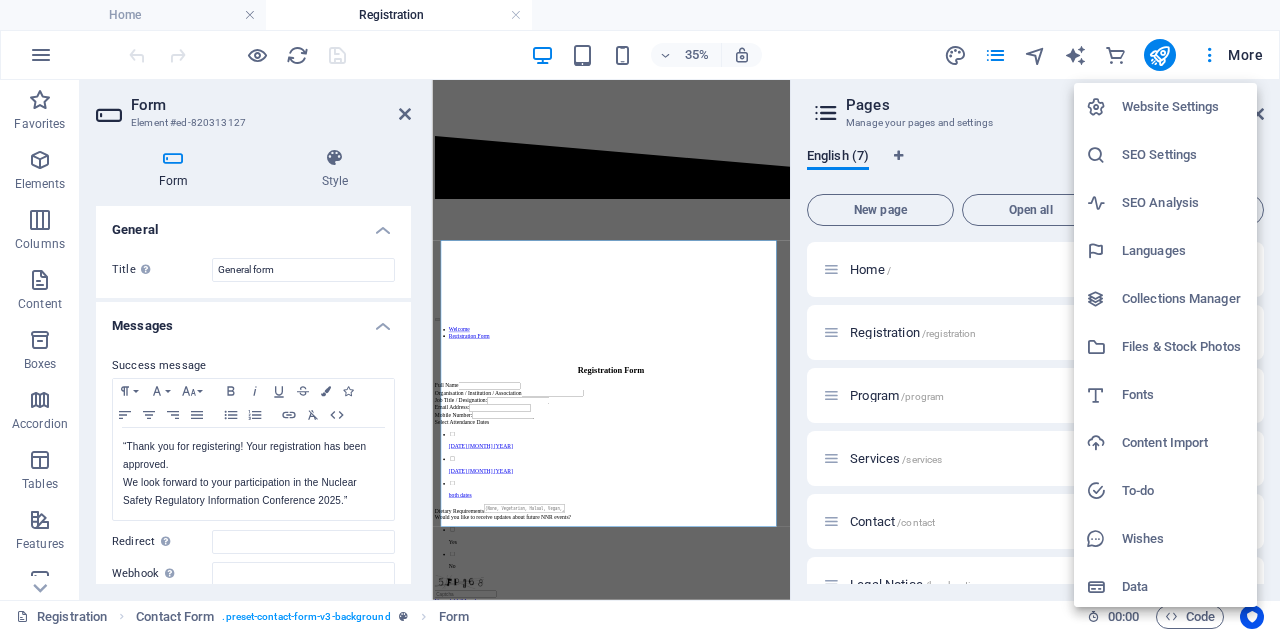 click at bounding box center (640, 316) 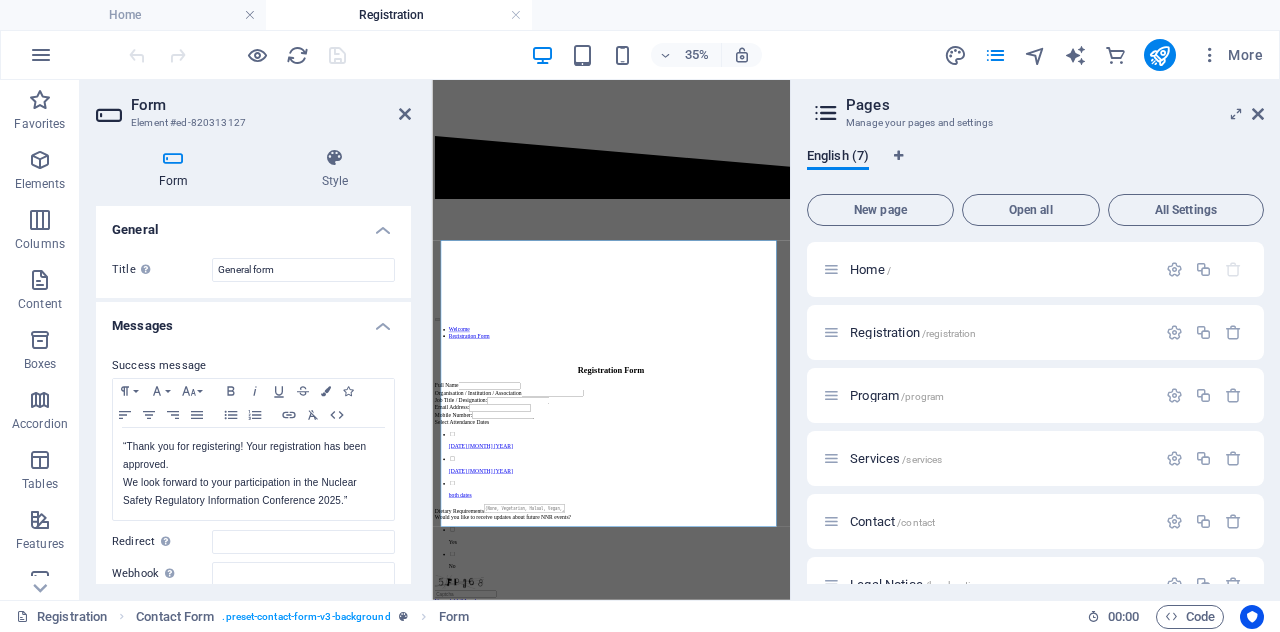click at bounding box center (1171, 616) 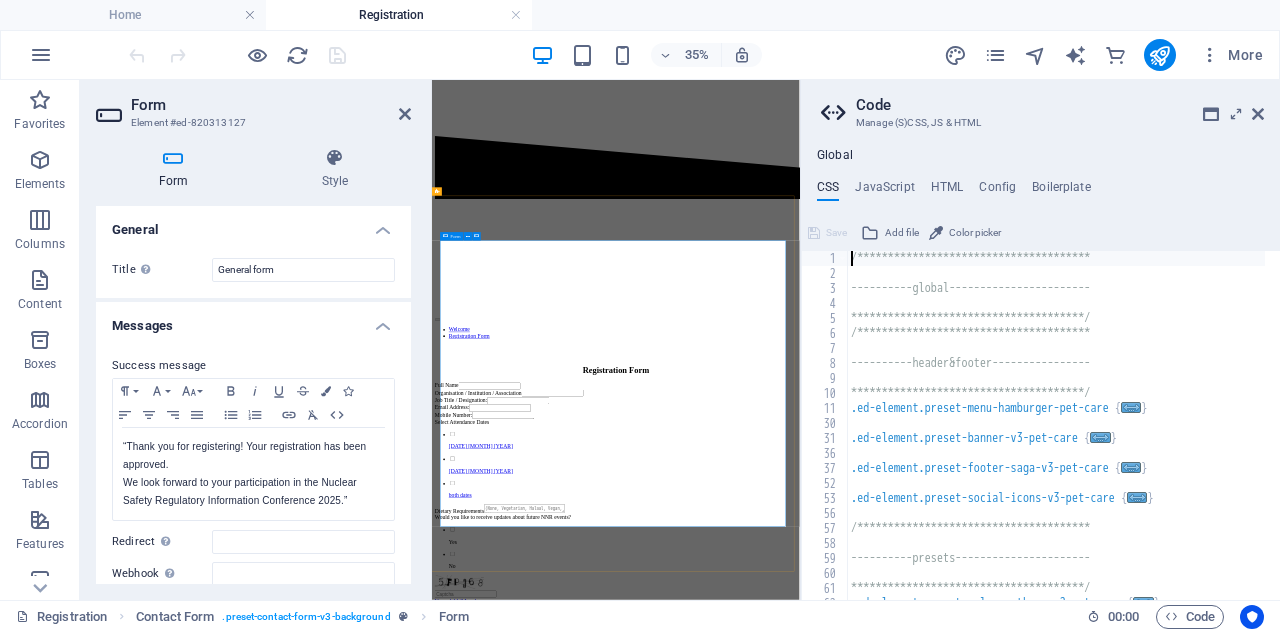 click on "Full Name [FULL_NAME] Organisation / Institution / Association Job Title / Designation: Email Address: [EMAIL] Mobile Number: [PHONE] Select Attendance Dates 28 October 2025 29 October 2025 both dates Dietary Requirements Would you like to receive updates about future NNR events? Yes No Unreadable? Load new Submit Note: Your personal information will only be used for conference logistics and will not be shared. Disclaimer: Please note that attendance numbers for the conference are limited. Registration will be processed and approved on a first-come, first-served basis. Submitting this form does not automatically guarantee a place at the conference. You will receive confirmation of your registration once it has been approved. Early registration is encouraged to secure your attendance." at bounding box center (957, 1333) 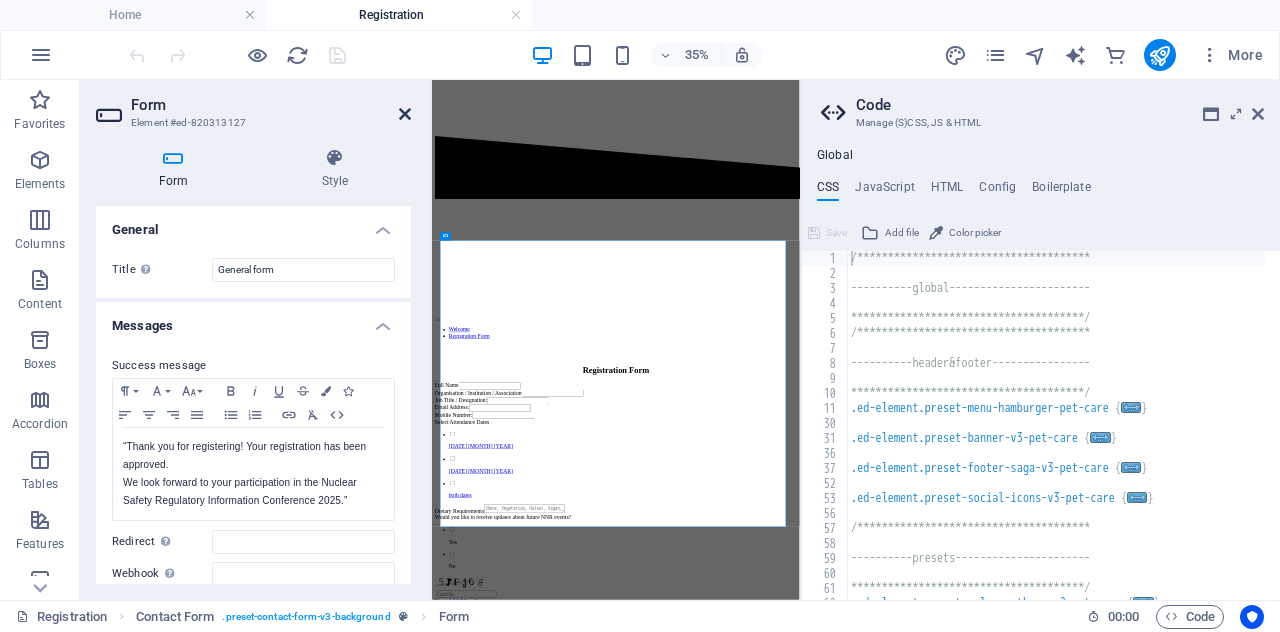 click at bounding box center [405, 114] 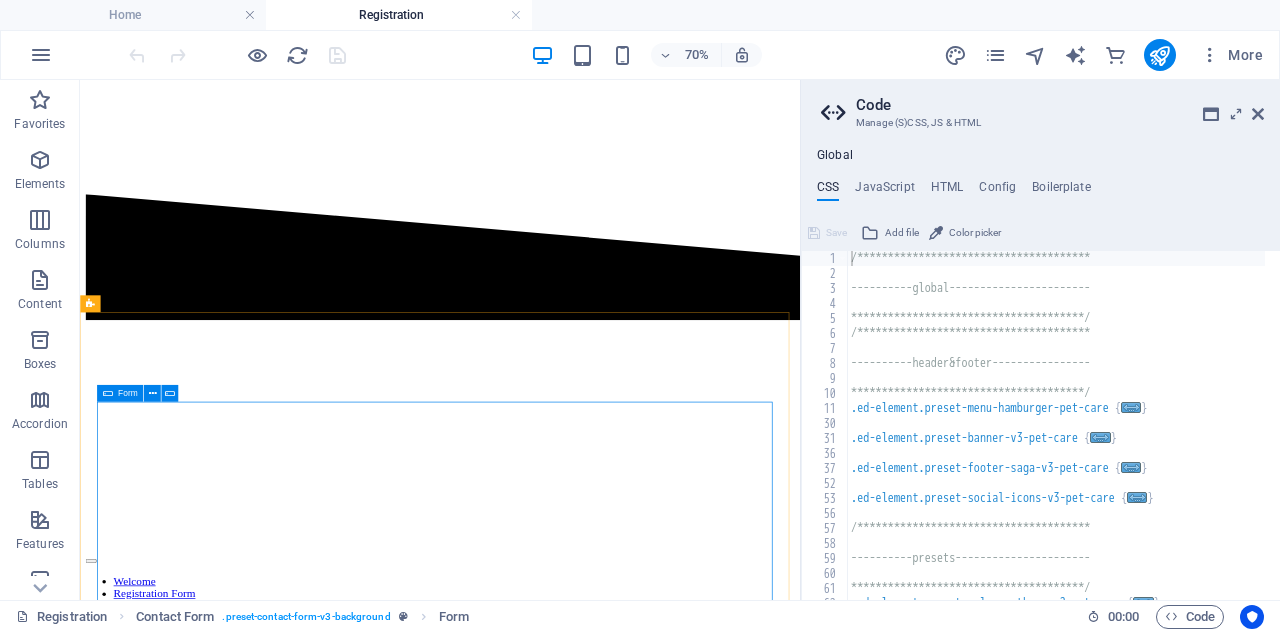 click at bounding box center (107, 393) 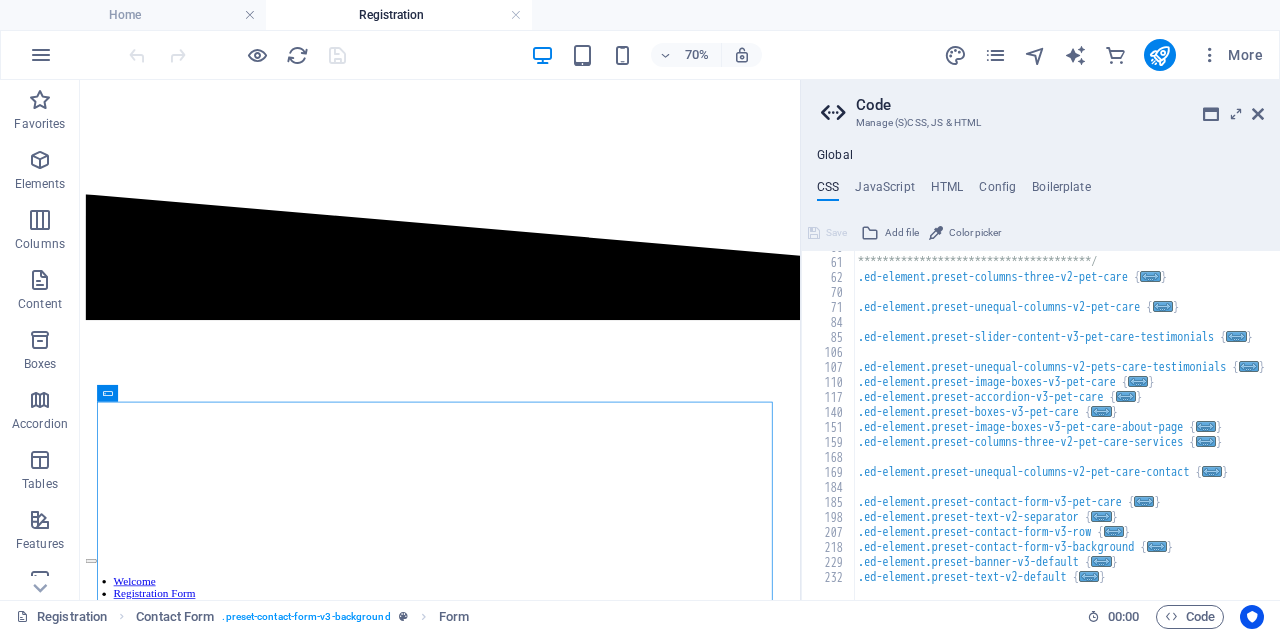 scroll, scrollTop: 326, scrollLeft: 0, axis: vertical 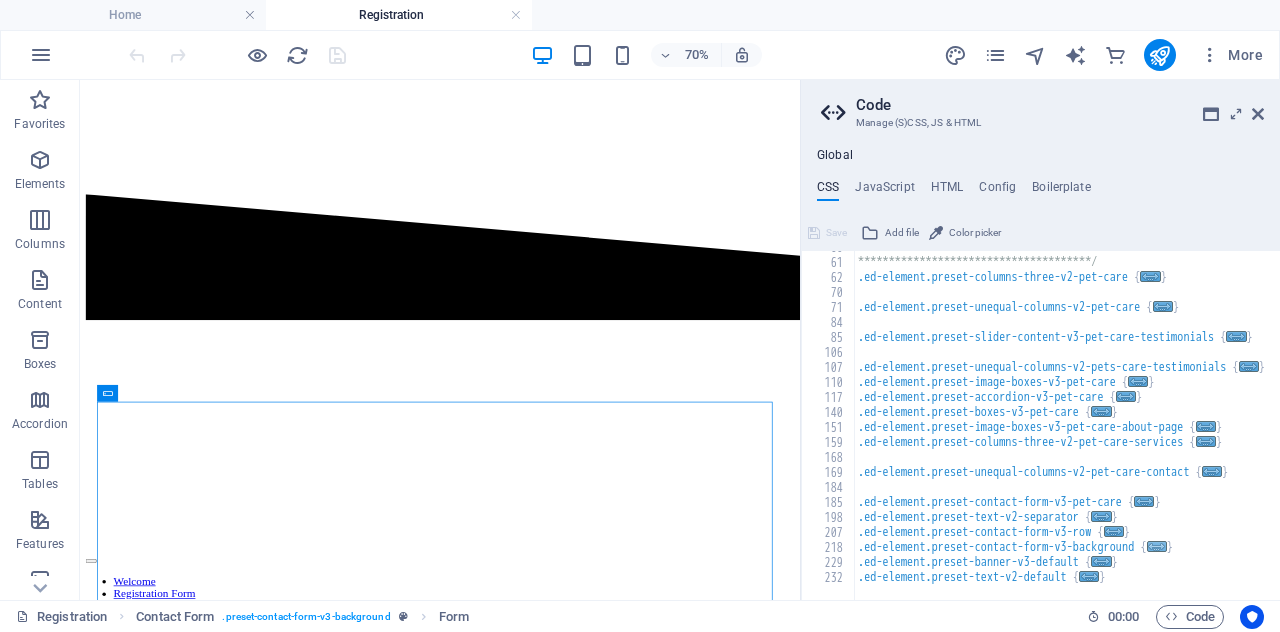 type on ".ed-element.preset-contact-form-v3-background {" 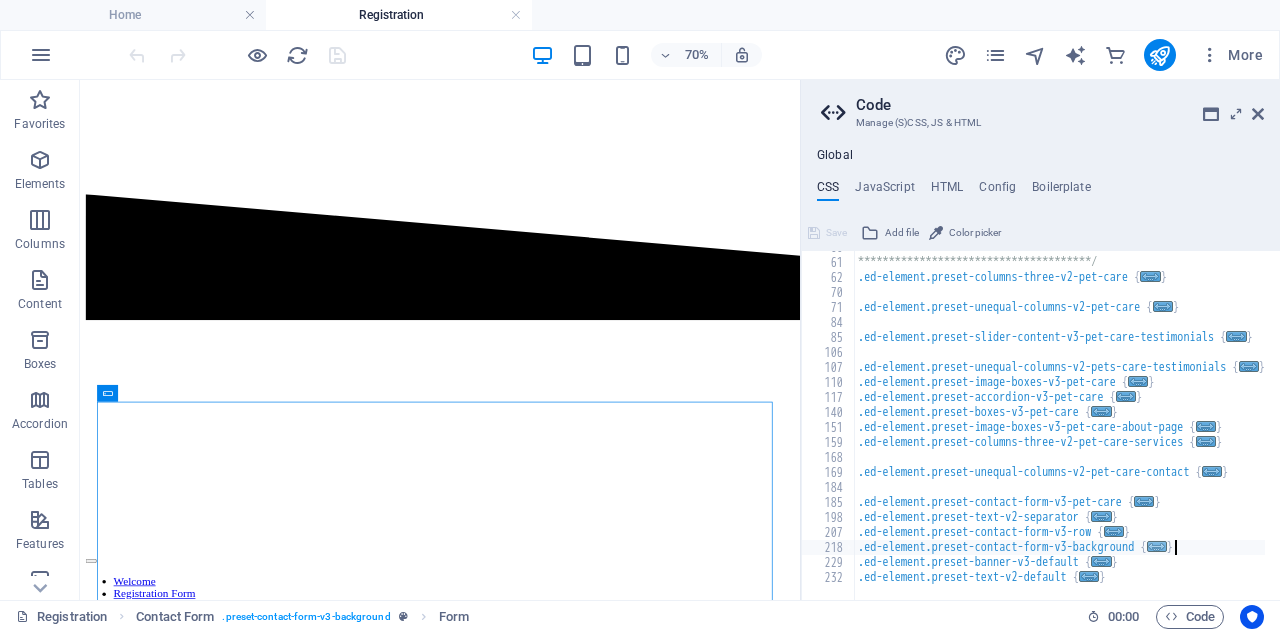 click on "..." at bounding box center (1157, 546) 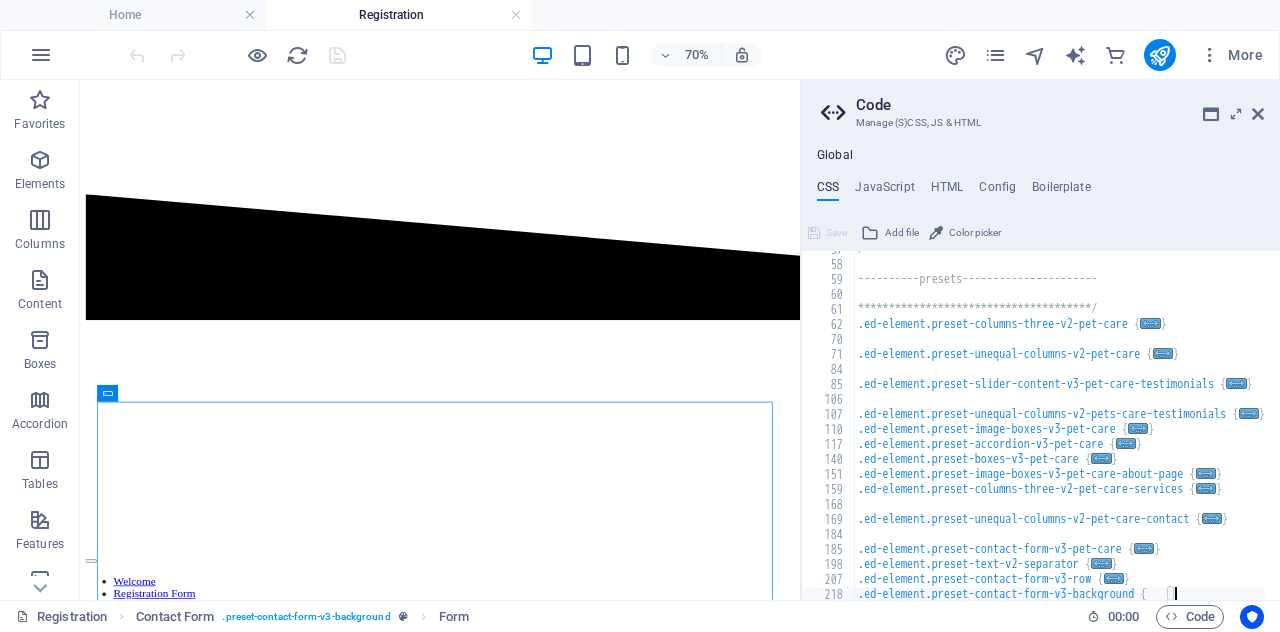 scroll, scrollTop: 278, scrollLeft: 0, axis: vertical 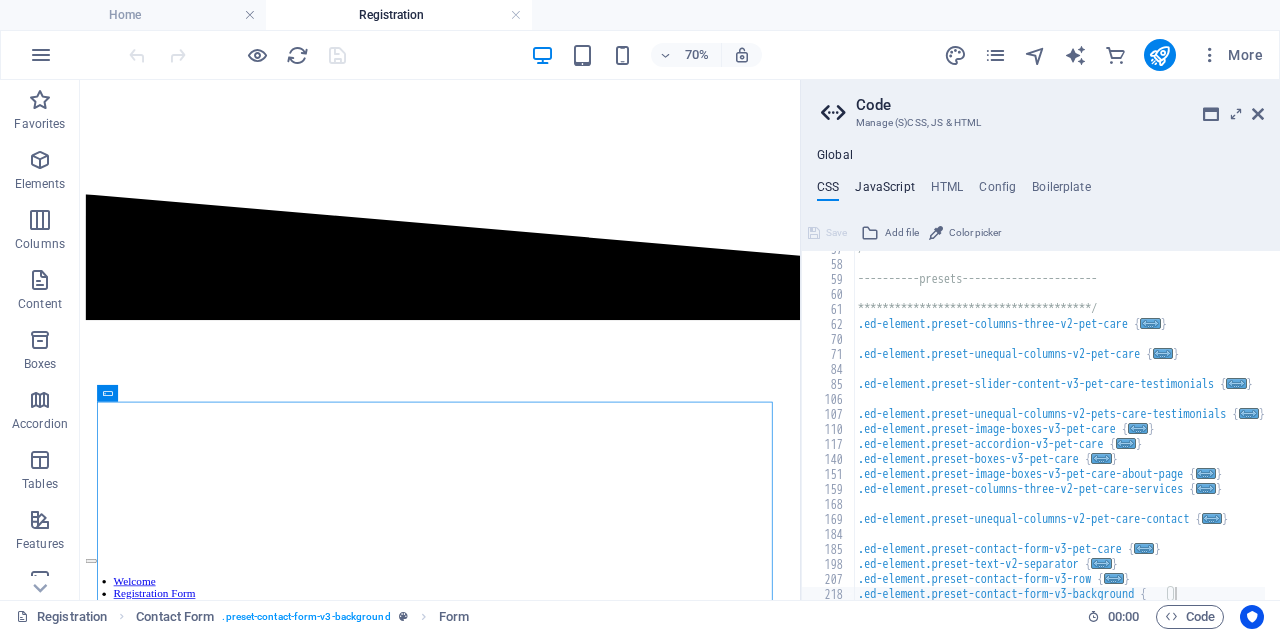 click on "JavaScript" at bounding box center (884, 191) 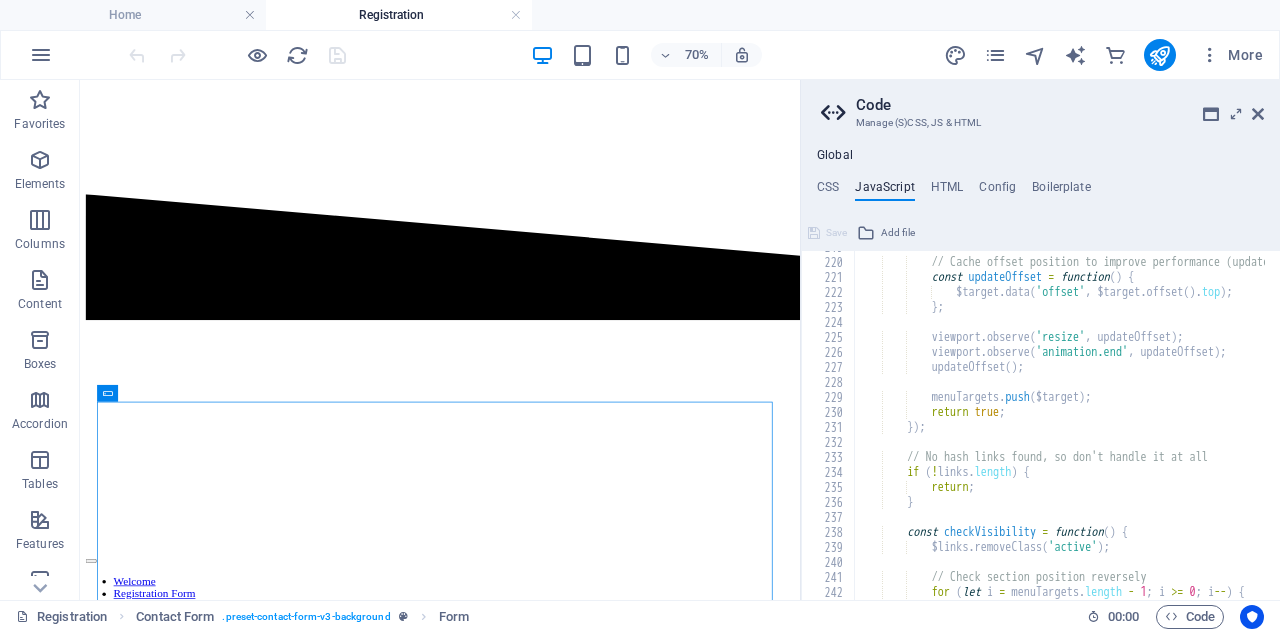 scroll, scrollTop: 3265, scrollLeft: 0, axis: vertical 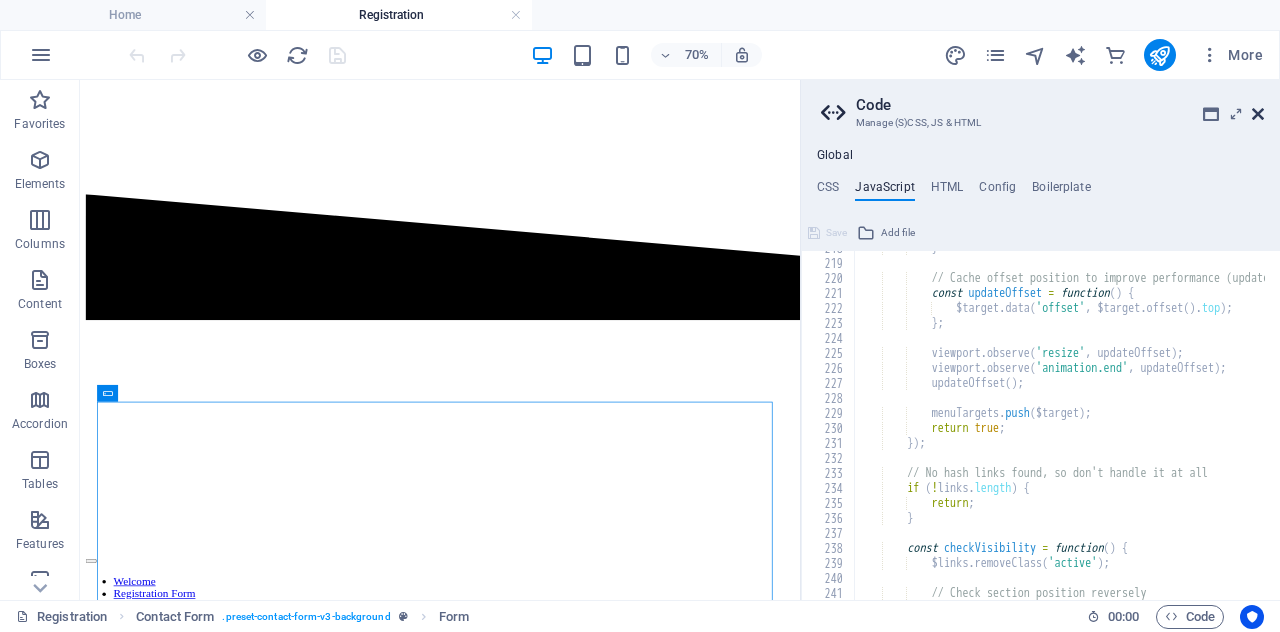 click at bounding box center [1258, 114] 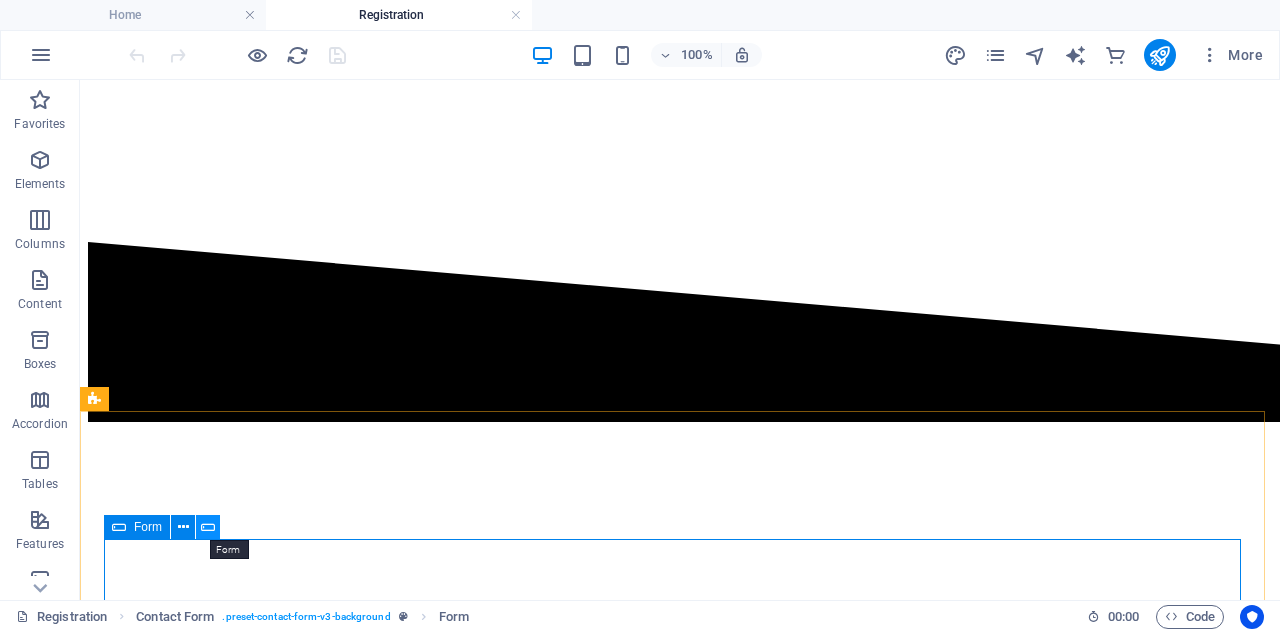 click at bounding box center (208, 527) 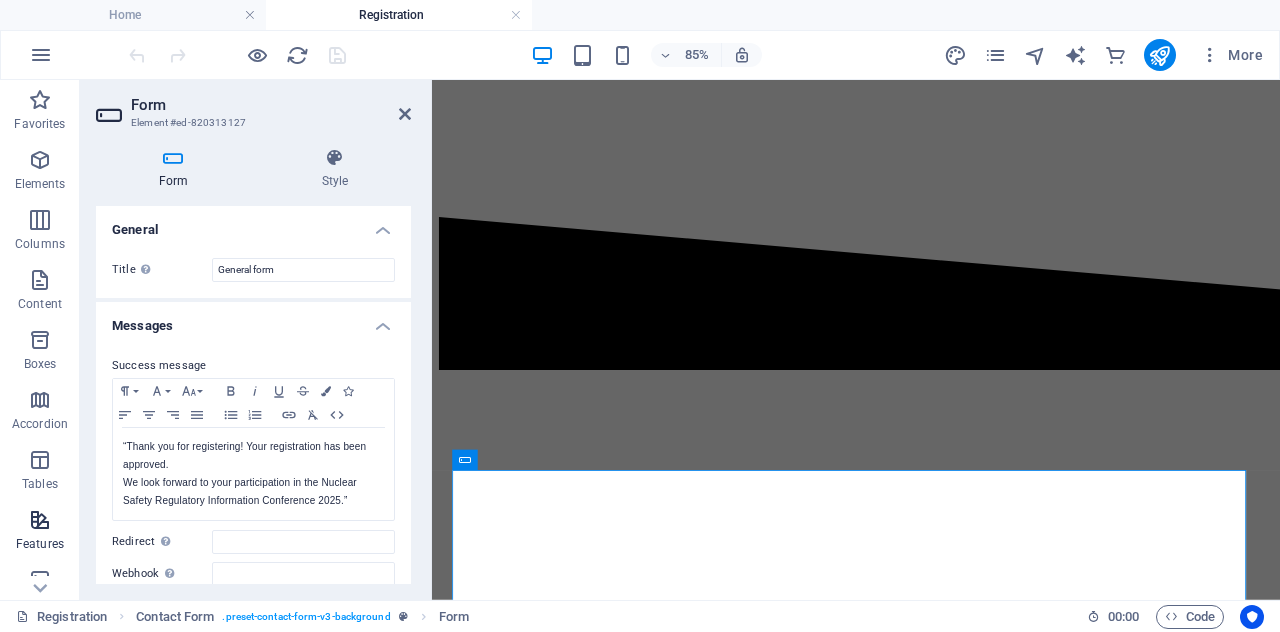 click at bounding box center [40, 520] 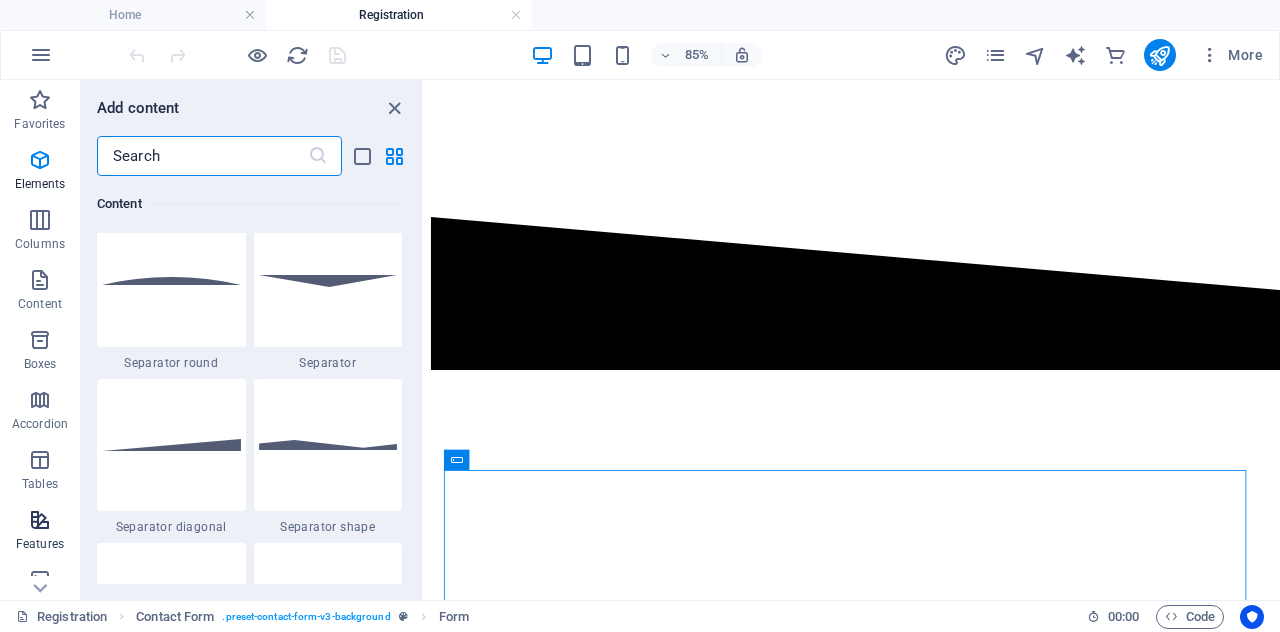 scroll, scrollTop: 7795, scrollLeft: 0, axis: vertical 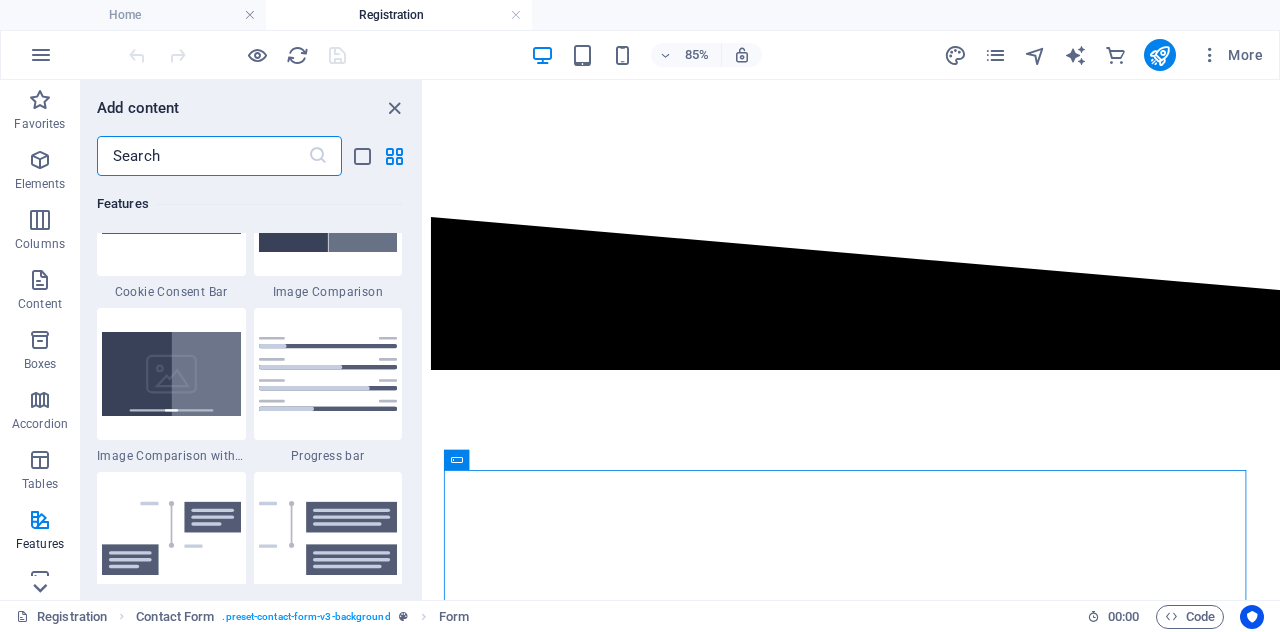 click 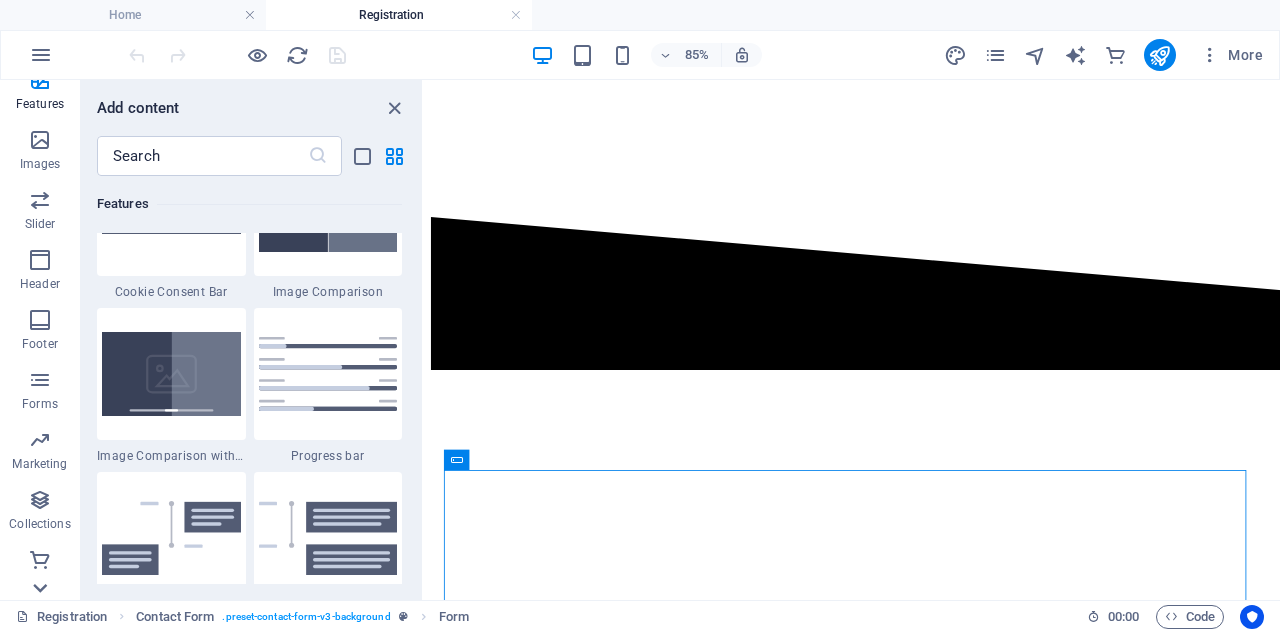 scroll, scrollTop: 440, scrollLeft: 0, axis: vertical 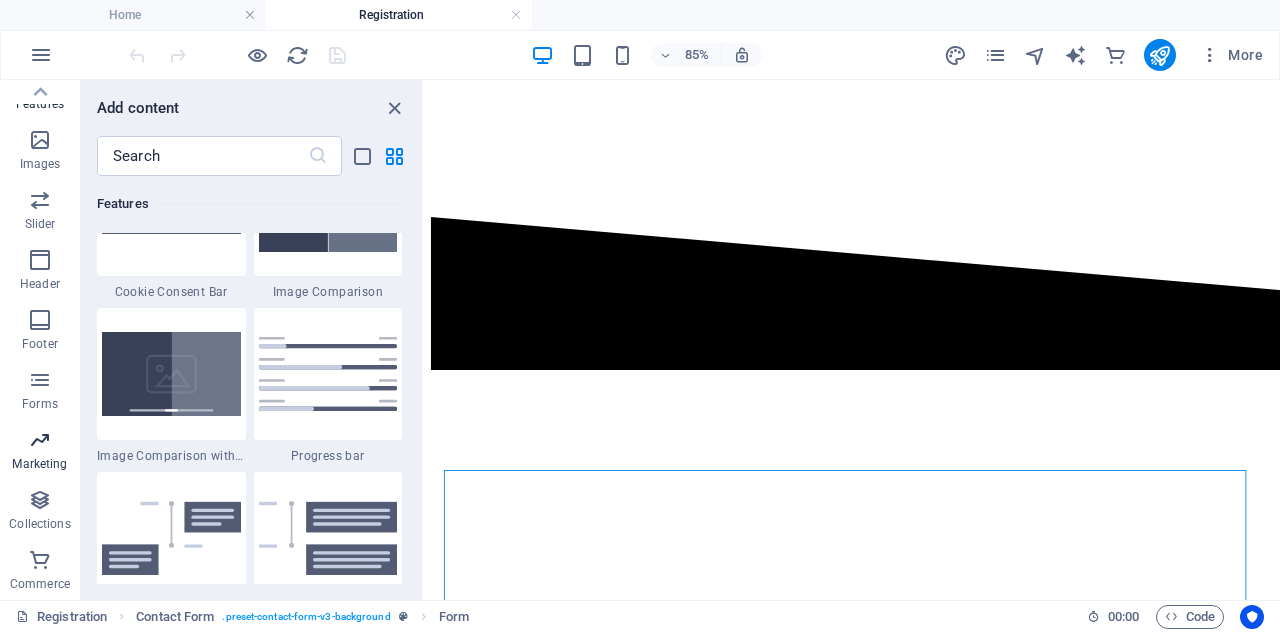 click on "Marketing" at bounding box center [39, 464] 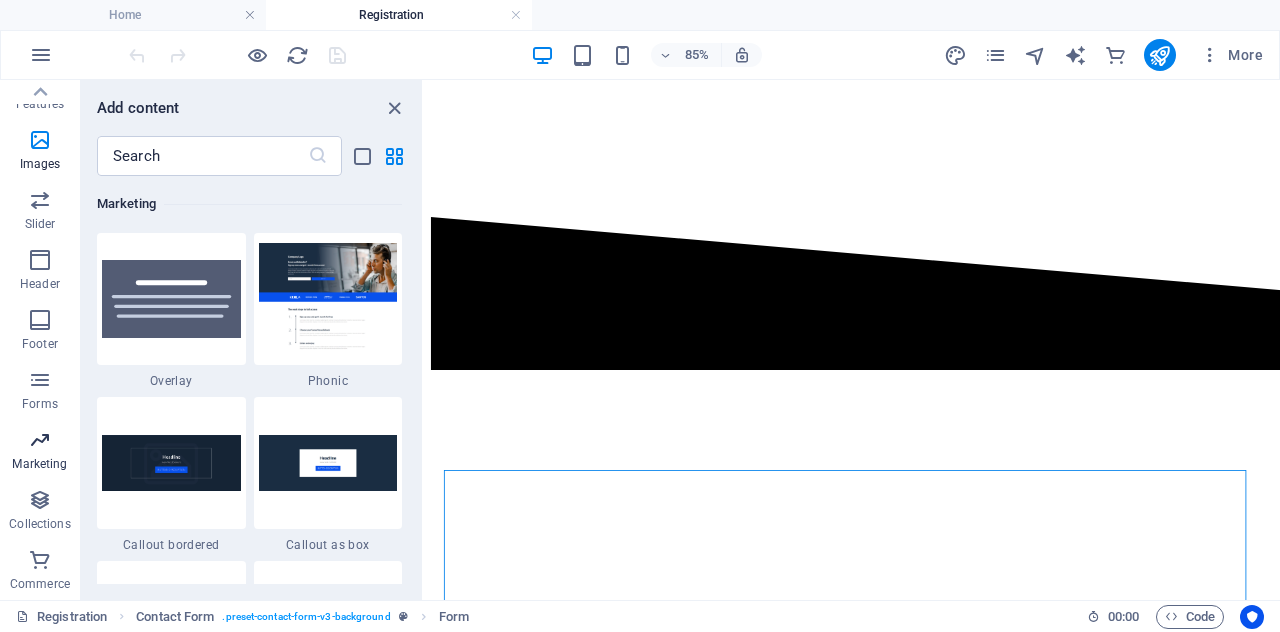 scroll, scrollTop: 16289, scrollLeft: 0, axis: vertical 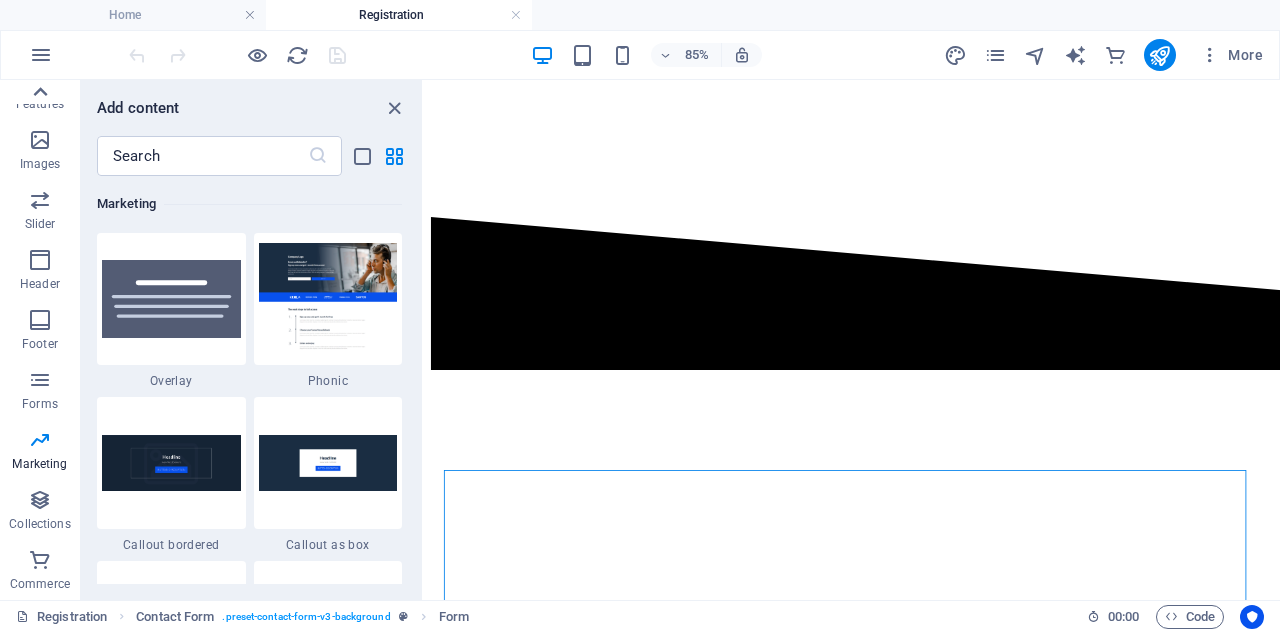 click 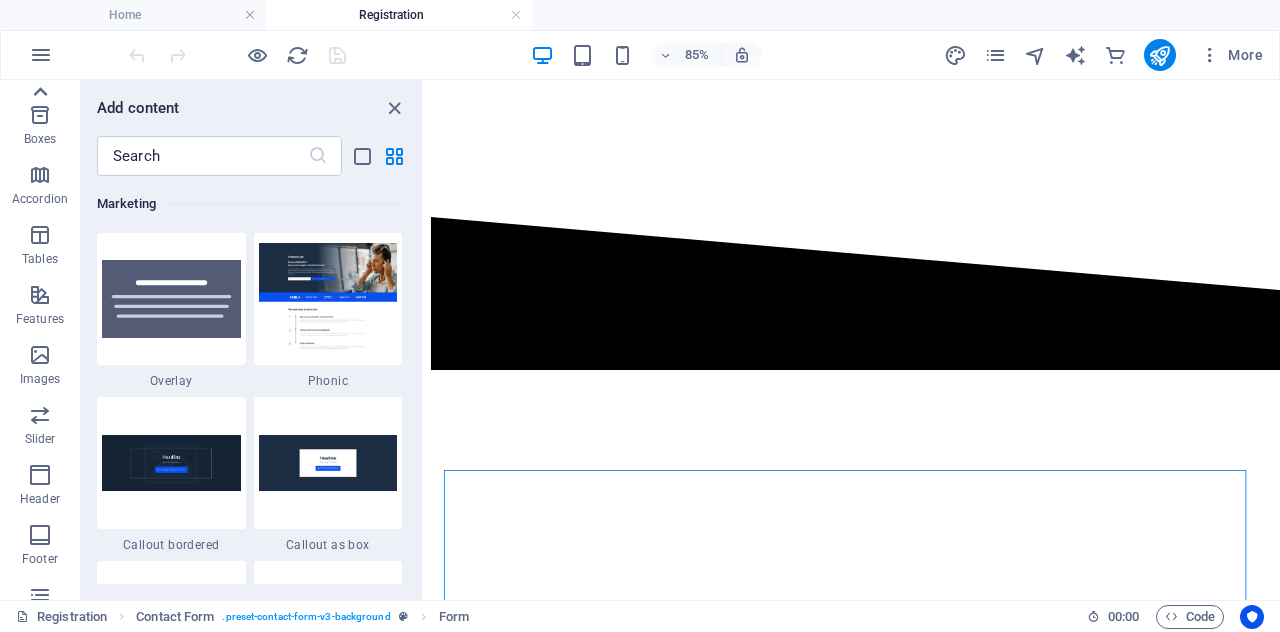 scroll, scrollTop: 0, scrollLeft: 0, axis: both 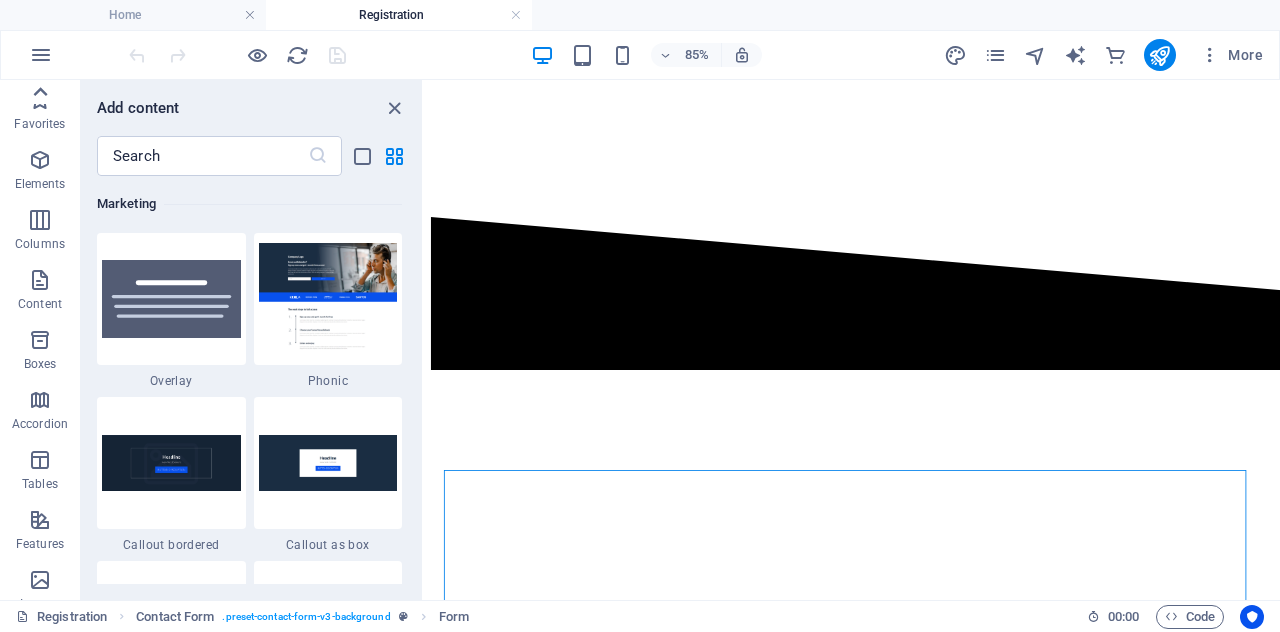 click on "Favorites Elements Columns Content Boxes Accordion Tables Features Images Slider Header Footer Forms Marketing Collections Commerce" at bounding box center (40, 340) 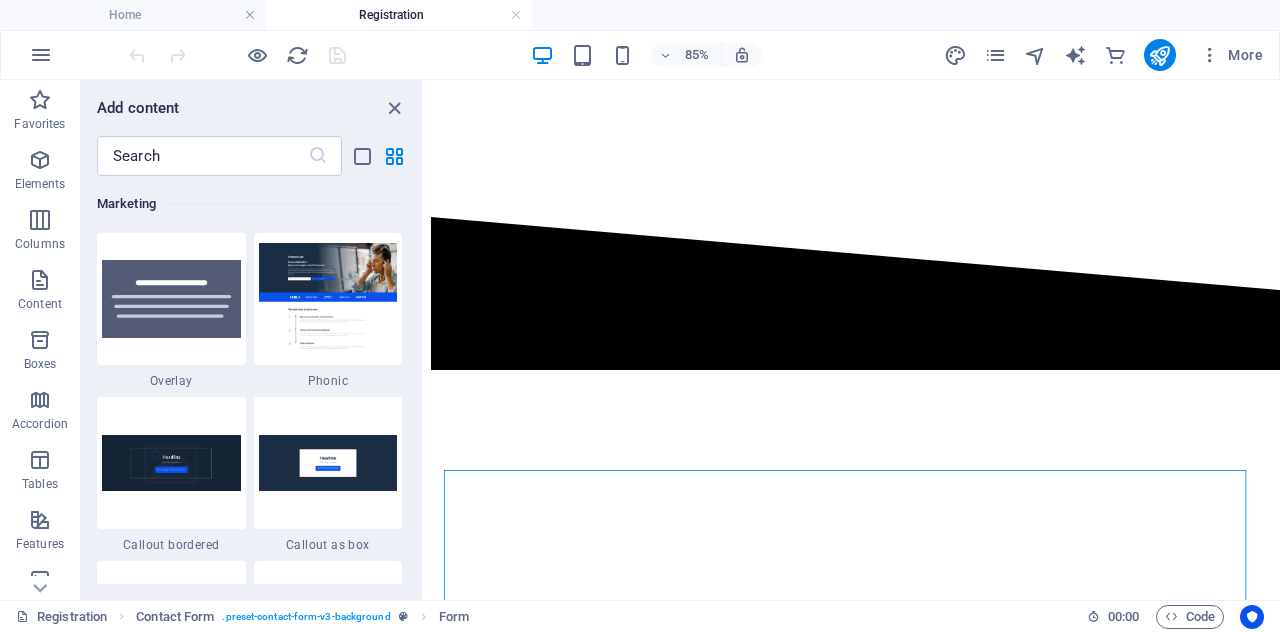 click on "Favorites" at bounding box center (40, 110) 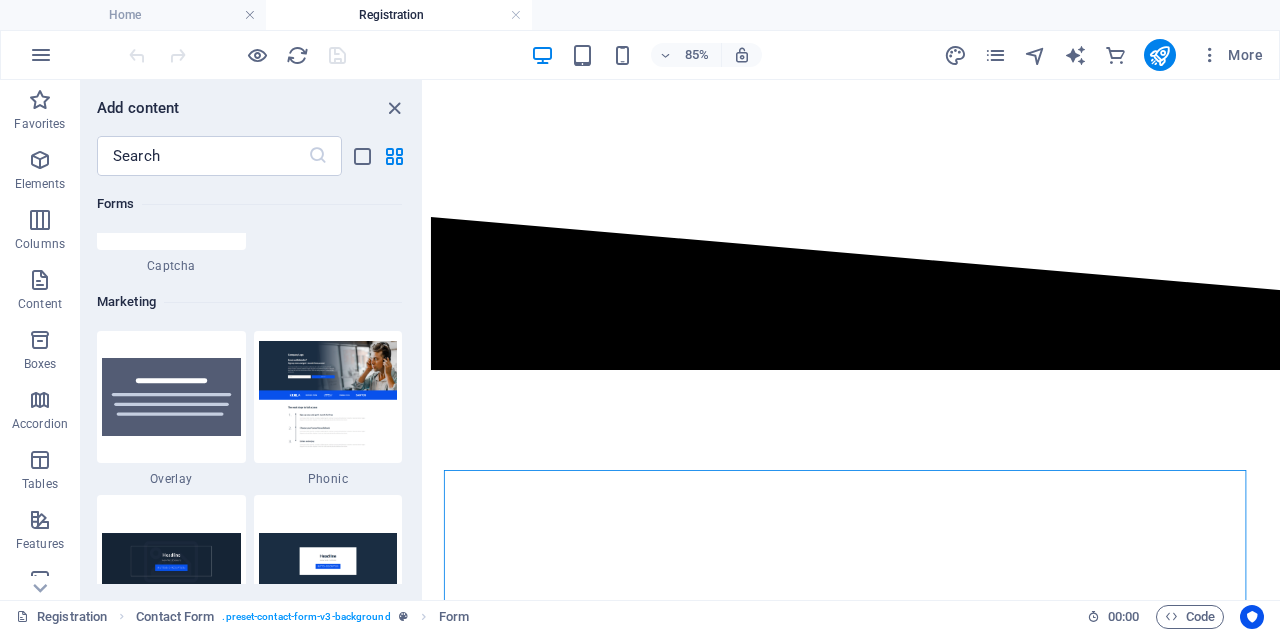 click on "Favorites" at bounding box center [40, 110] 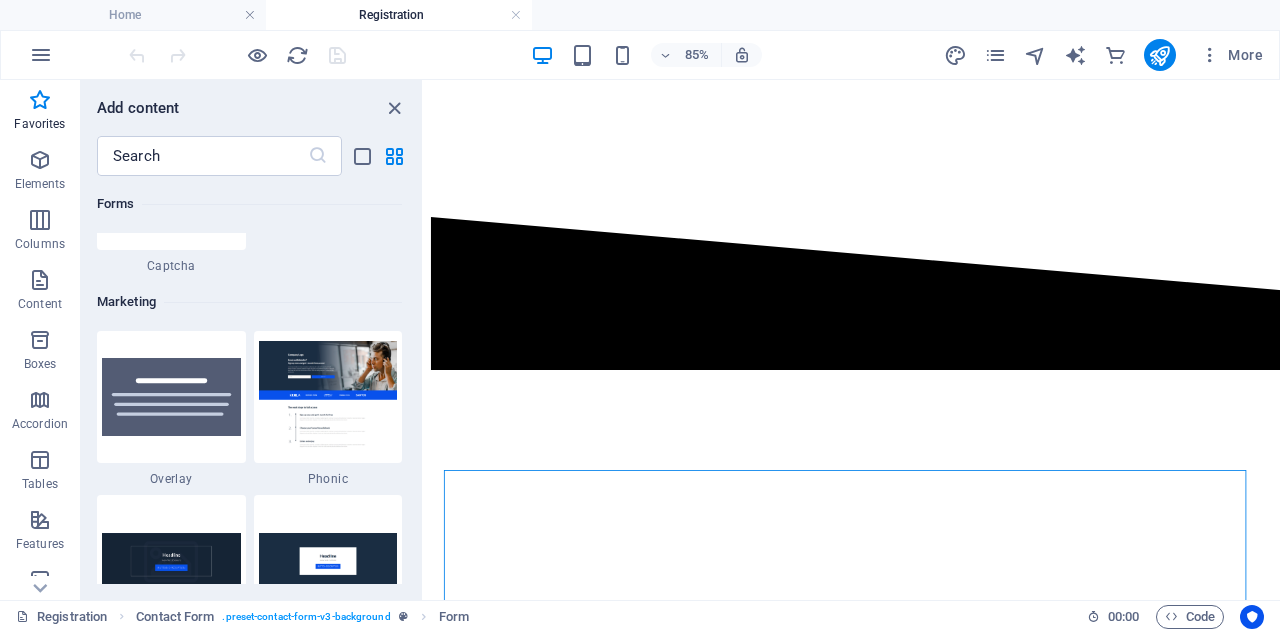 scroll, scrollTop: 16091, scrollLeft: 0, axis: vertical 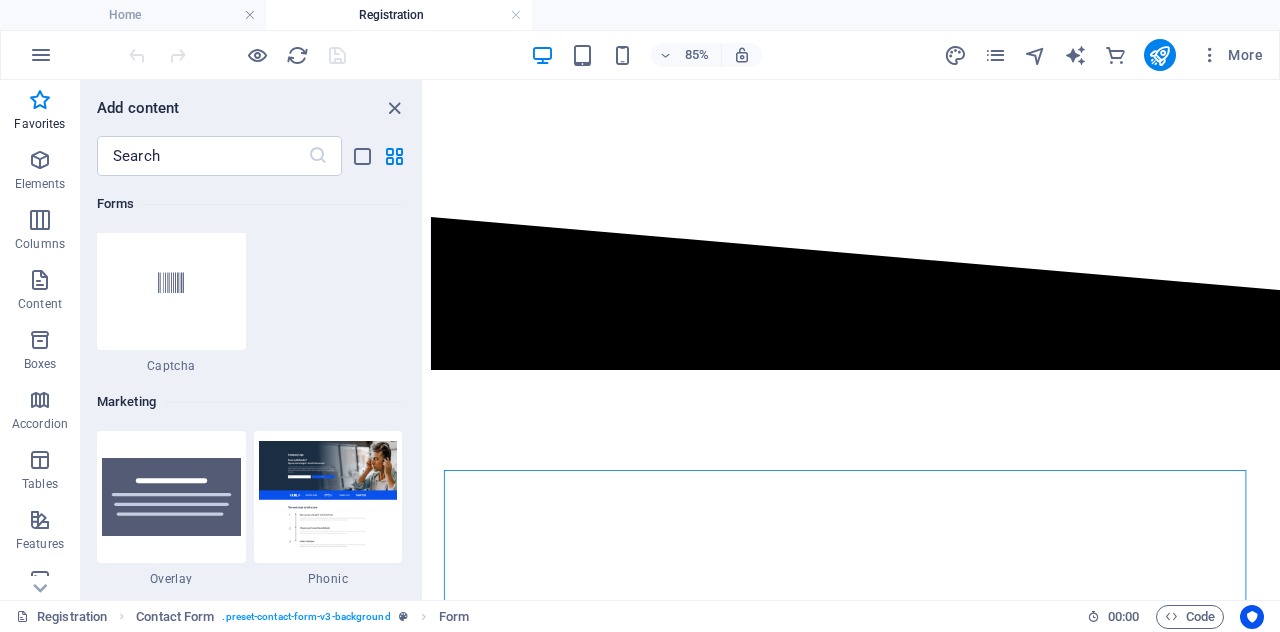 click on "Favorites" at bounding box center (40, 110) 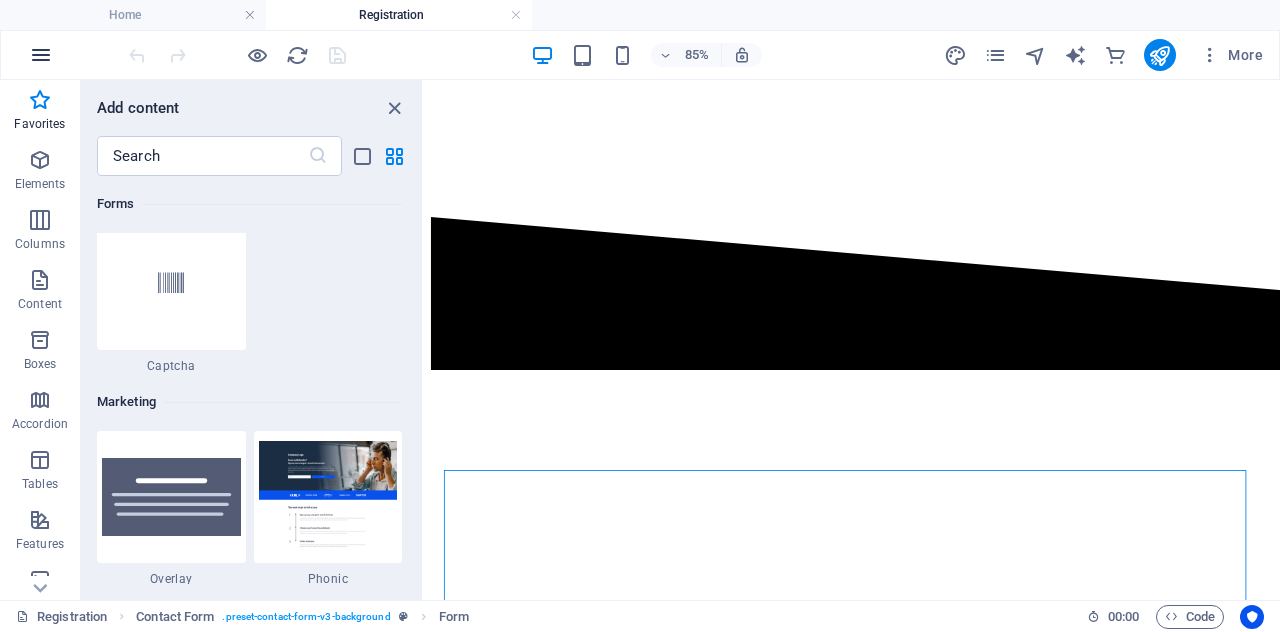 click at bounding box center (41, 55) 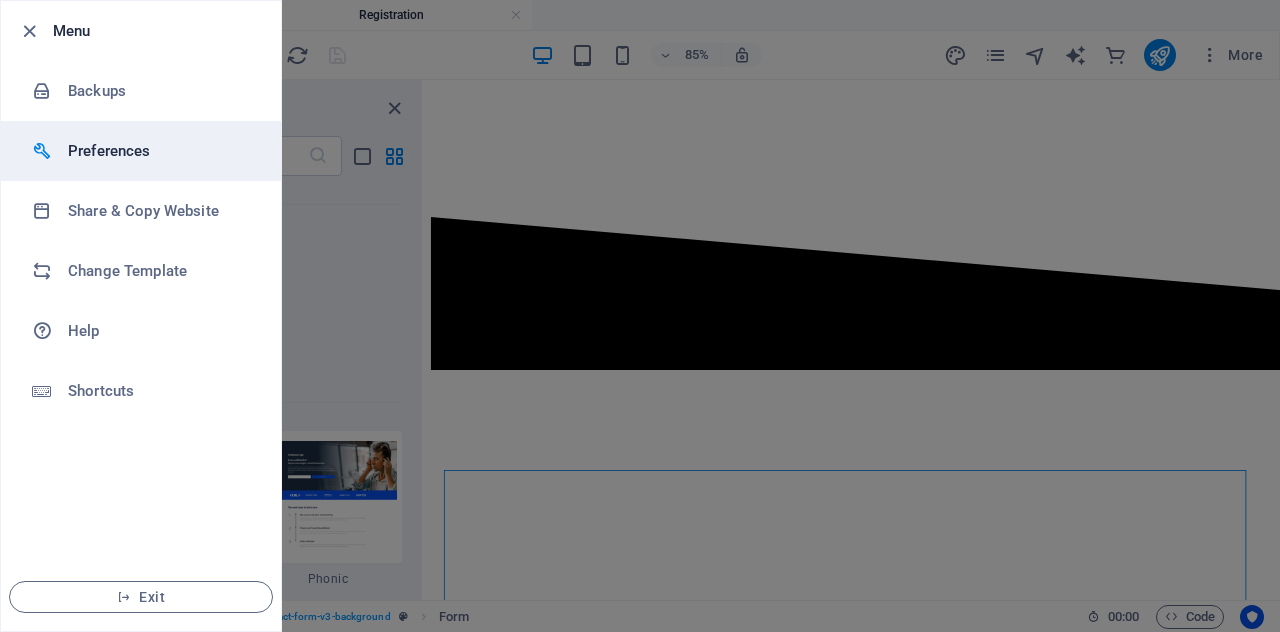 click on "Preferences" at bounding box center [160, 151] 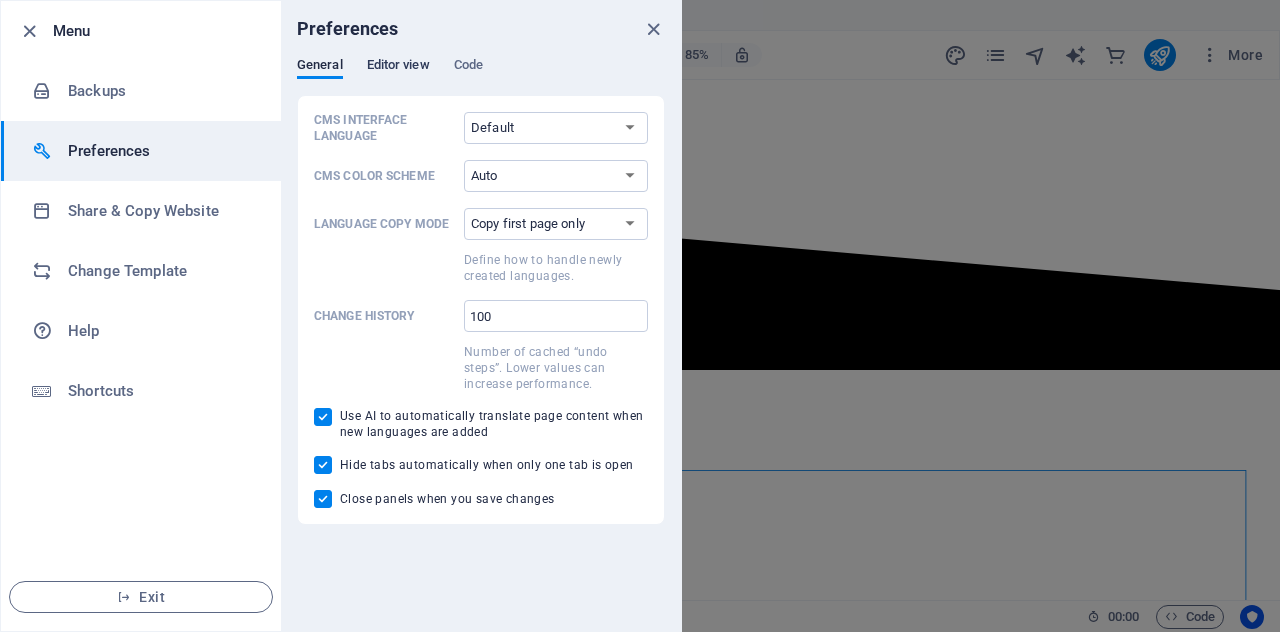 click on "Editor view" at bounding box center (398, 67) 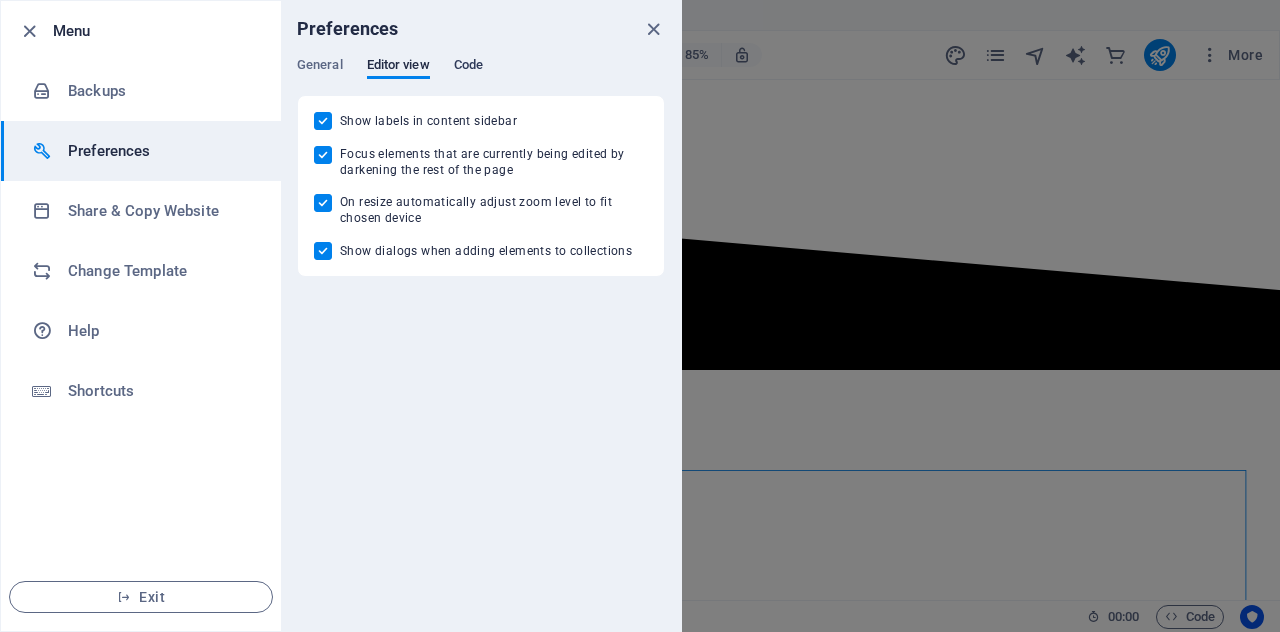 click on "Code" at bounding box center (468, 67) 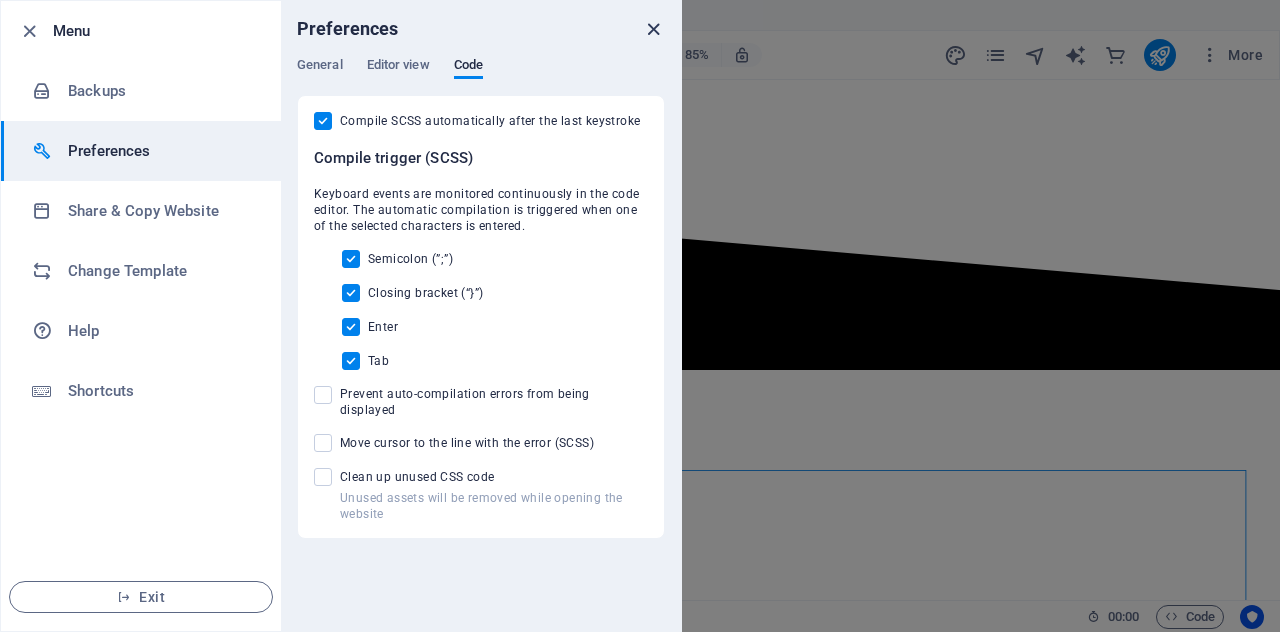click at bounding box center [653, 29] 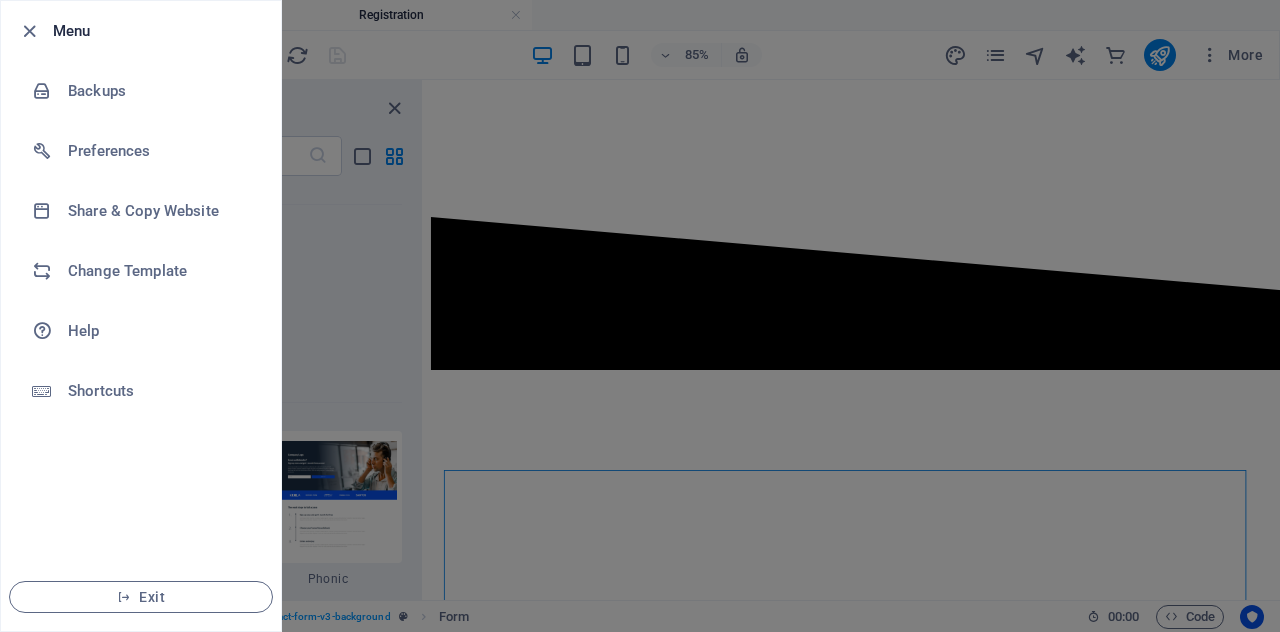 click at bounding box center (640, 316) 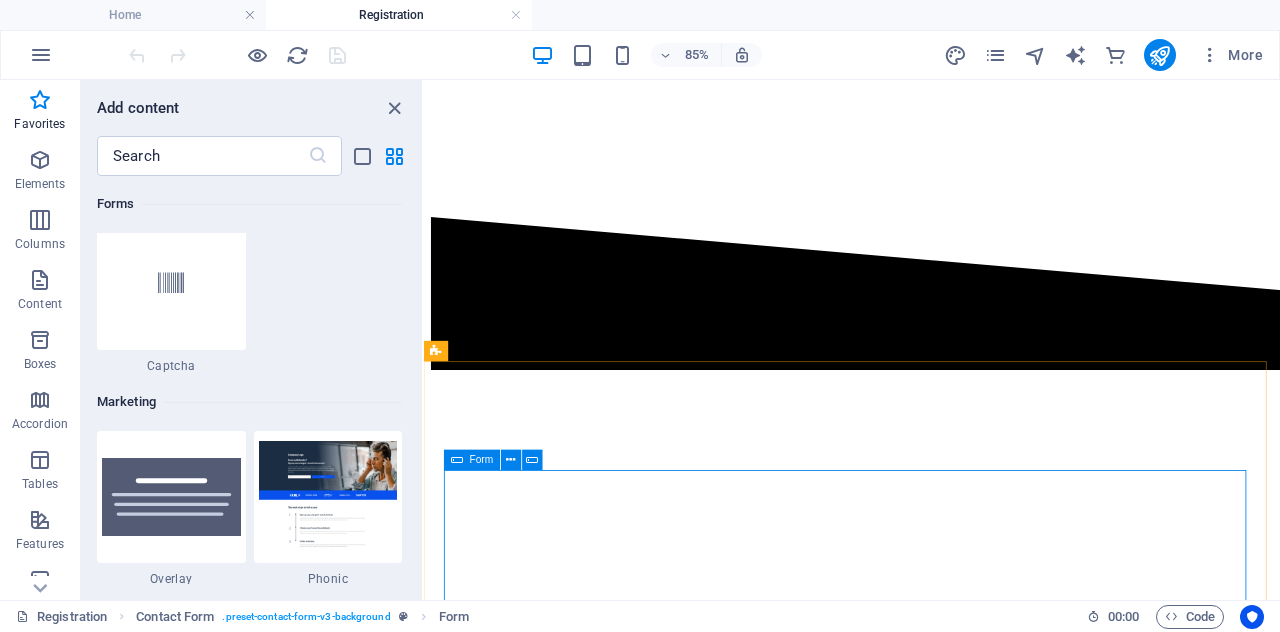 click at bounding box center [457, 460] 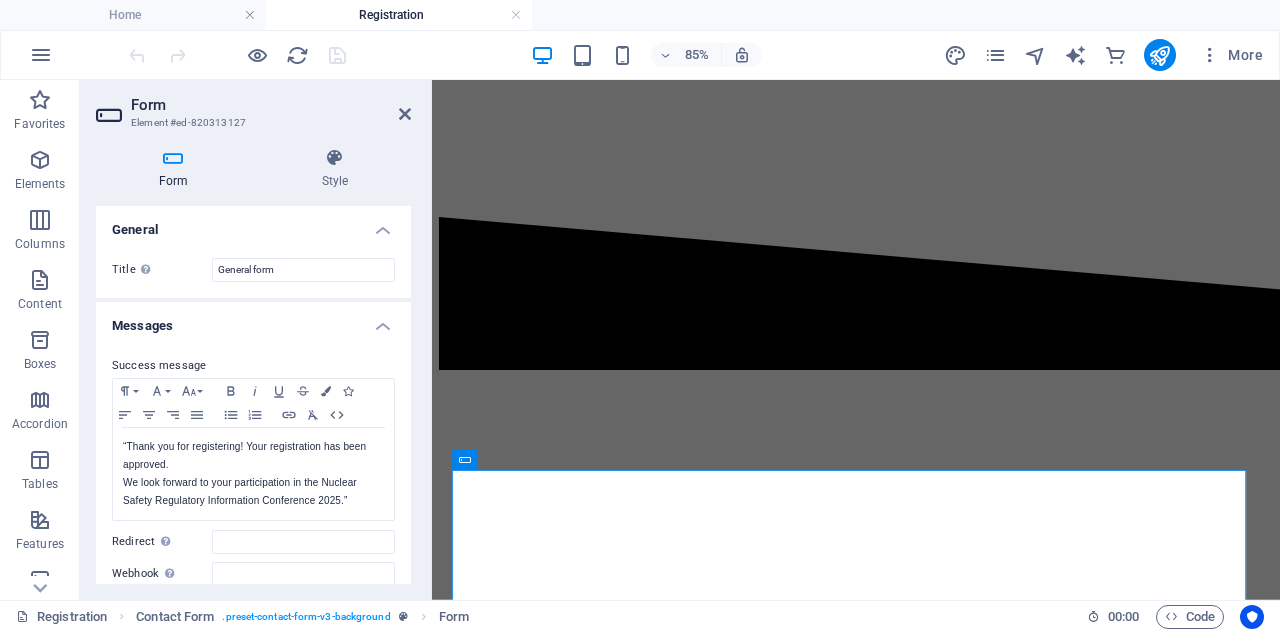 drag, startPoint x: 406, startPoint y: 314, endPoint x: 406, endPoint y: 335, distance: 21 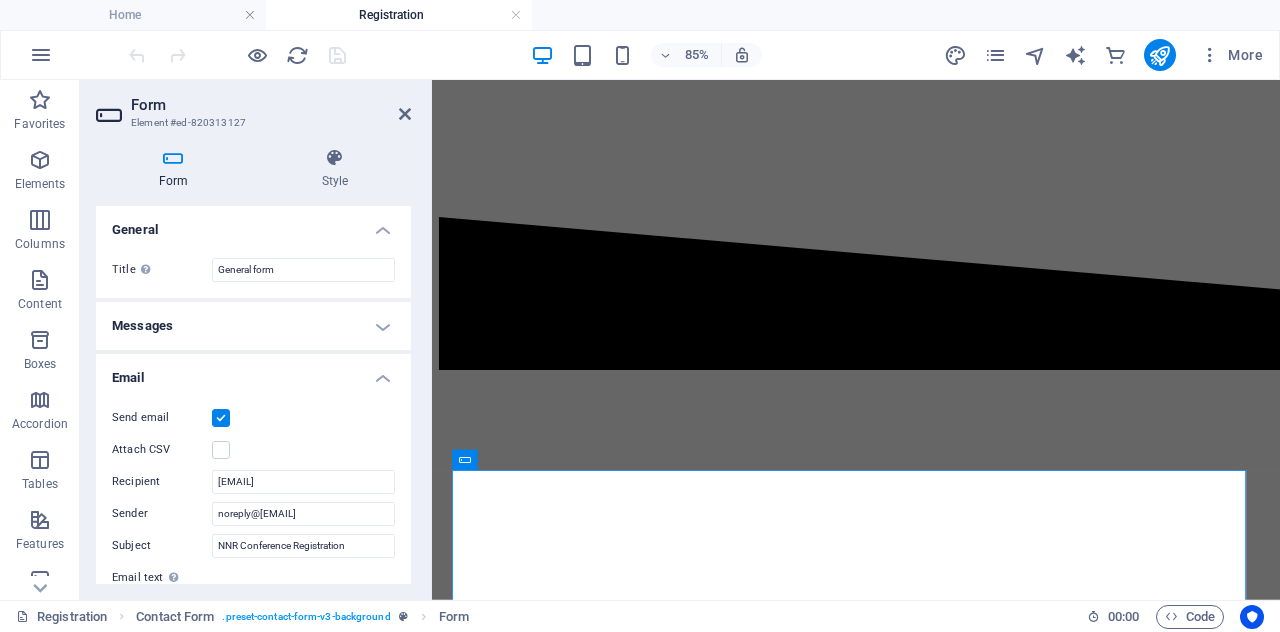 click on "Messages" at bounding box center (253, 326) 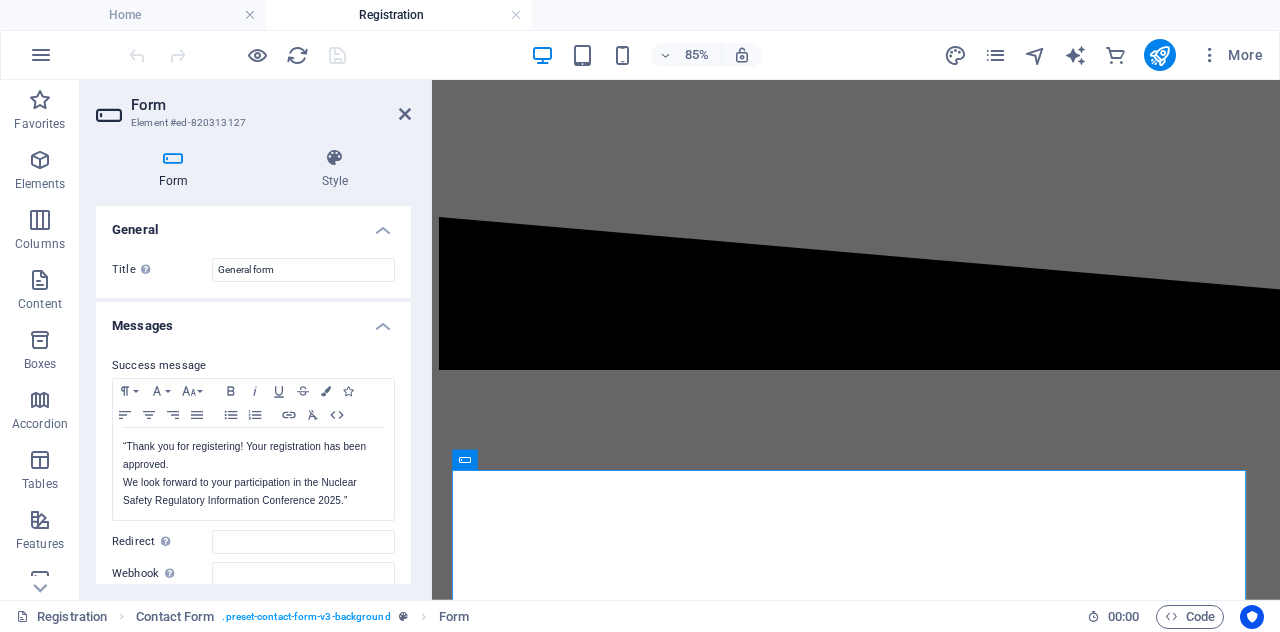 drag, startPoint x: 412, startPoint y: 323, endPoint x: 406, endPoint y: 358, distance: 35.510563 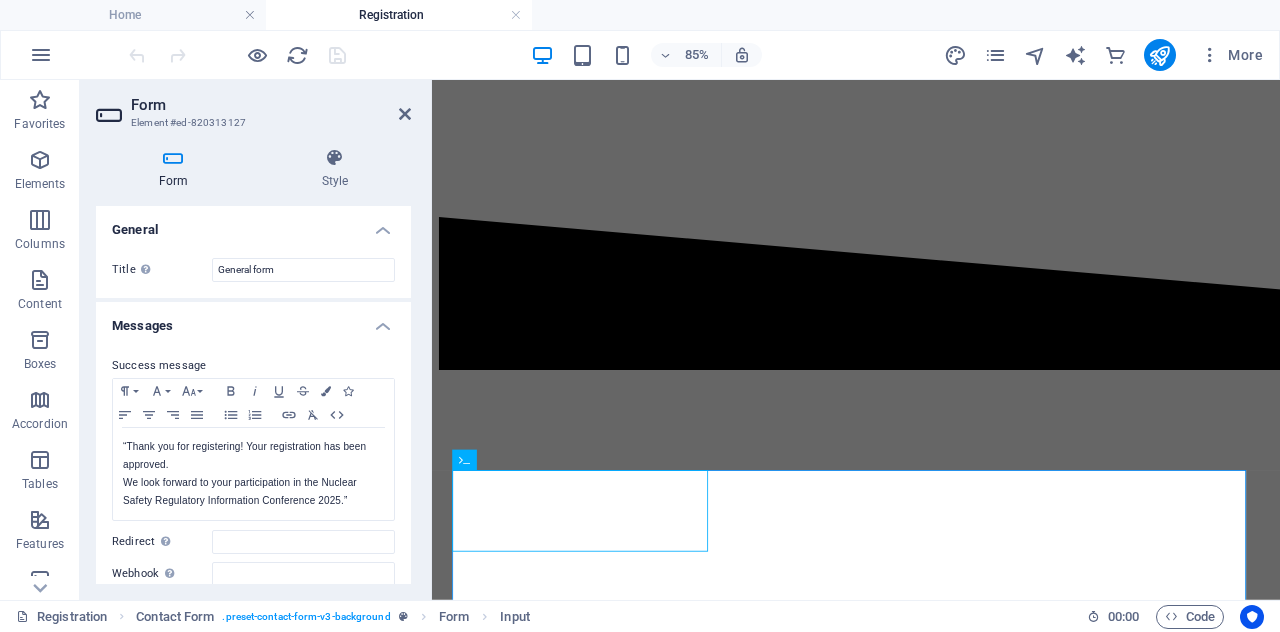 drag, startPoint x: 404, startPoint y: 312, endPoint x: 395, endPoint y: 387, distance: 75.53807 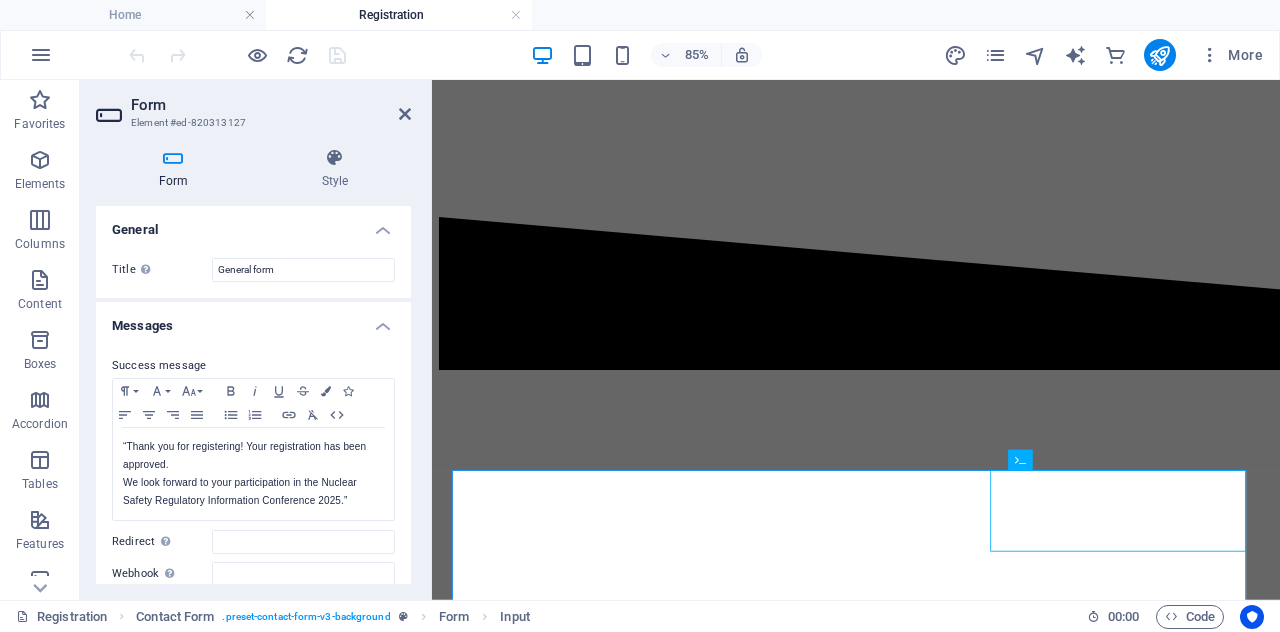 drag, startPoint x: 411, startPoint y: 315, endPoint x: 411, endPoint y: 379, distance: 64 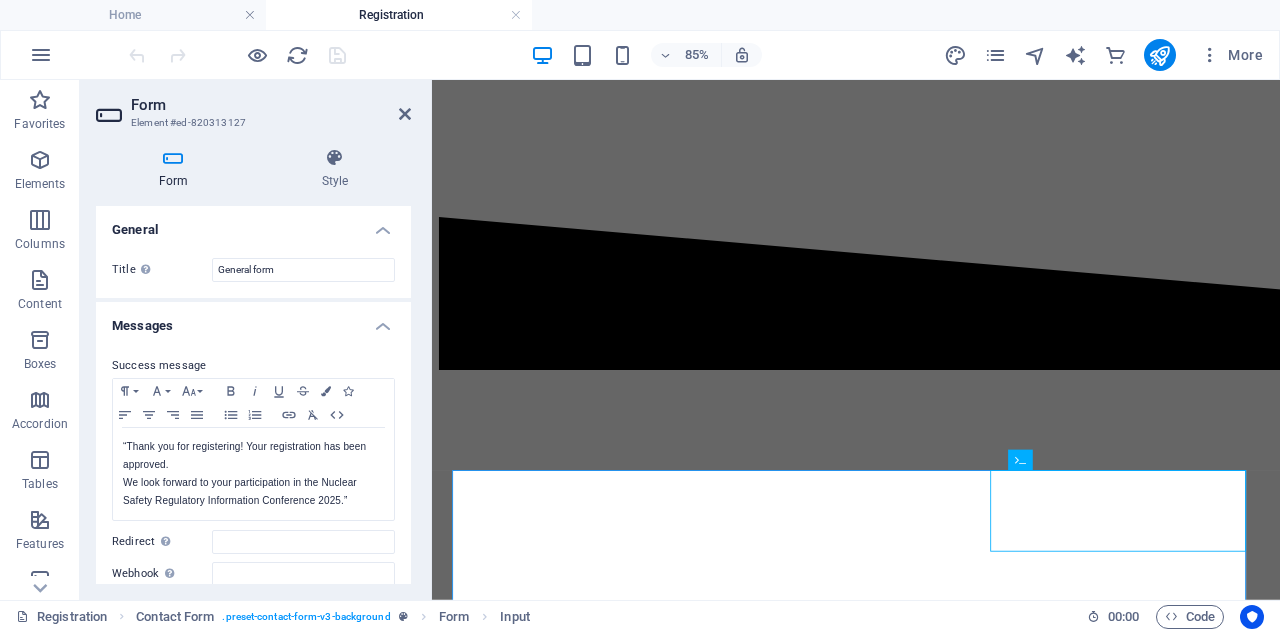 drag, startPoint x: 412, startPoint y: 292, endPoint x: 408, endPoint y: 337, distance: 45.17743 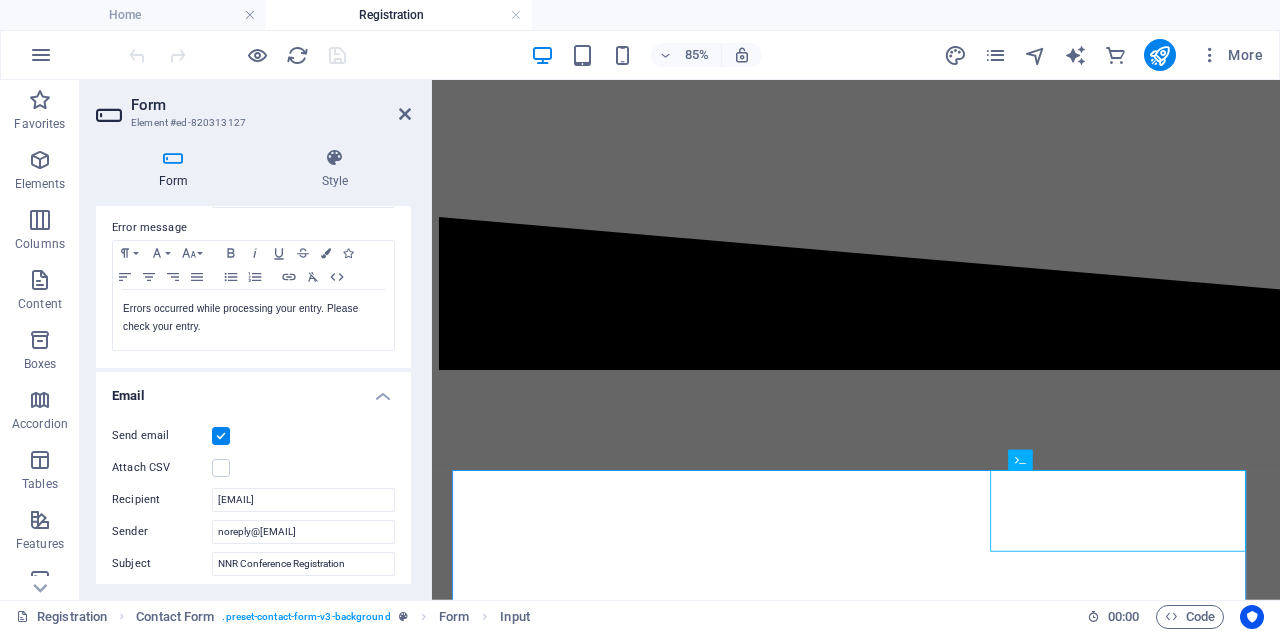scroll, scrollTop: 426, scrollLeft: 0, axis: vertical 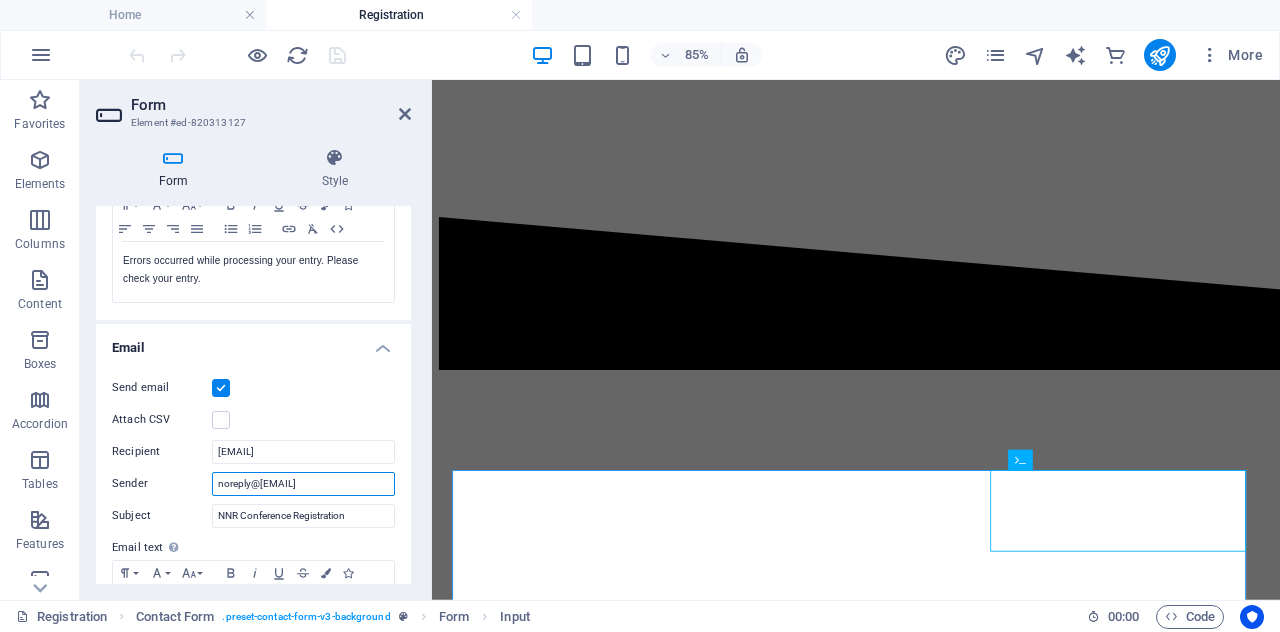drag, startPoint x: 322, startPoint y: 476, endPoint x: 188, endPoint y: 401, distance: 153.56107 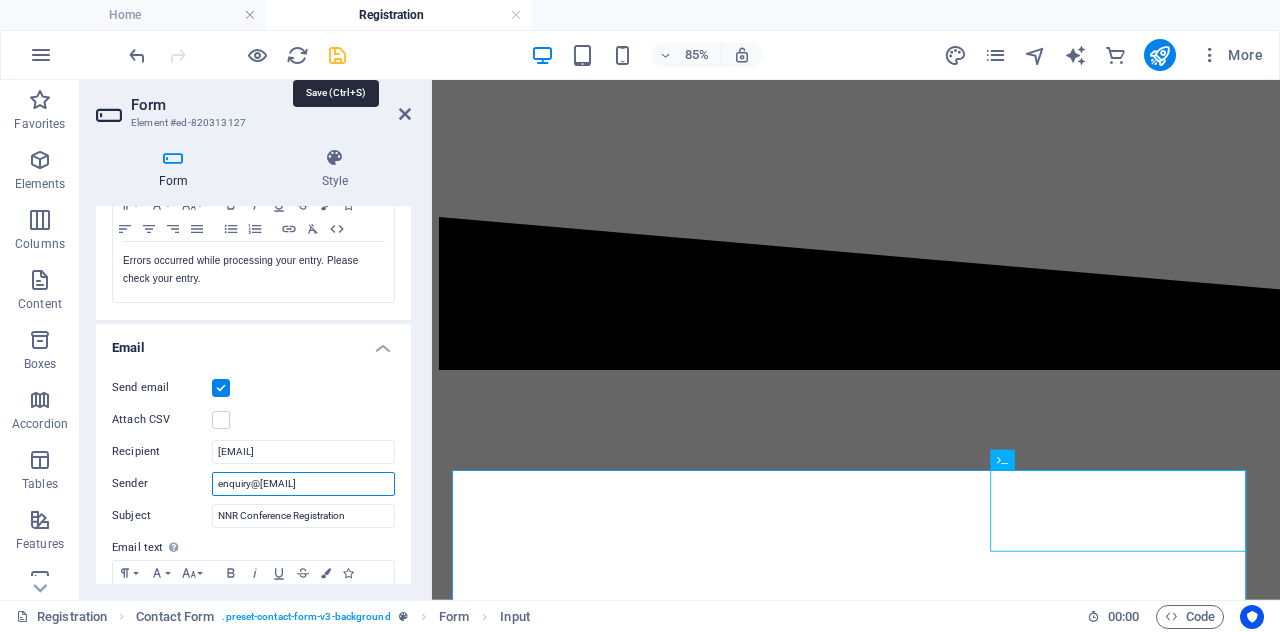type on "enquiry@nnr.co.za" 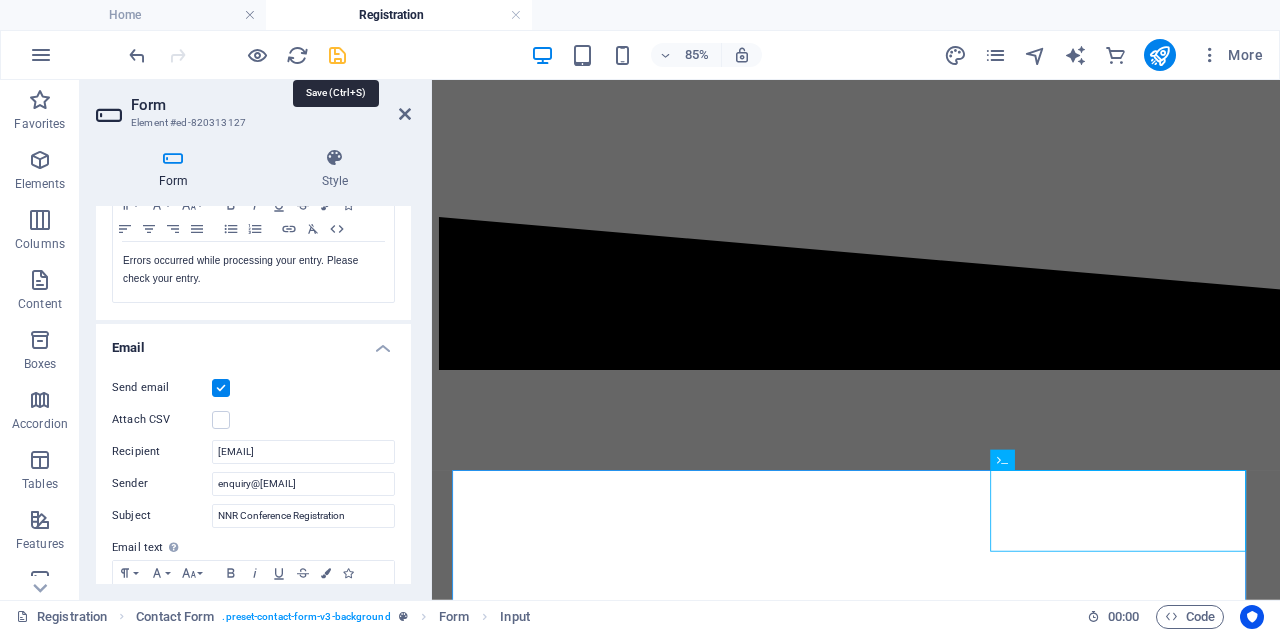 click at bounding box center (337, 55) 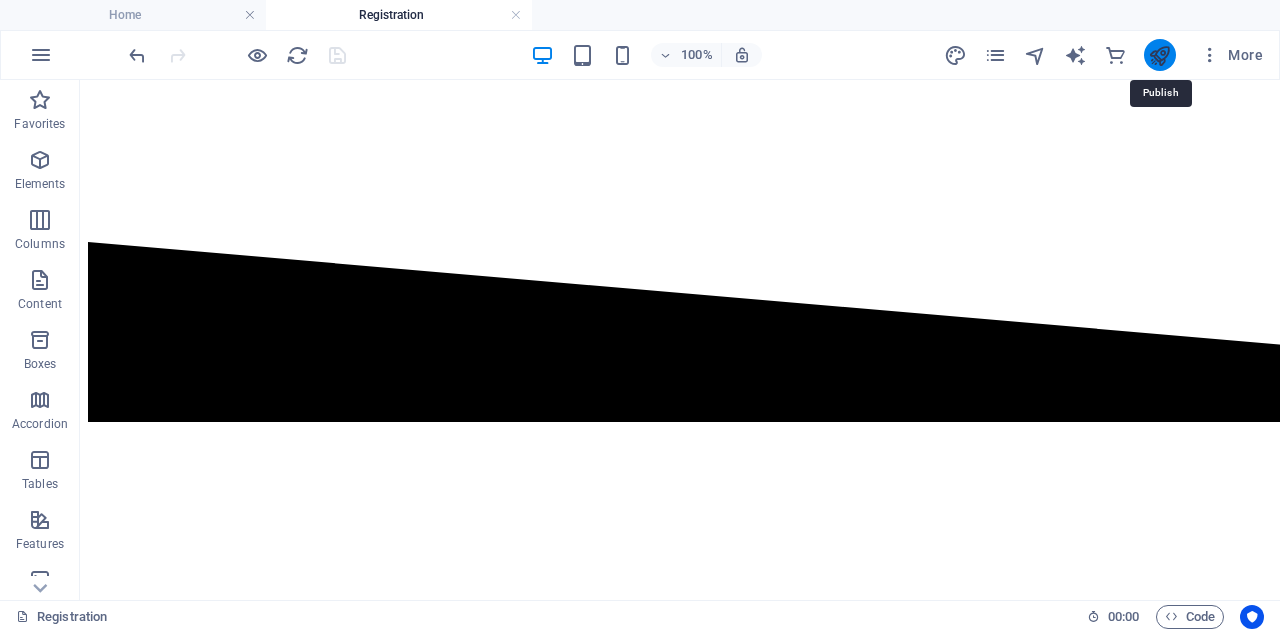 click at bounding box center [1159, 55] 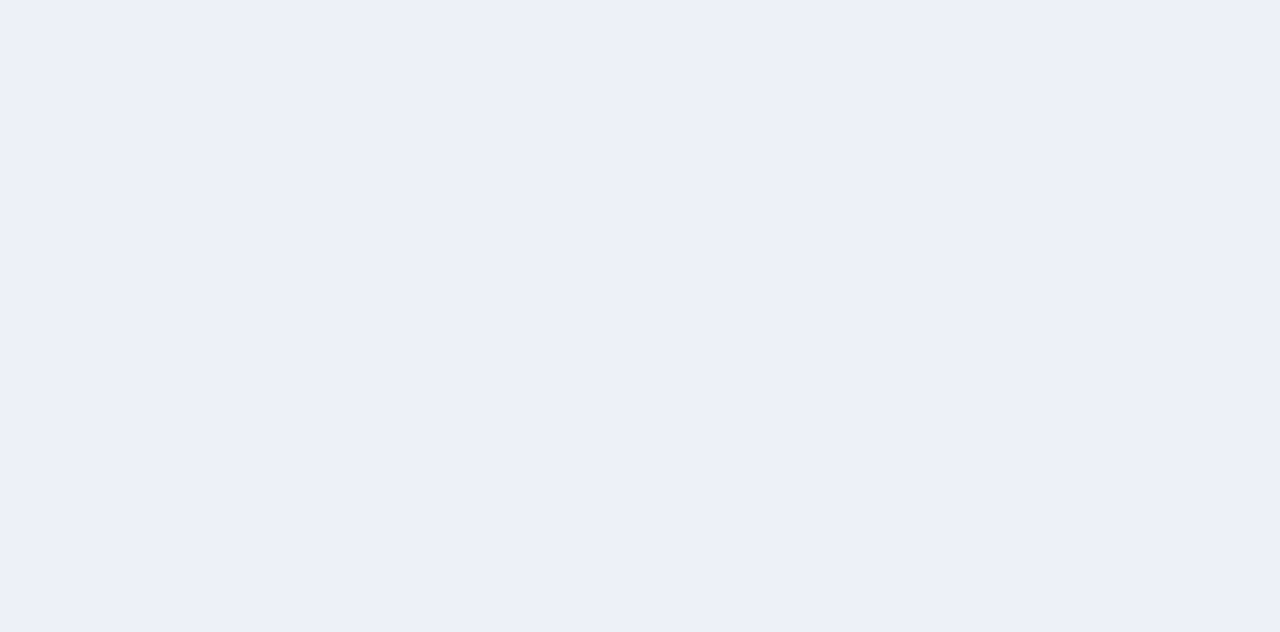 scroll, scrollTop: 0, scrollLeft: 0, axis: both 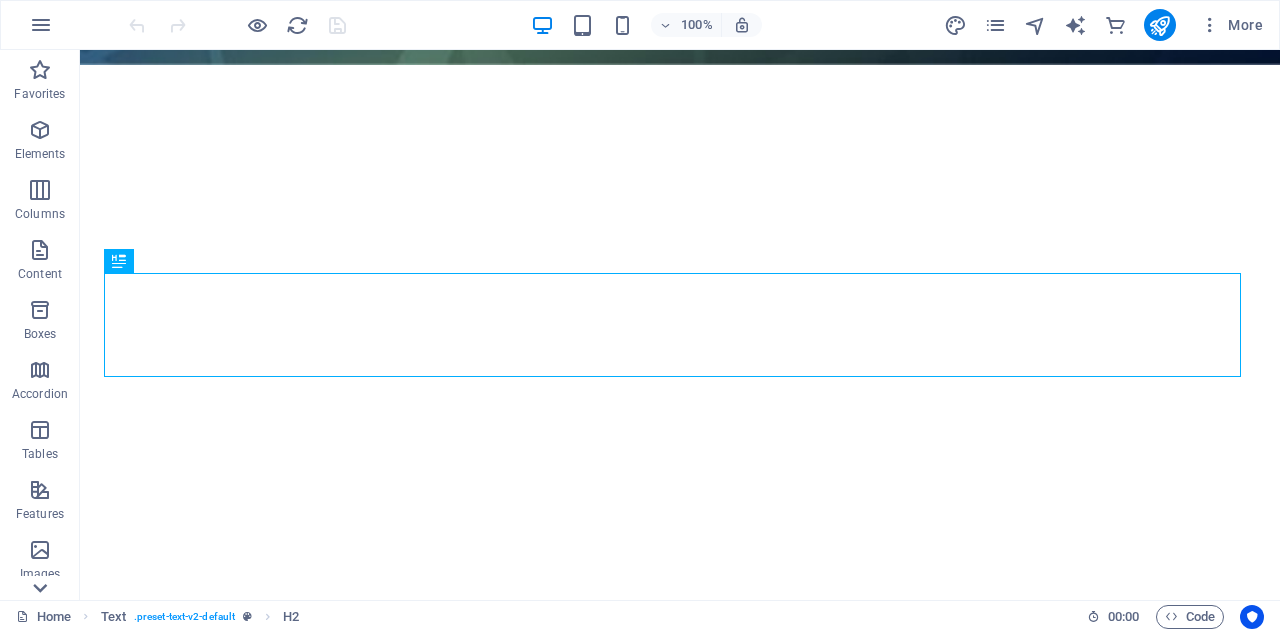 click 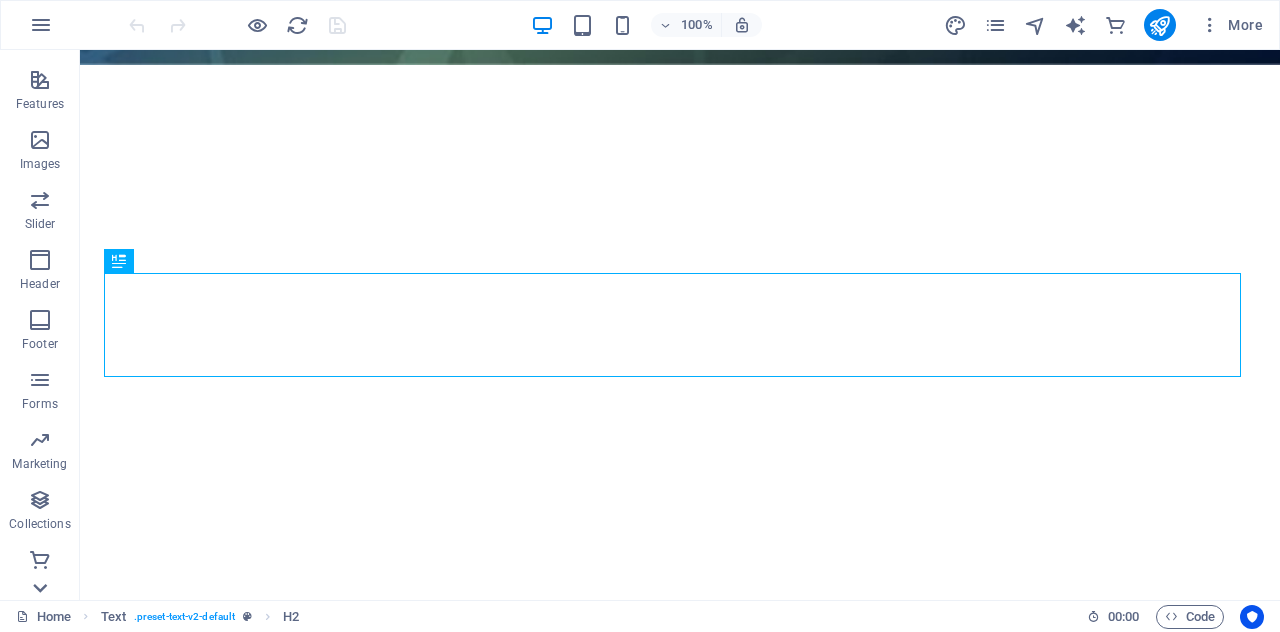 scroll, scrollTop: 410, scrollLeft: 0, axis: vertical 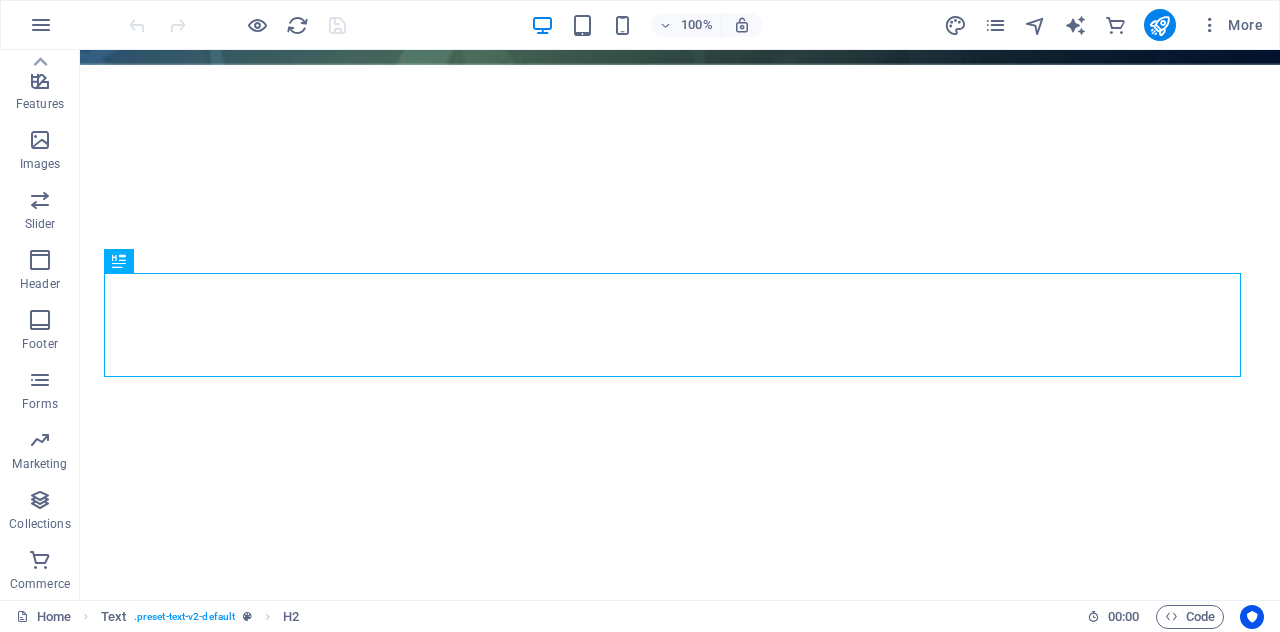 click on "Commerce" at bounding box center [40, 572] 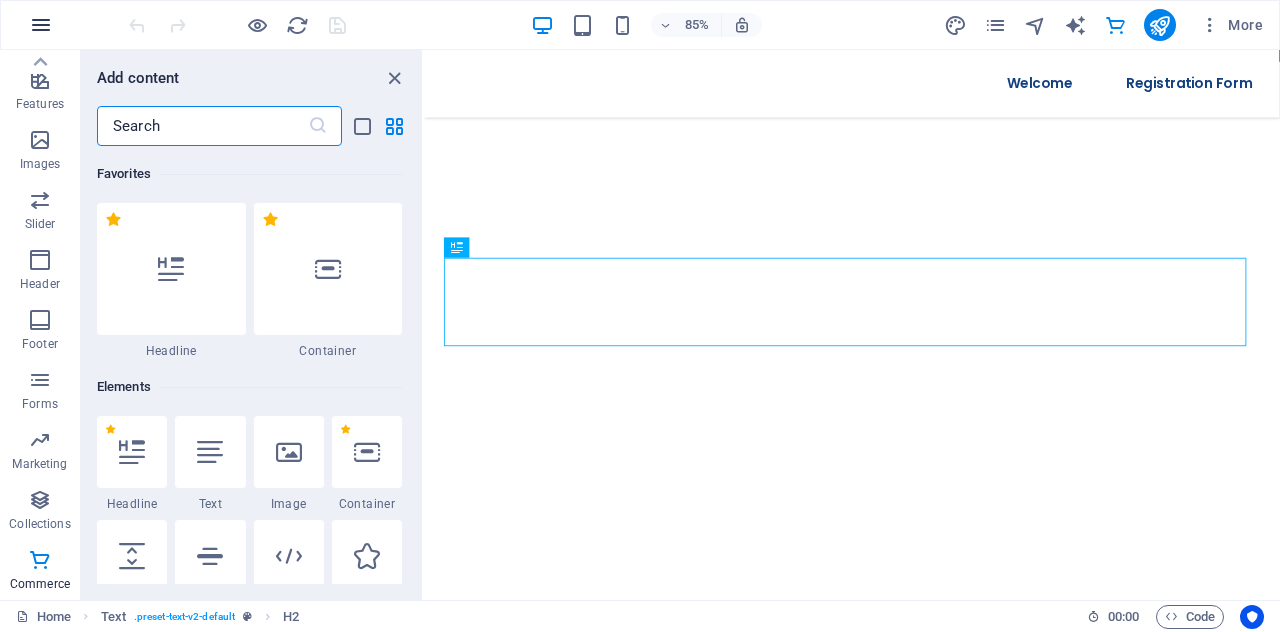 scroll, scrollTop: 786, scrollLeft: 0, axis: vertical 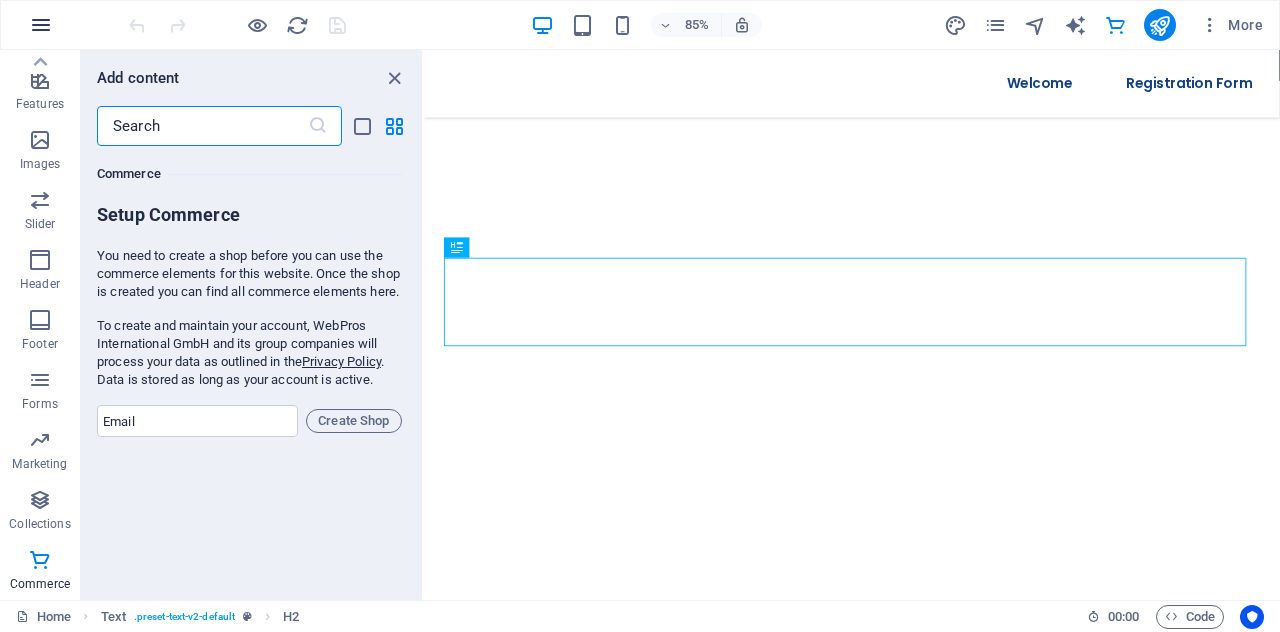 click at bounding box center [41, 25] 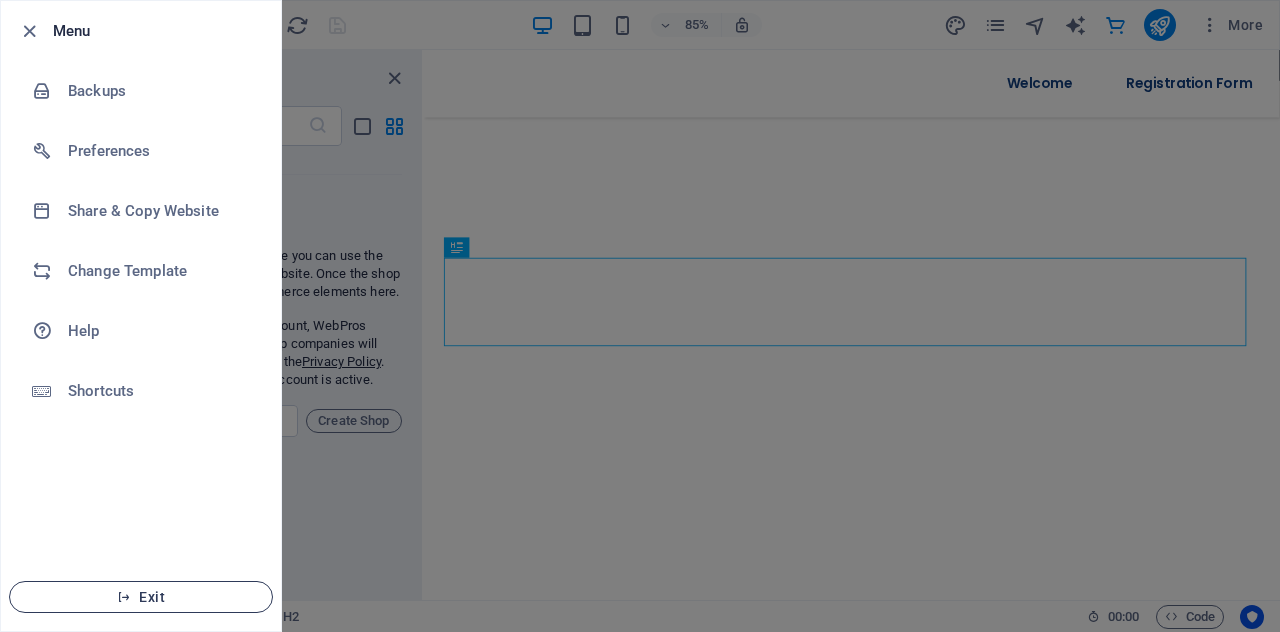 click on "Exit" at bounding box center [141, 597] 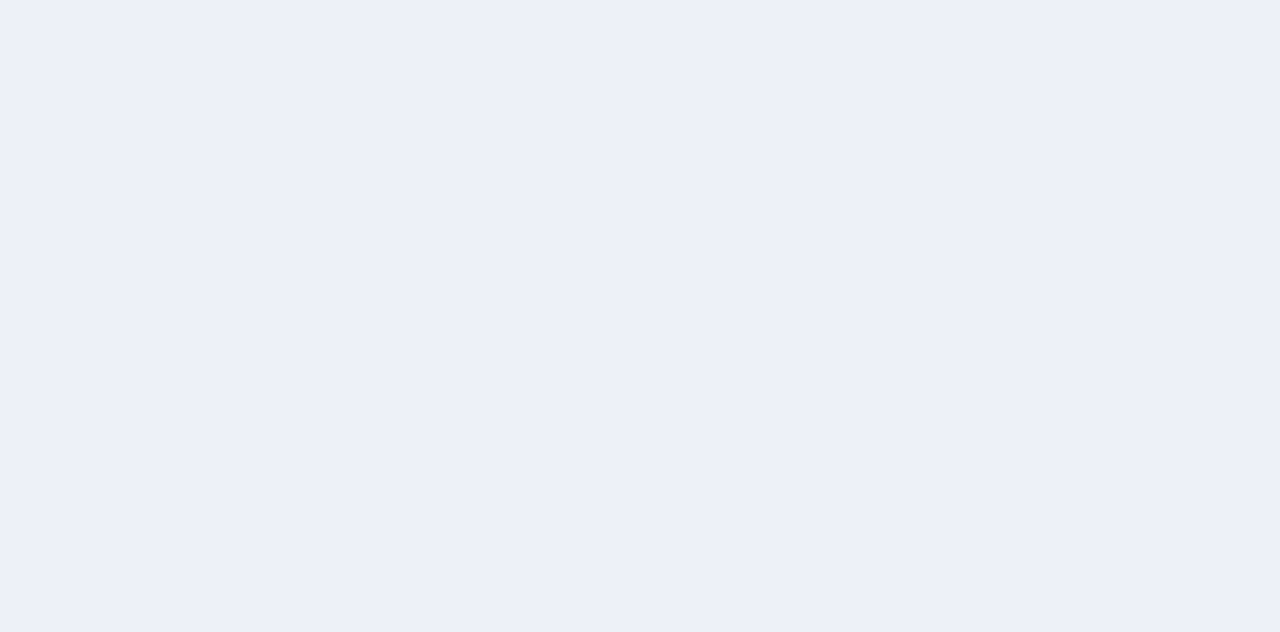 scroll, scrollTop: 0, scrollLeft: 0, axis: both 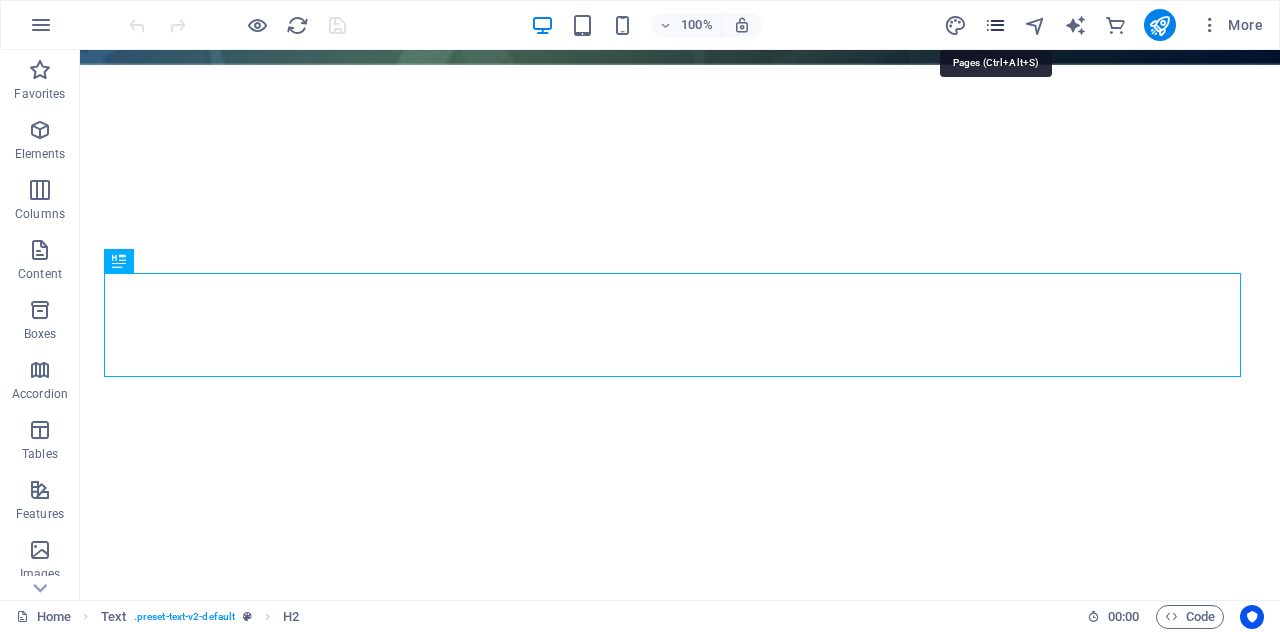 click at bounding box center [995, 25] 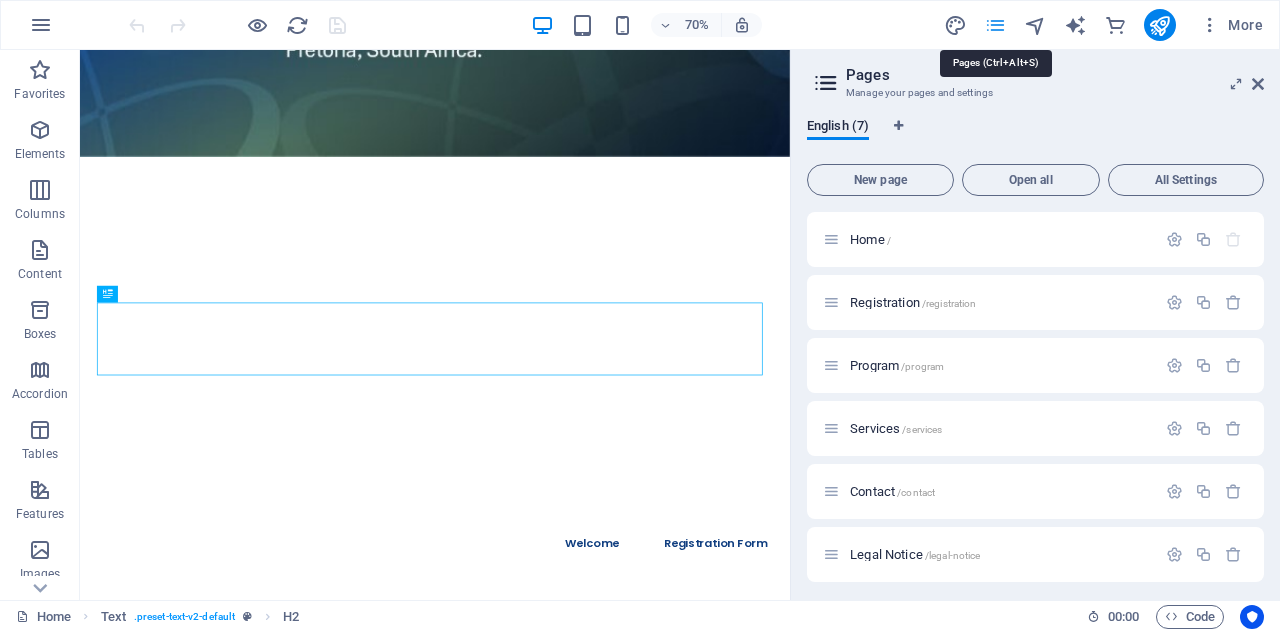 click at bounding box center [995, 25] 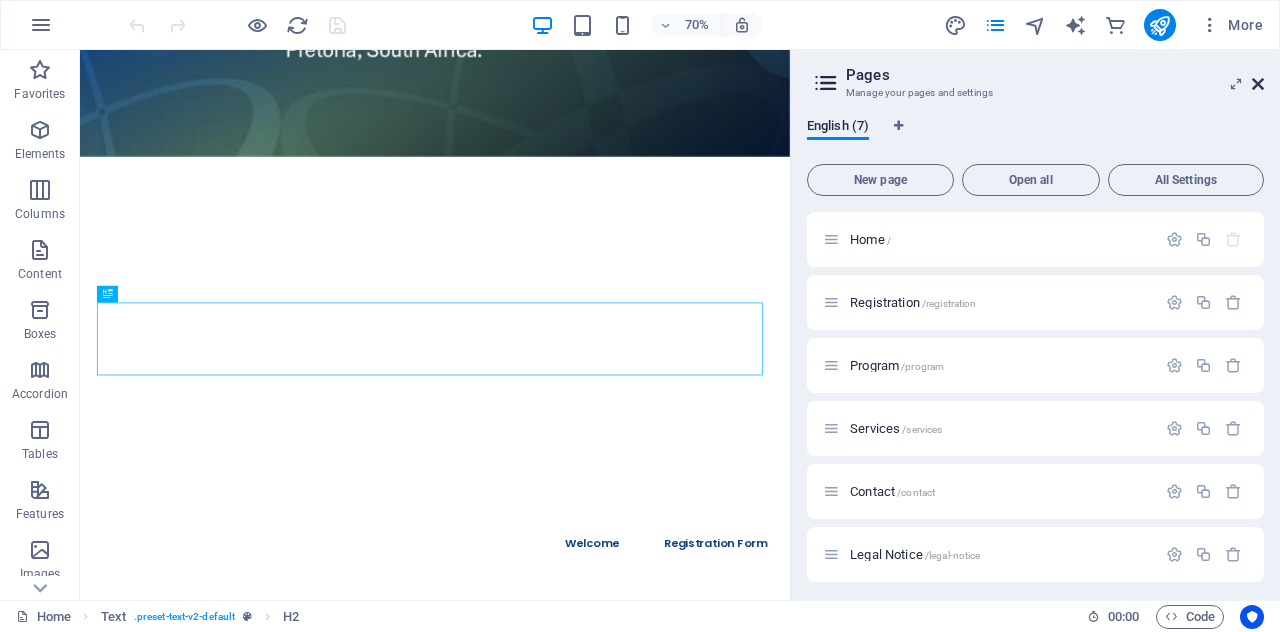 click at bounding box center [1258, 84] 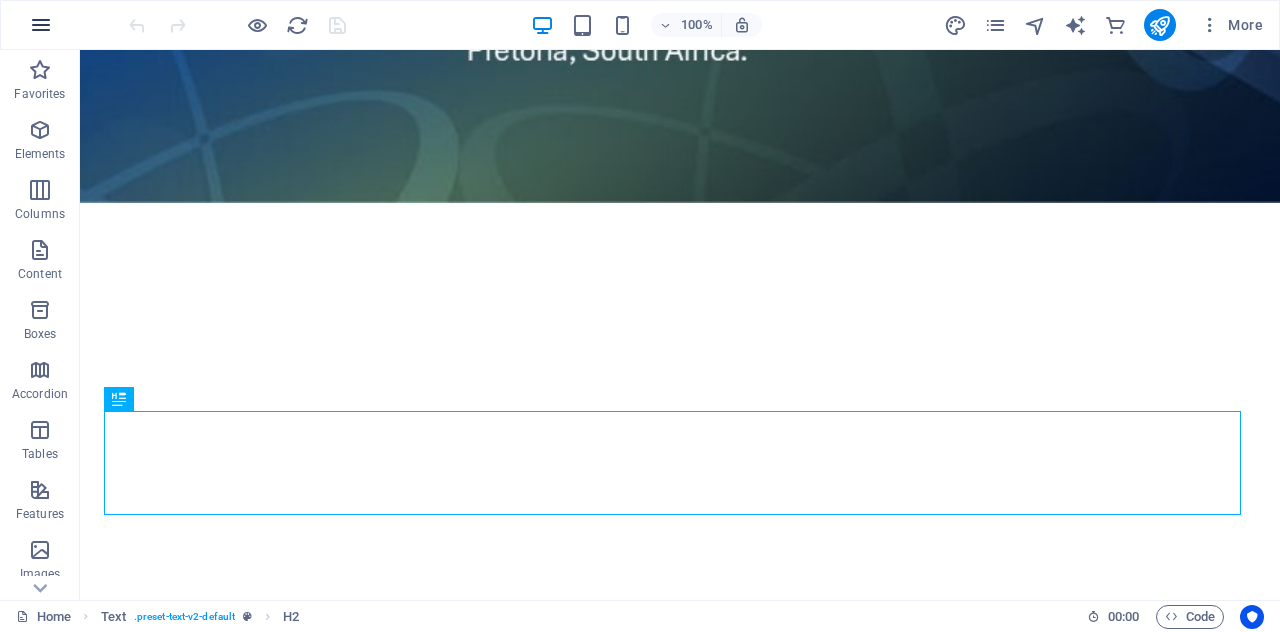 click at bounding box center (41, 25) 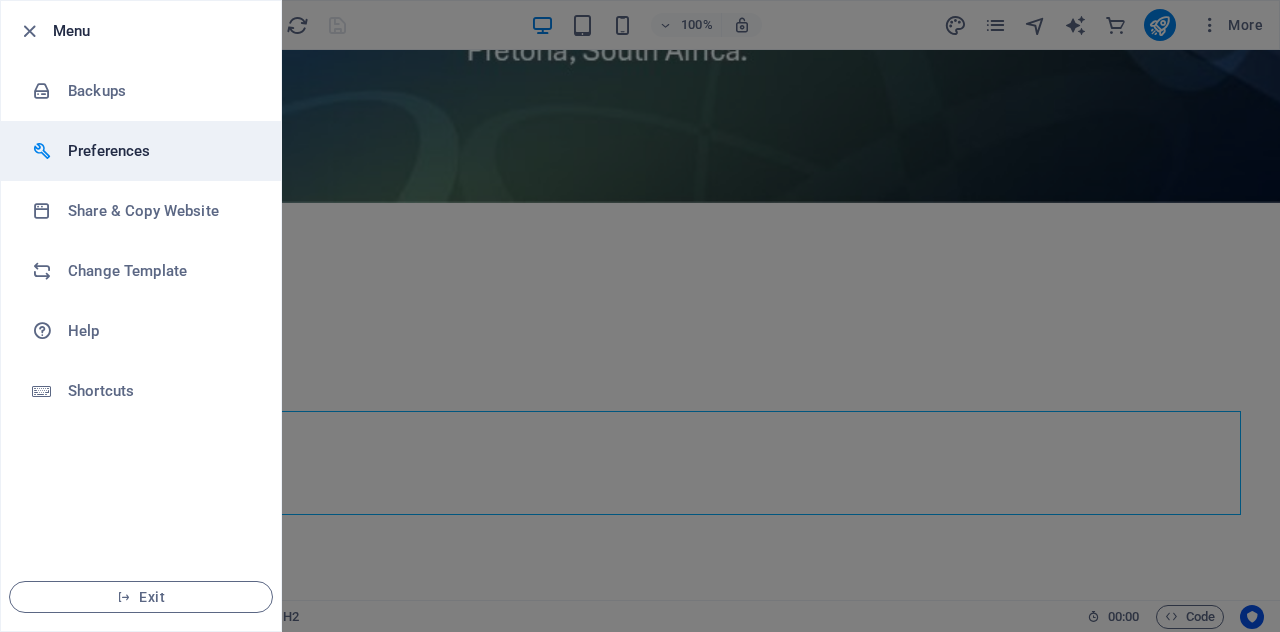 click on "Preferences" at bounding box center (160, 151) 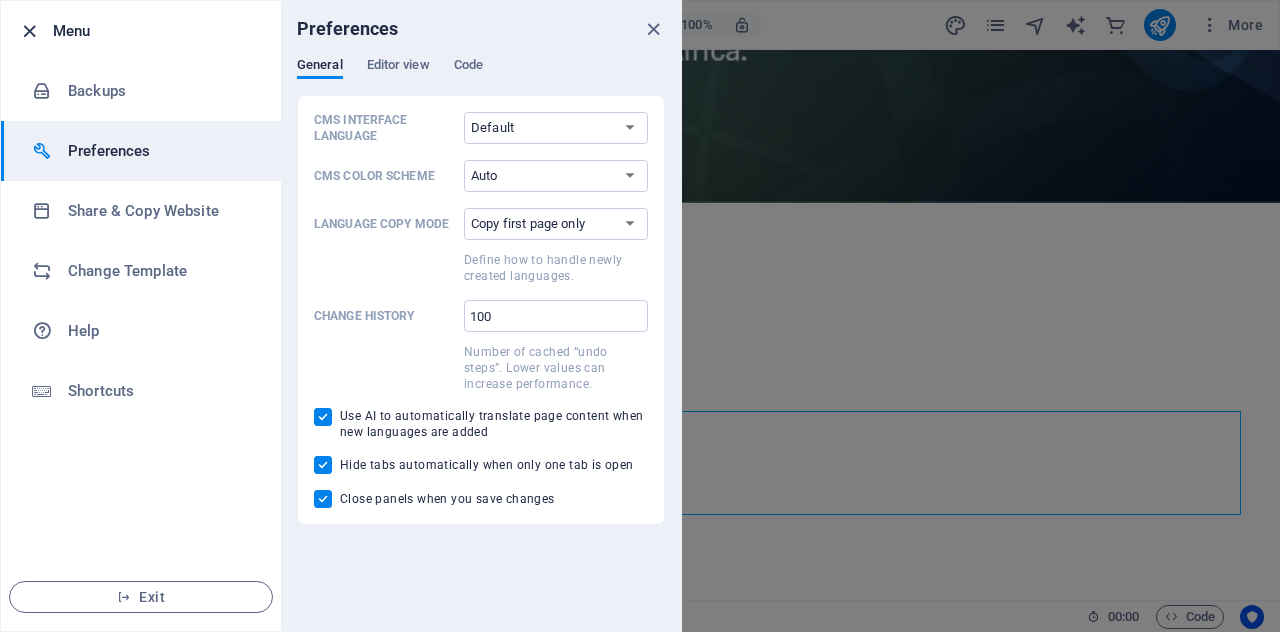 click at bounding box center (29, 31) 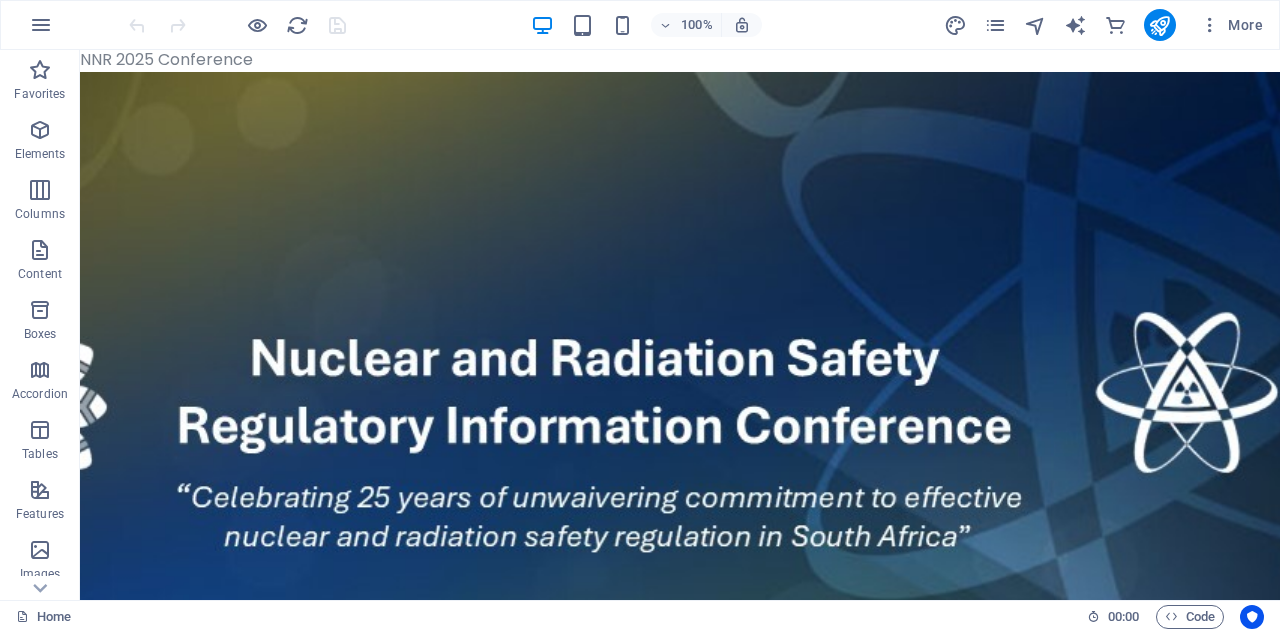 scroll, scrollTop: 0, scrollLeft: 0, axis: both 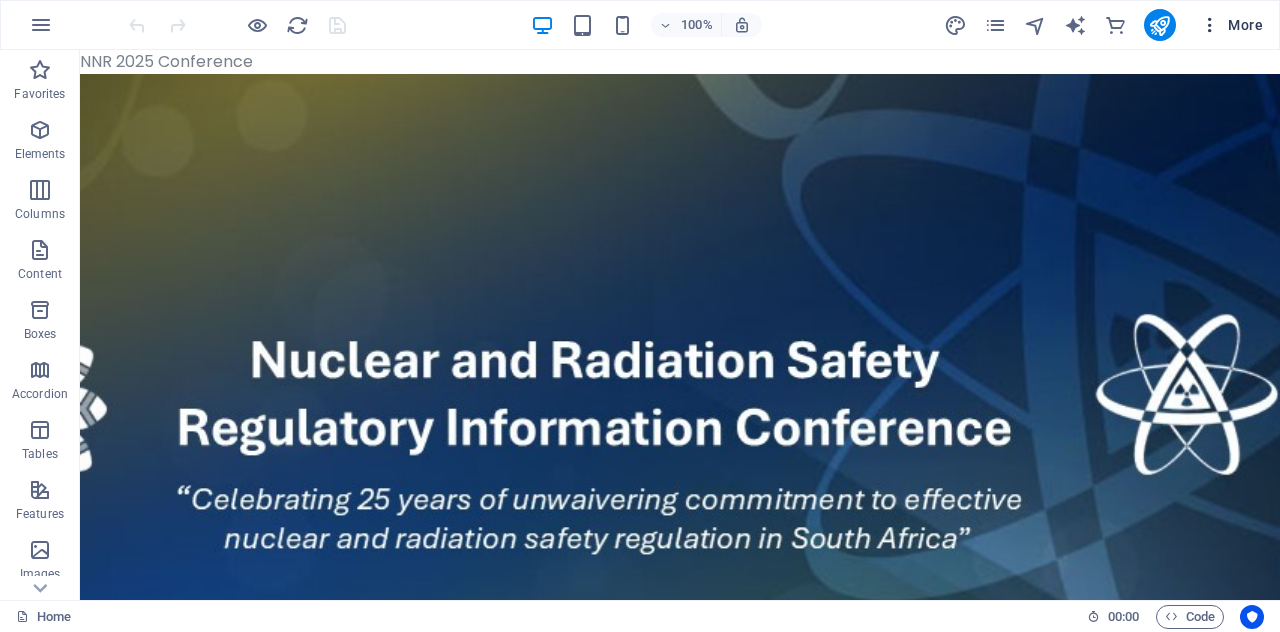 click on "More" at bounding box center (1231, 25) 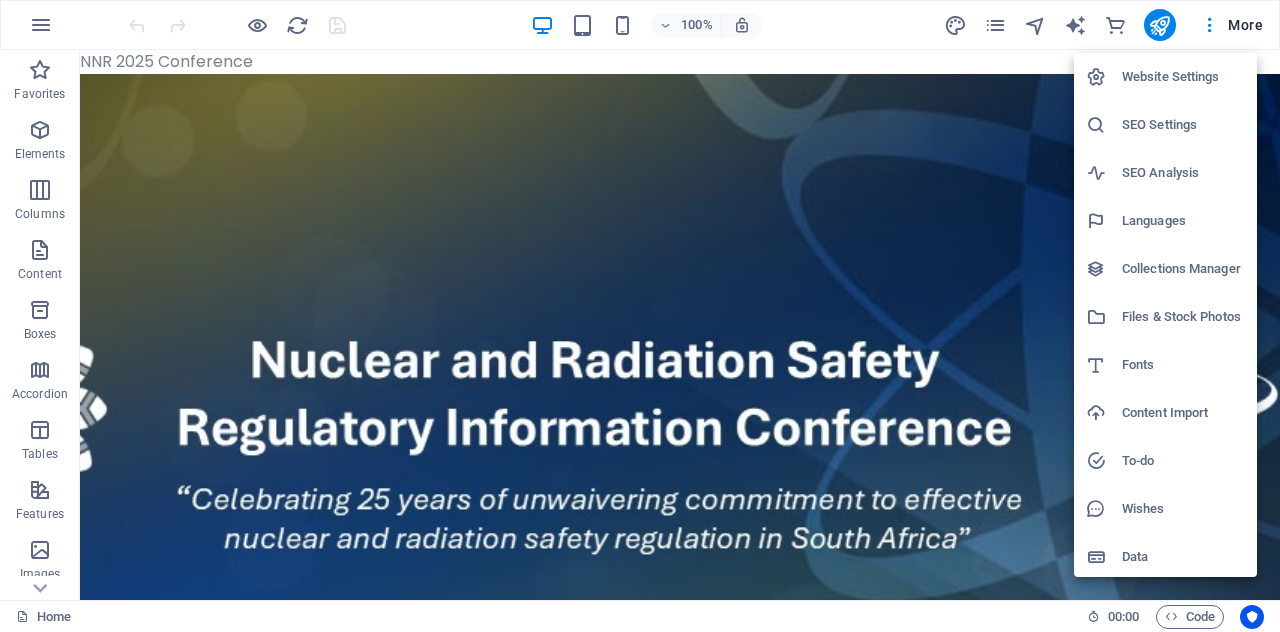 click on "Content Import" at bounding box center [1183, 413] 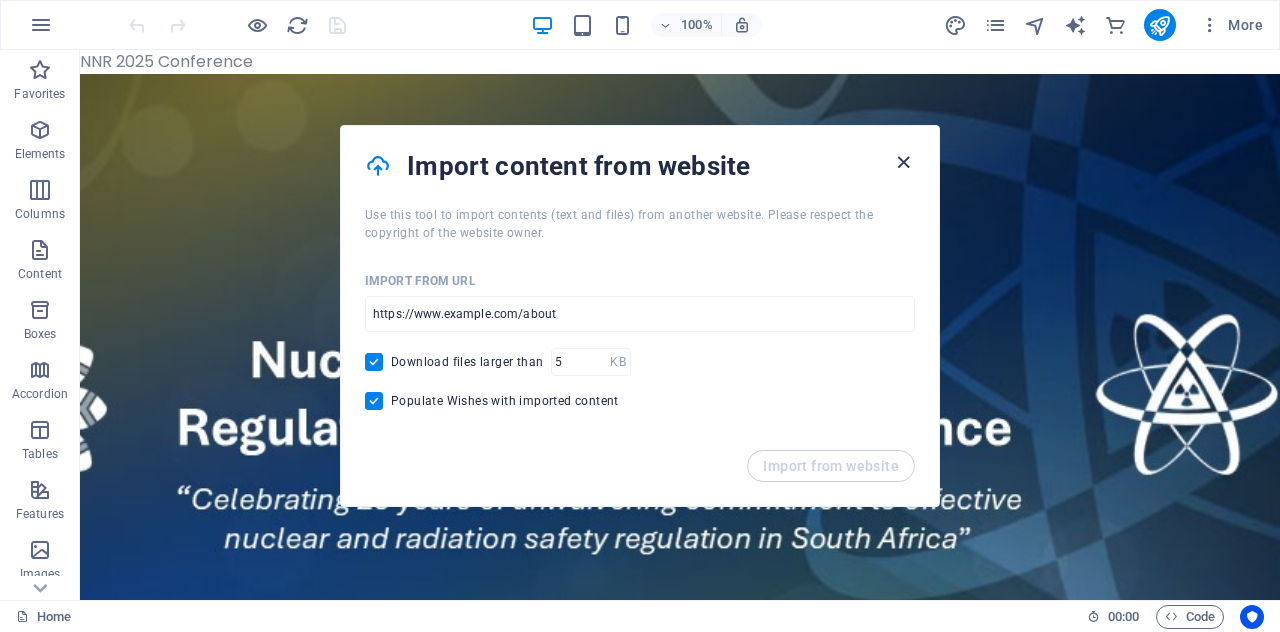 click at bounding box center [903, 162] 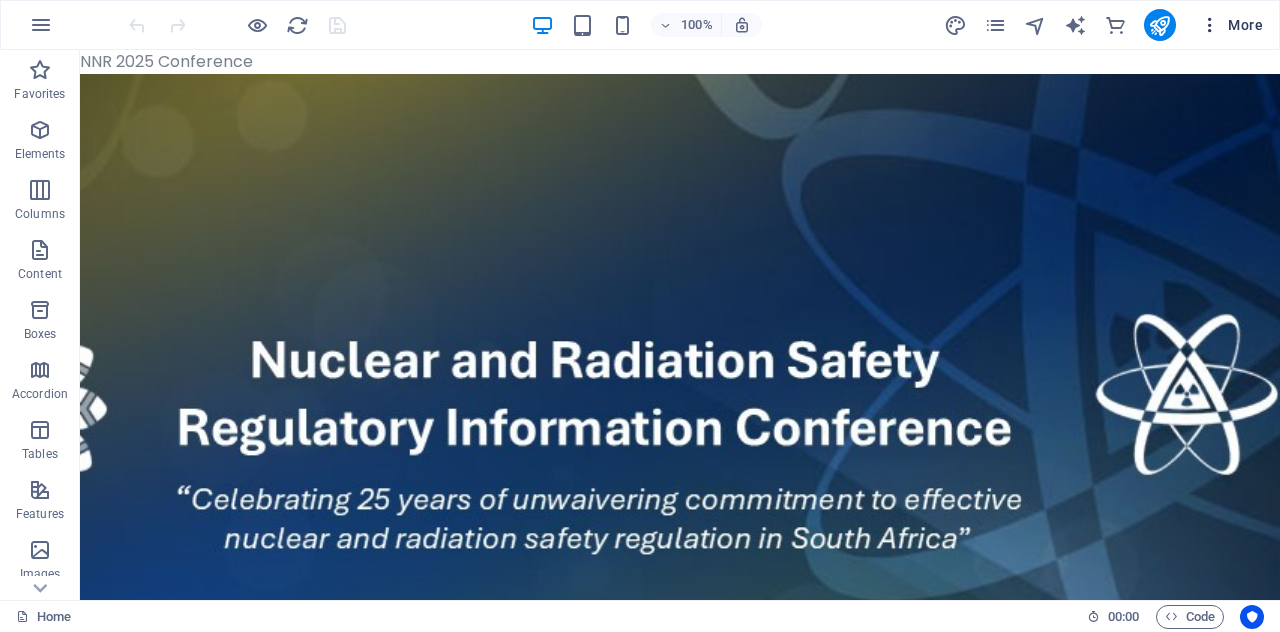 click at bounding box center [1210, 25] 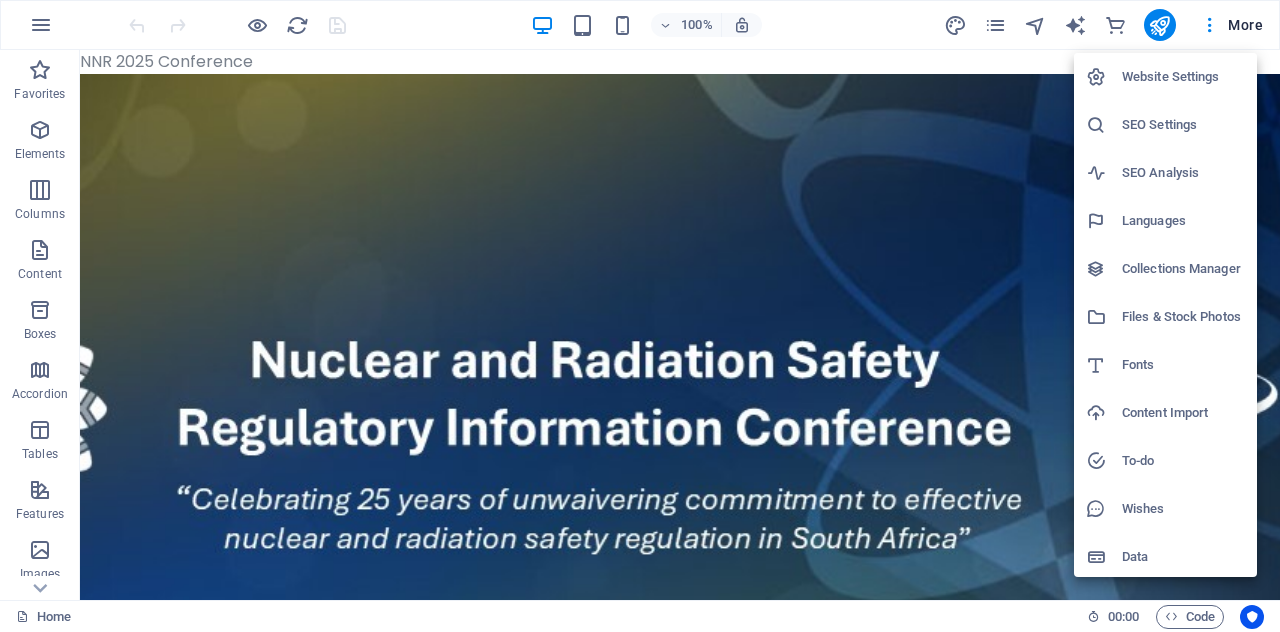 click on "Collections Manager" at bounding box center (1183, 269) 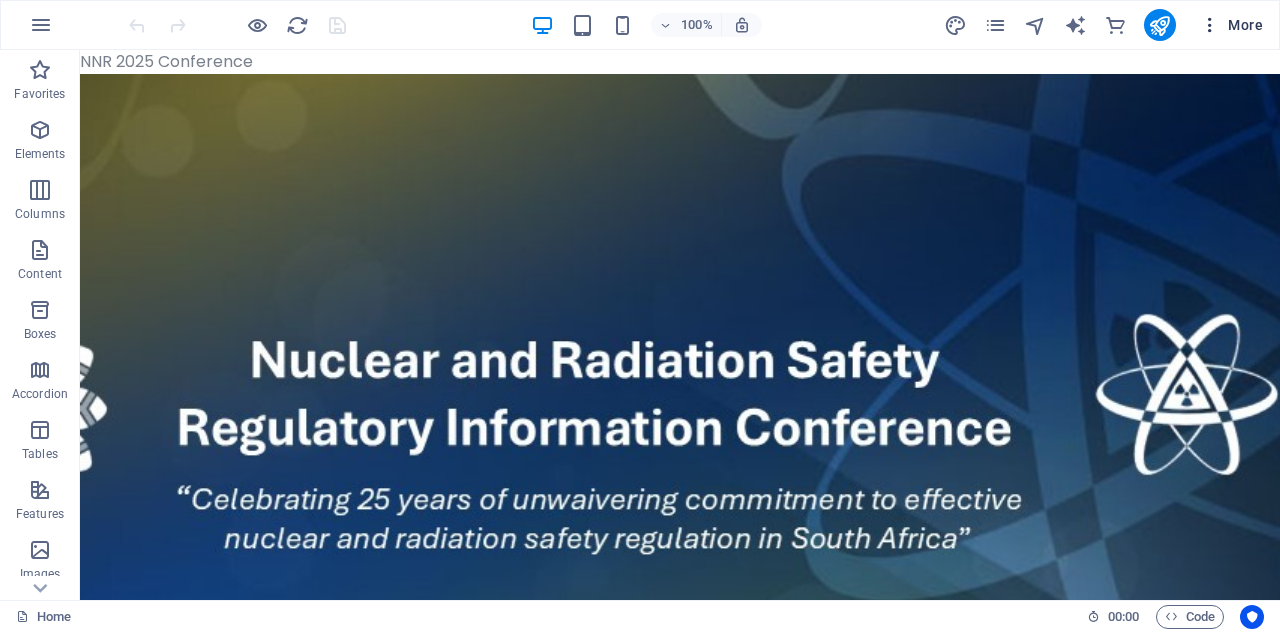 click on "More" at bounding box center (1231, 25) 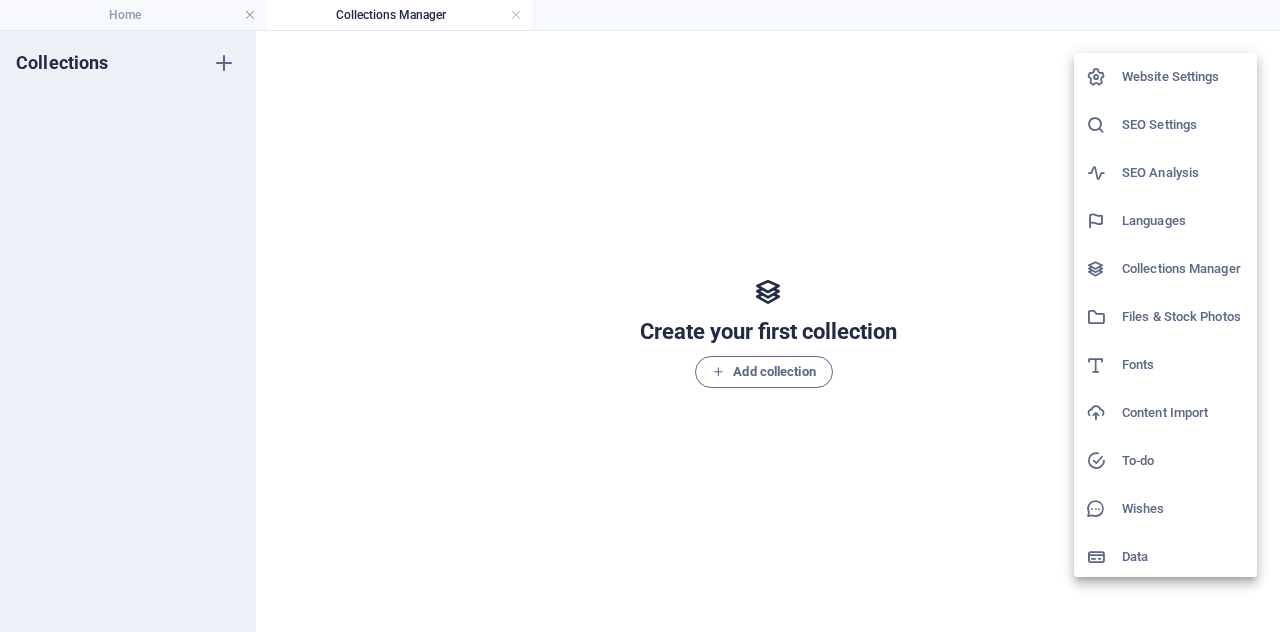 click at bounding box center (640, 316) 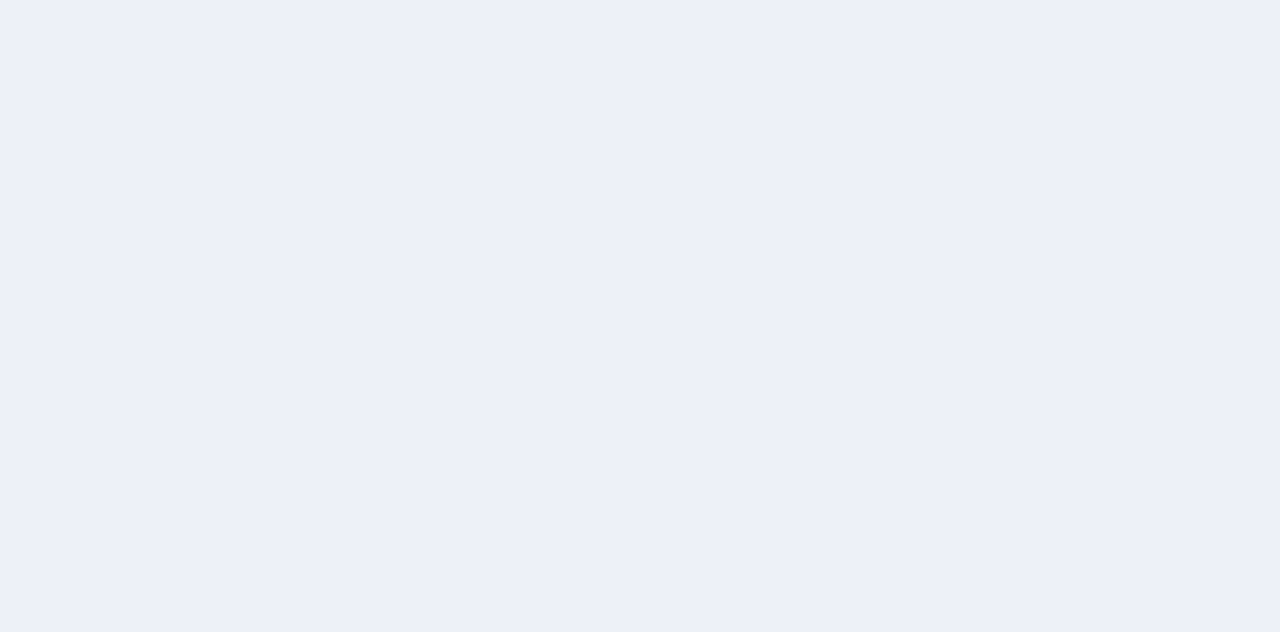 scroll, scrollTop: 0, scrollLeft: 0, axis: both 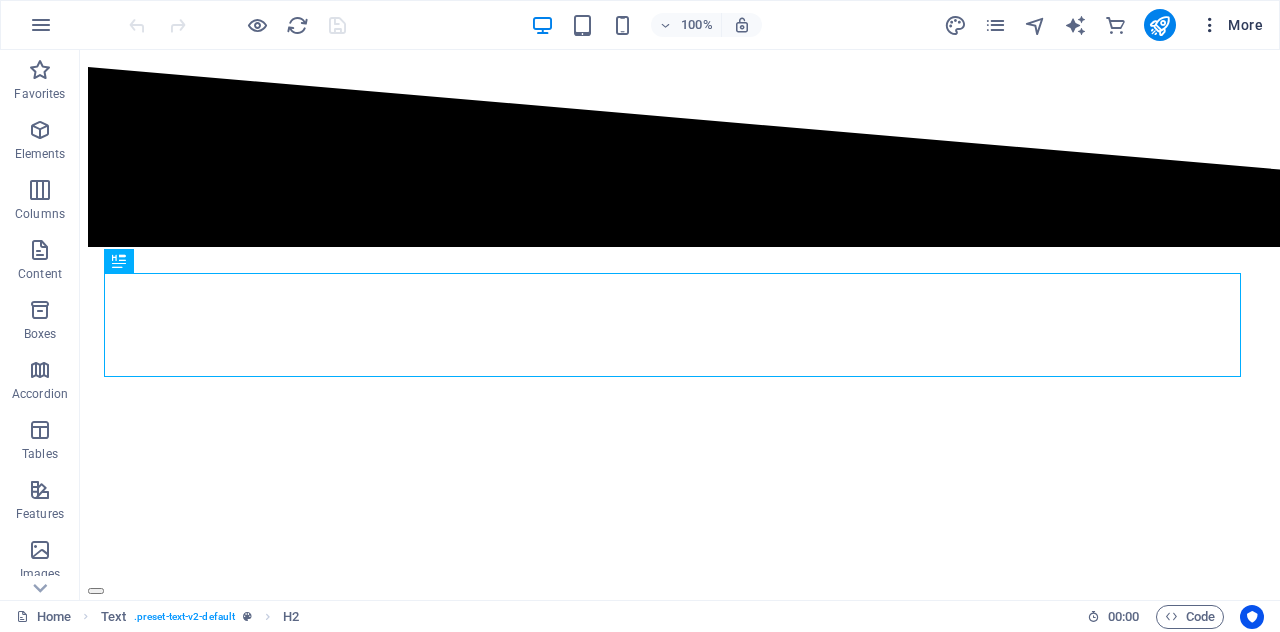 click on "More" at bounding box center (1231, 25) 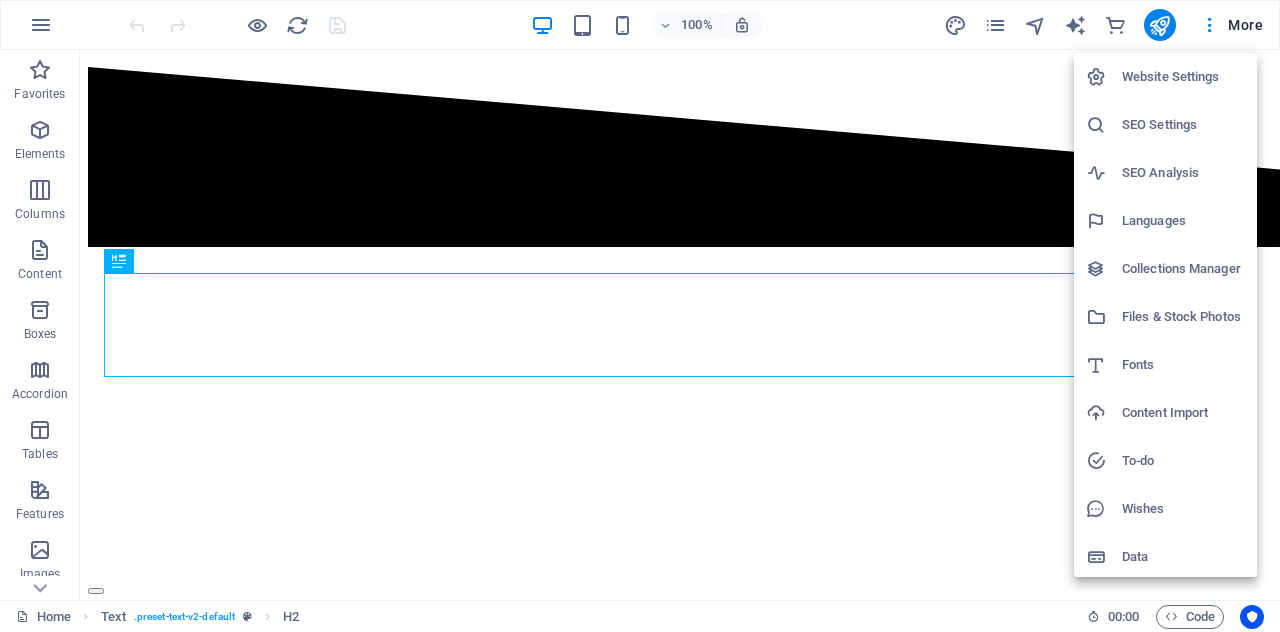 click on "SEO Settings" at bounding box center (1183, 125) 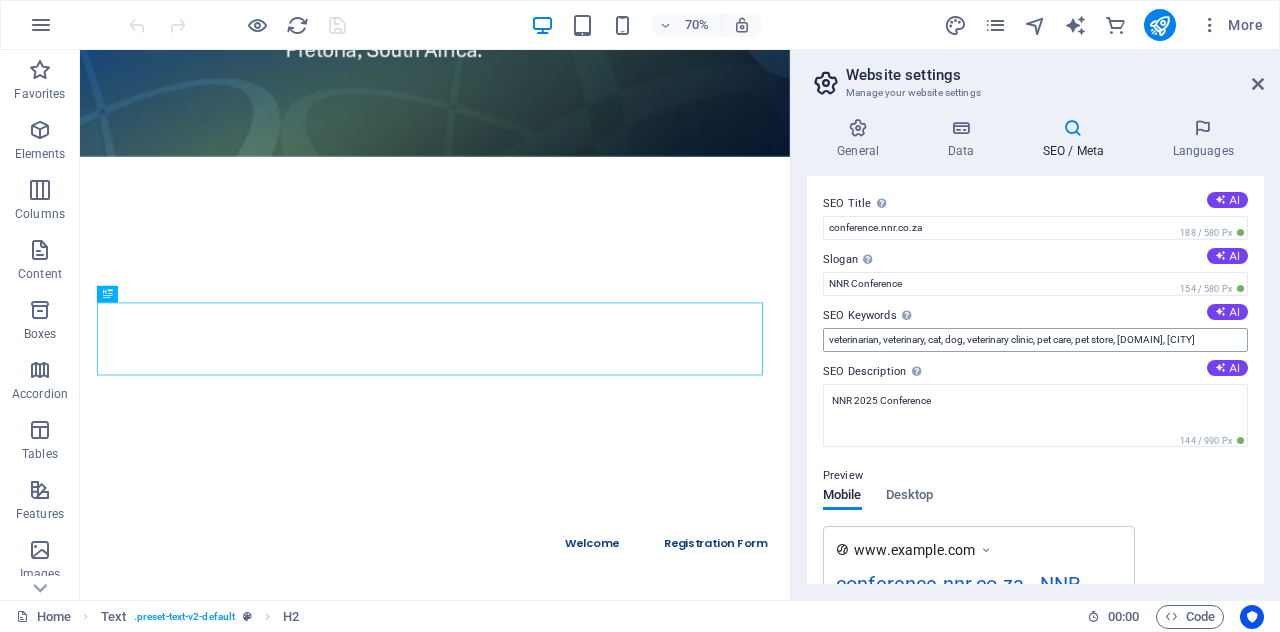 drag, startPoint x: 1264, startPoint y: 255, endPoint x: 1241, endPoint y: 349, distance: 96.77293 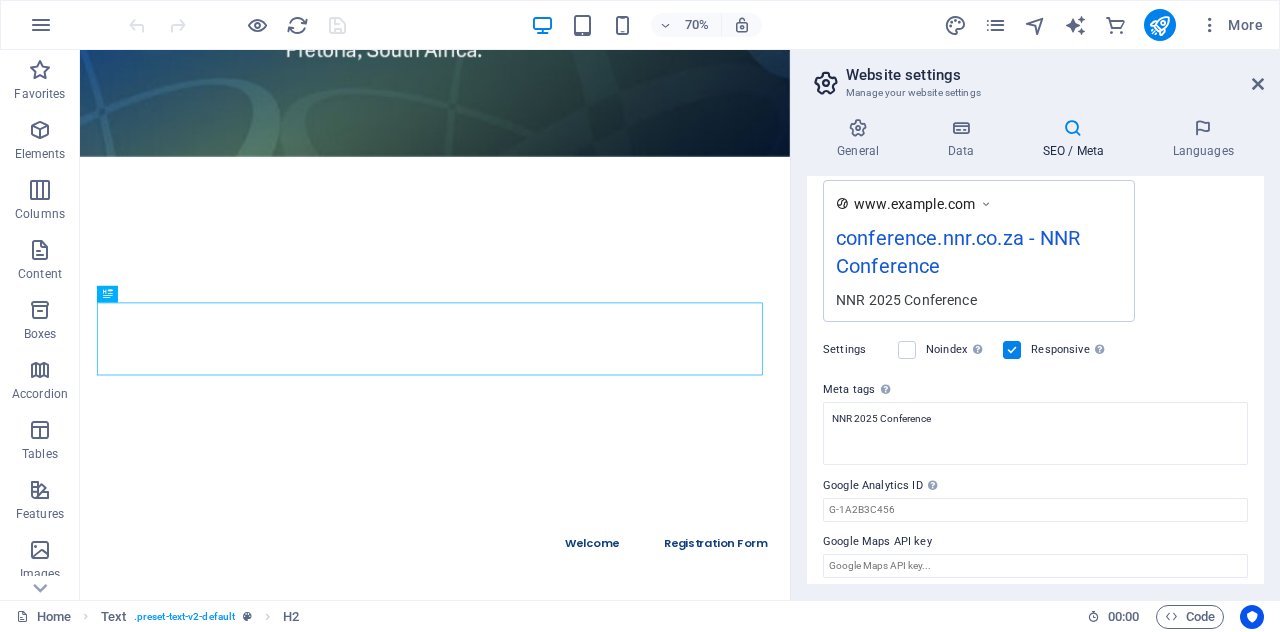 scroll, scrollTop: 353, scrollLeft: 0, axis: vertical 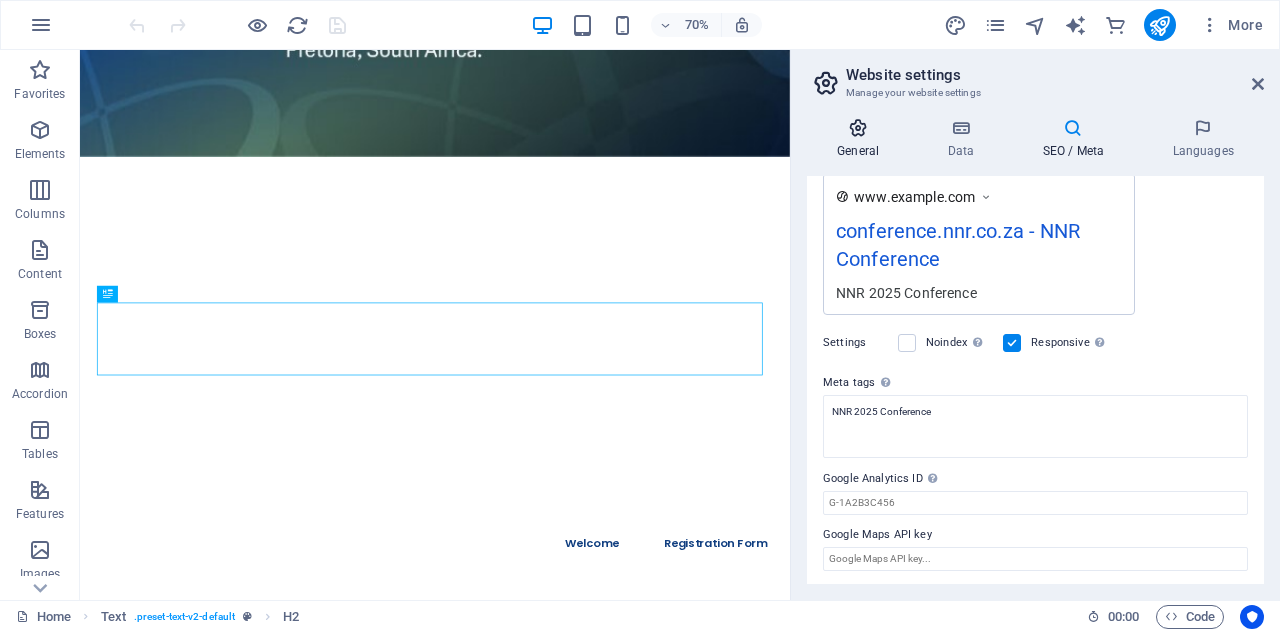 click at bounding box center [858, 128] 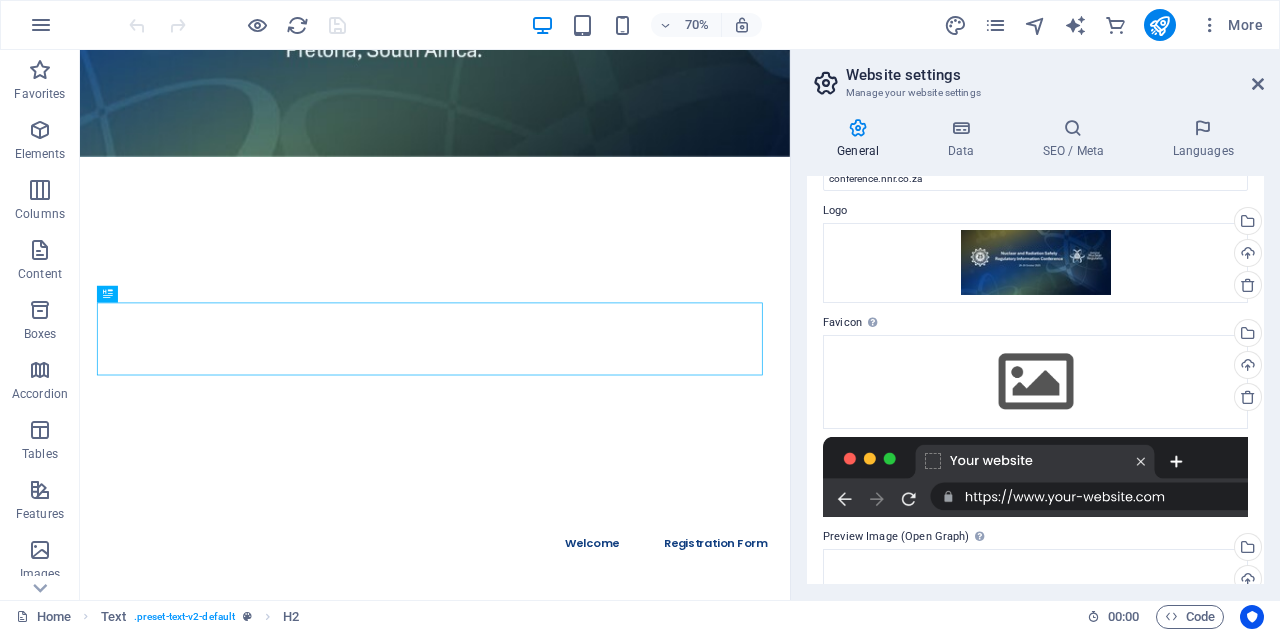 scroll, scrollTop: 46, scrollLeft: 0, axis: vertical 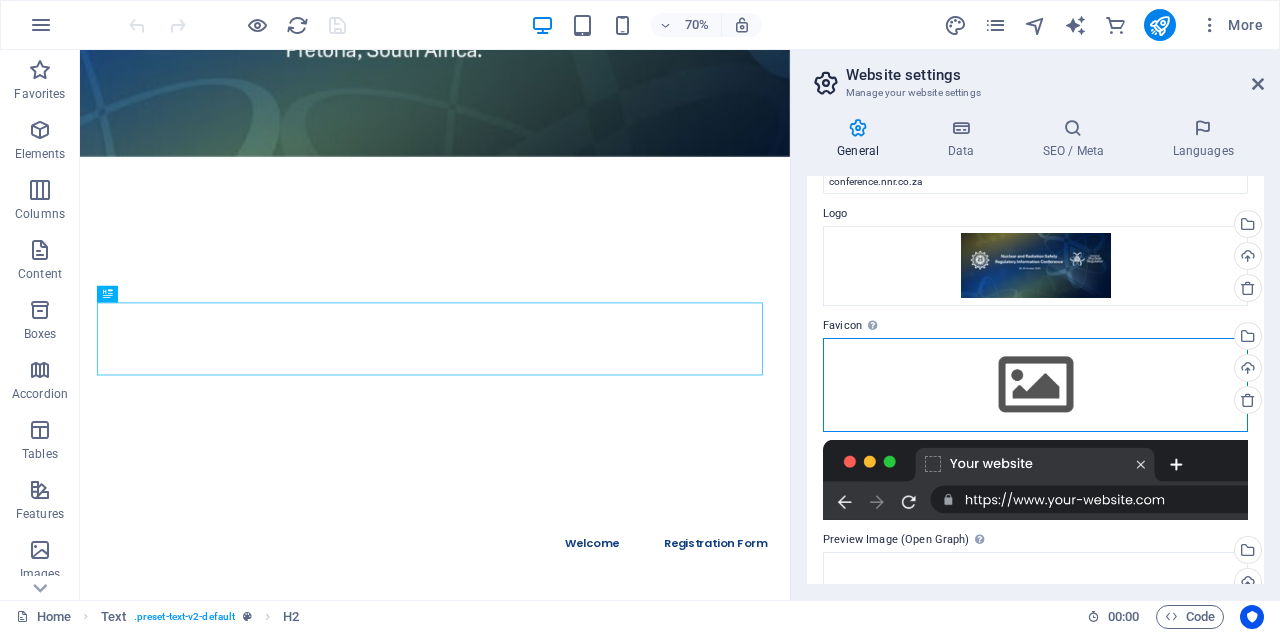 click on "Drag files here, click to choose files or select files from Files or our free stock photos & videos" at bounding box center (1035, 385) 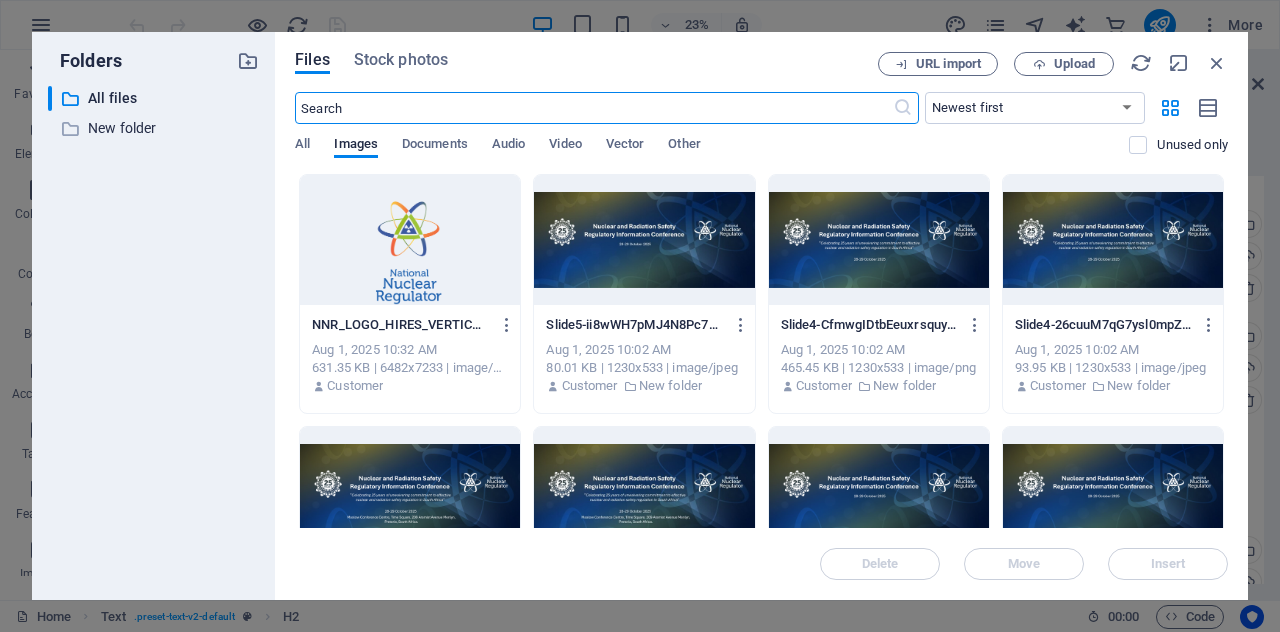 scroll, scrollTop: 0, scrollLeft: 0, axis: both 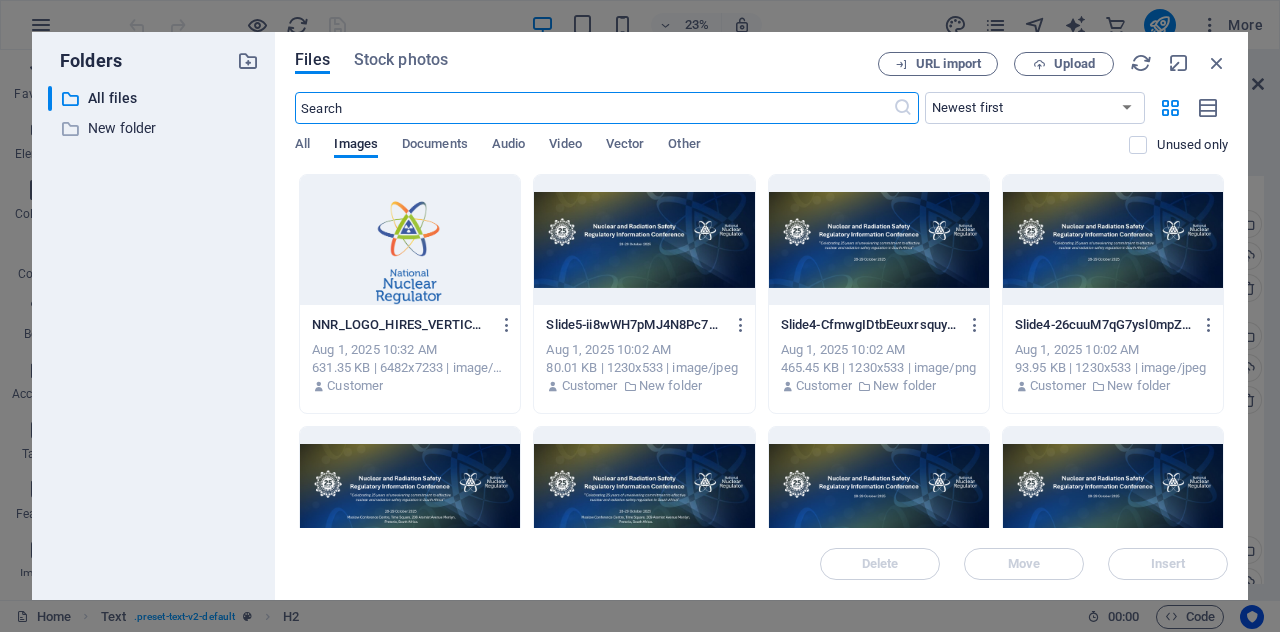 click at bounding box center (410, 240) 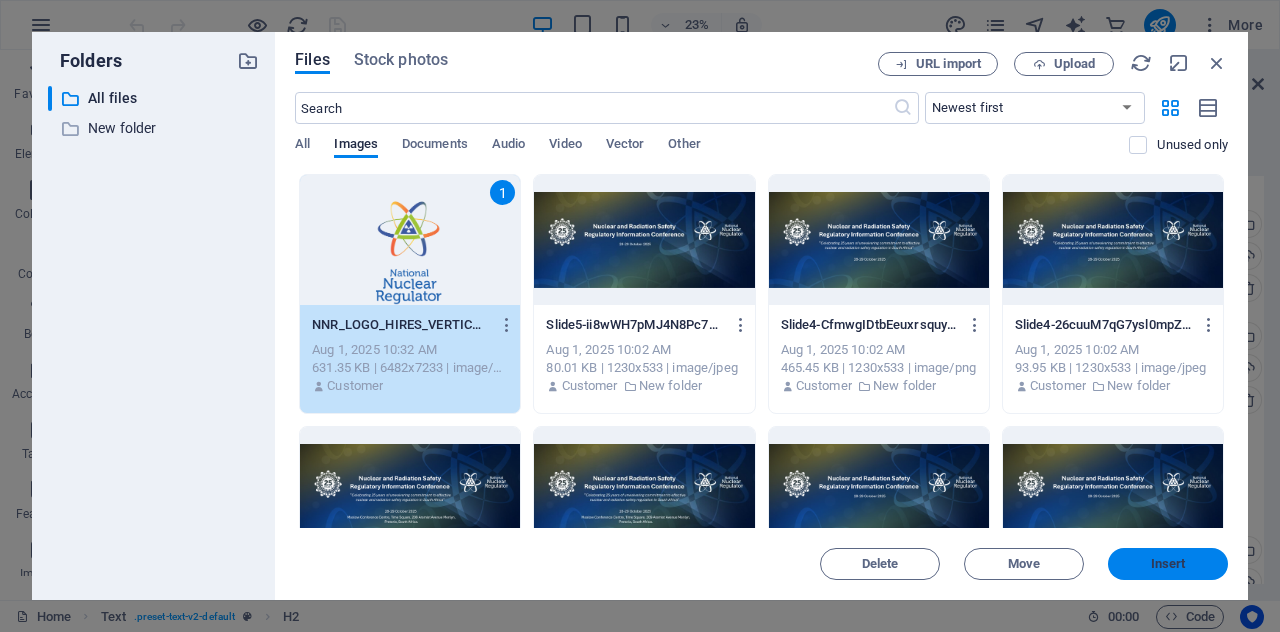 click on "Insert" at bounding box center (1168, 564) 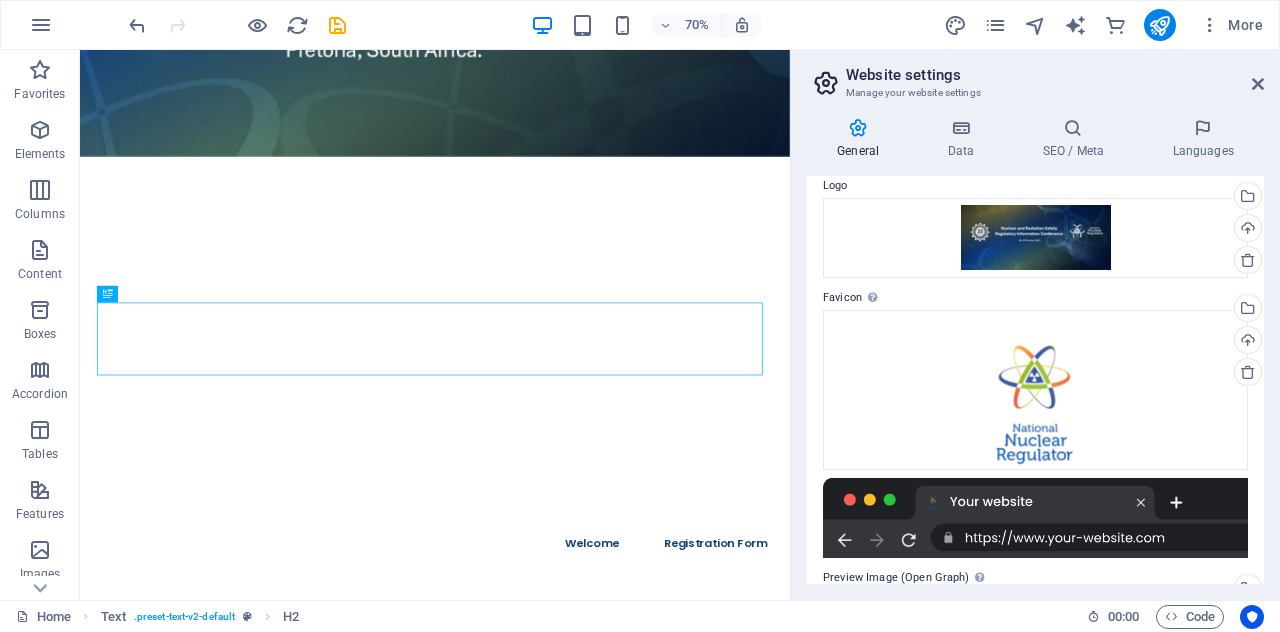 scroll, scrollTop: 0, scrollLeft: 0, axis: both 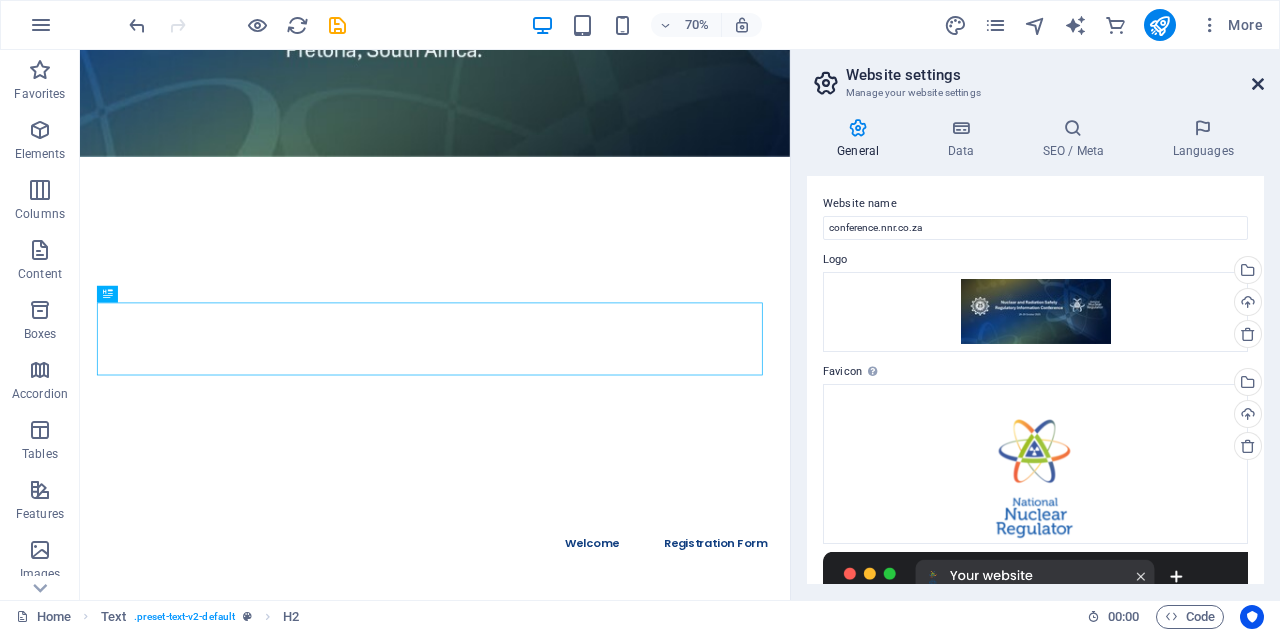 click at bounding box center (1258, 84) 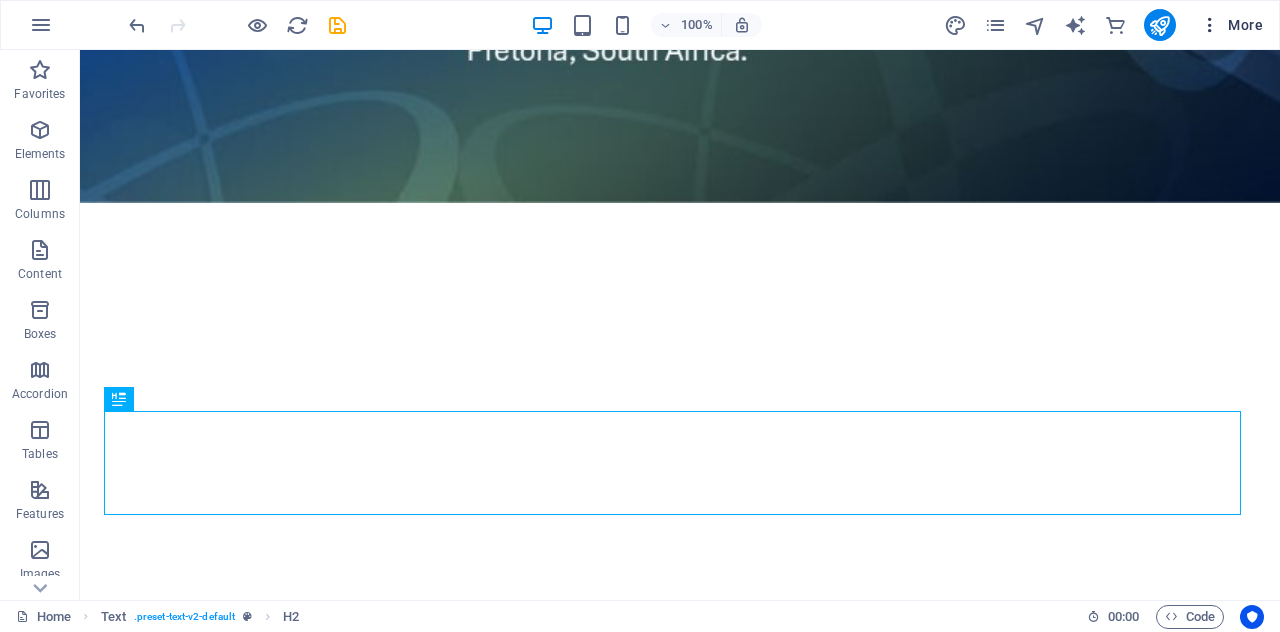 click on "More" at bounding box center [1231, 25] 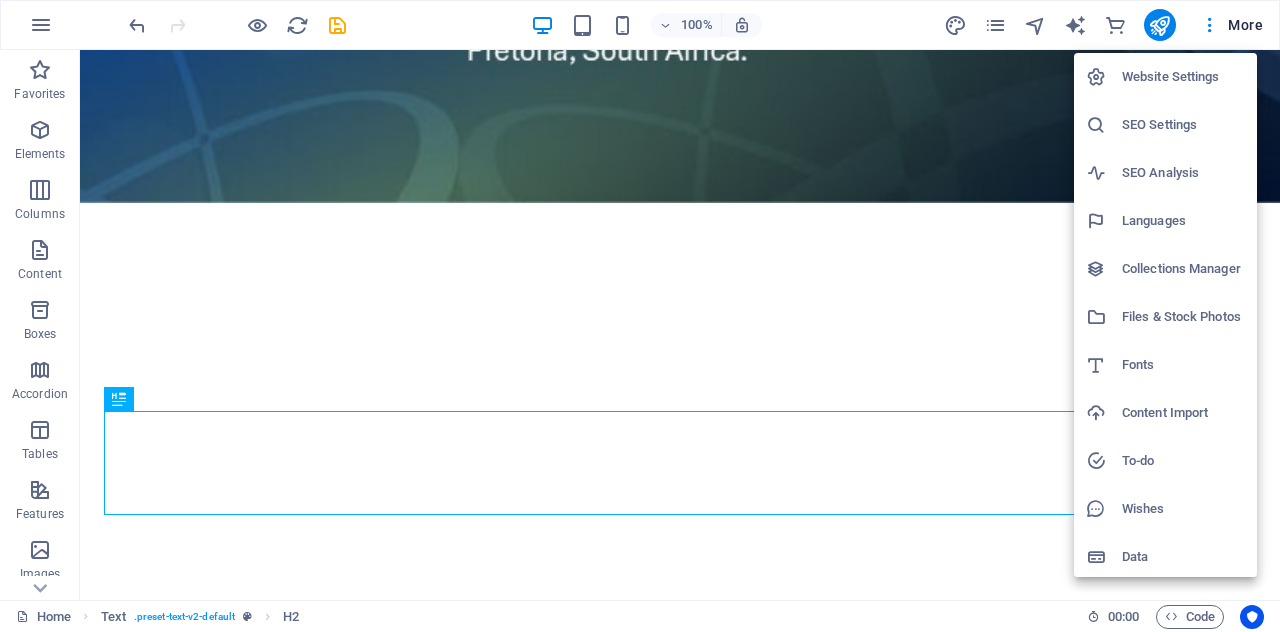 click at bounding box center [1096, 557] 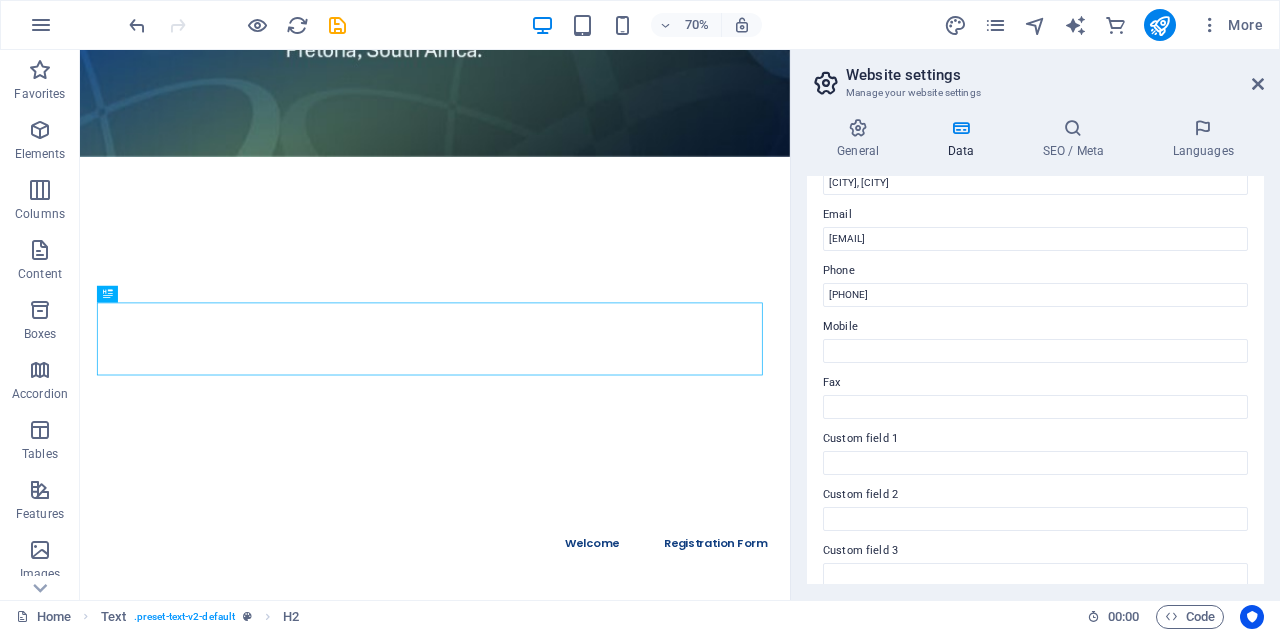 scroll, scrollTop: 394, scrollLeft: 0, axis: vertical 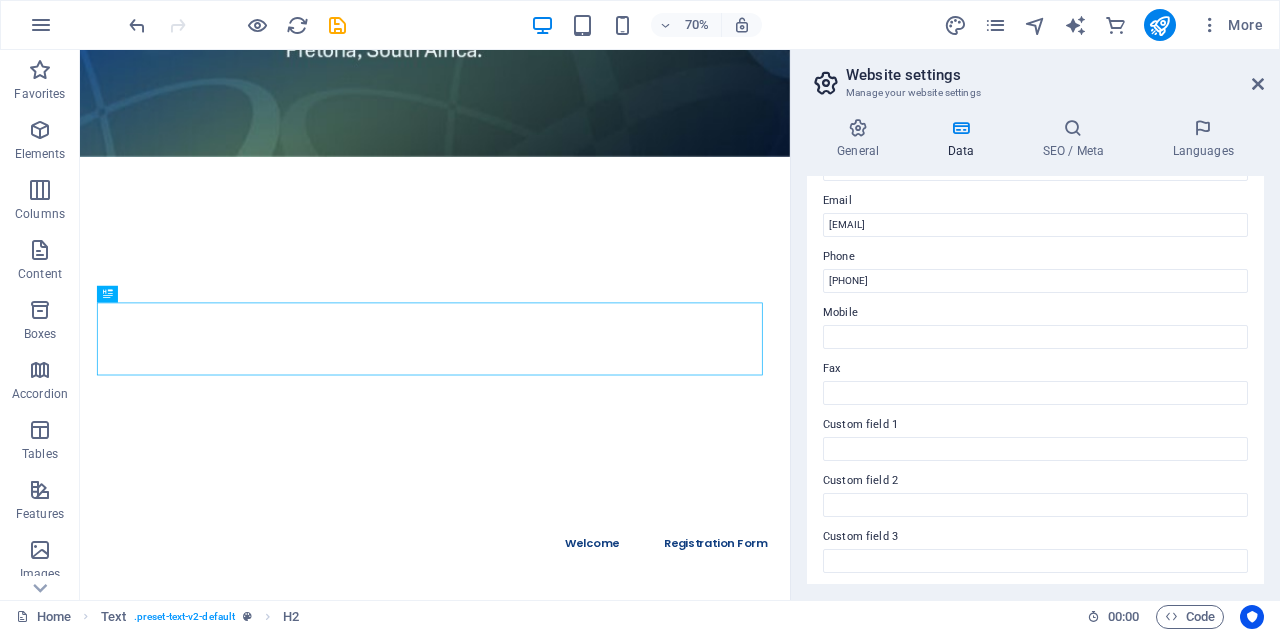 drag, startPoint x: 1264, startPoint y: 363, endPoint x: 1268, endPoint y: 281, distance: 82.0975 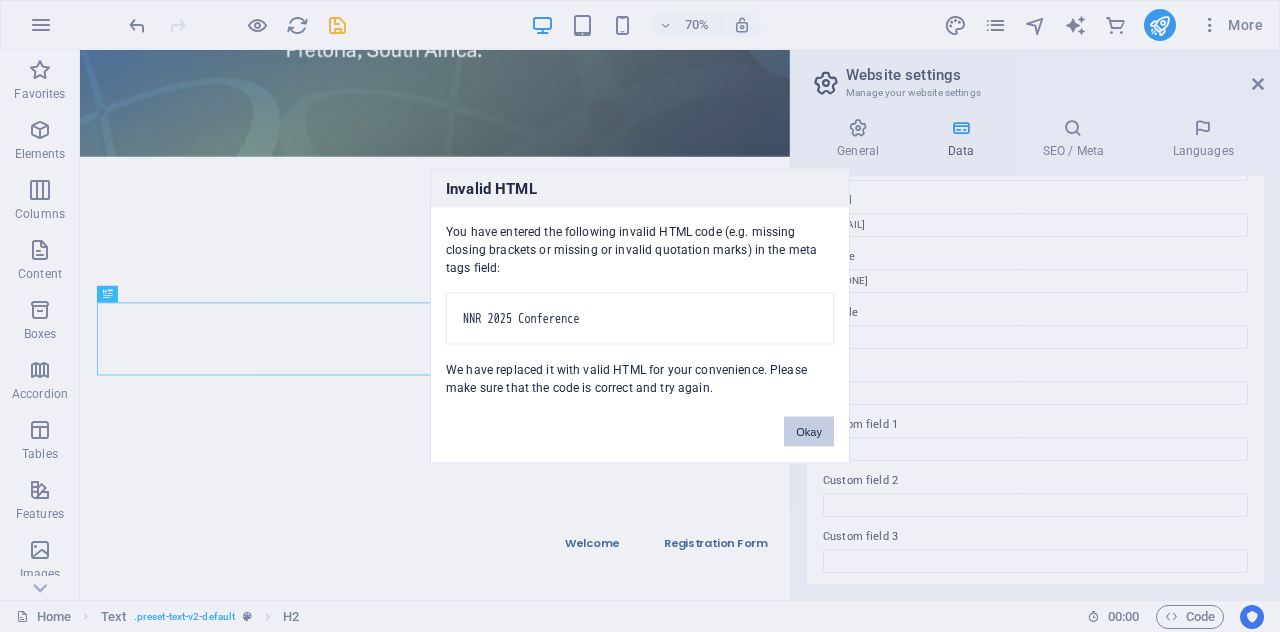 drag, startPoint x: 1250, startPoint y: 615, endPoint x: 802, endPoint y: 435, distance: 482.80844 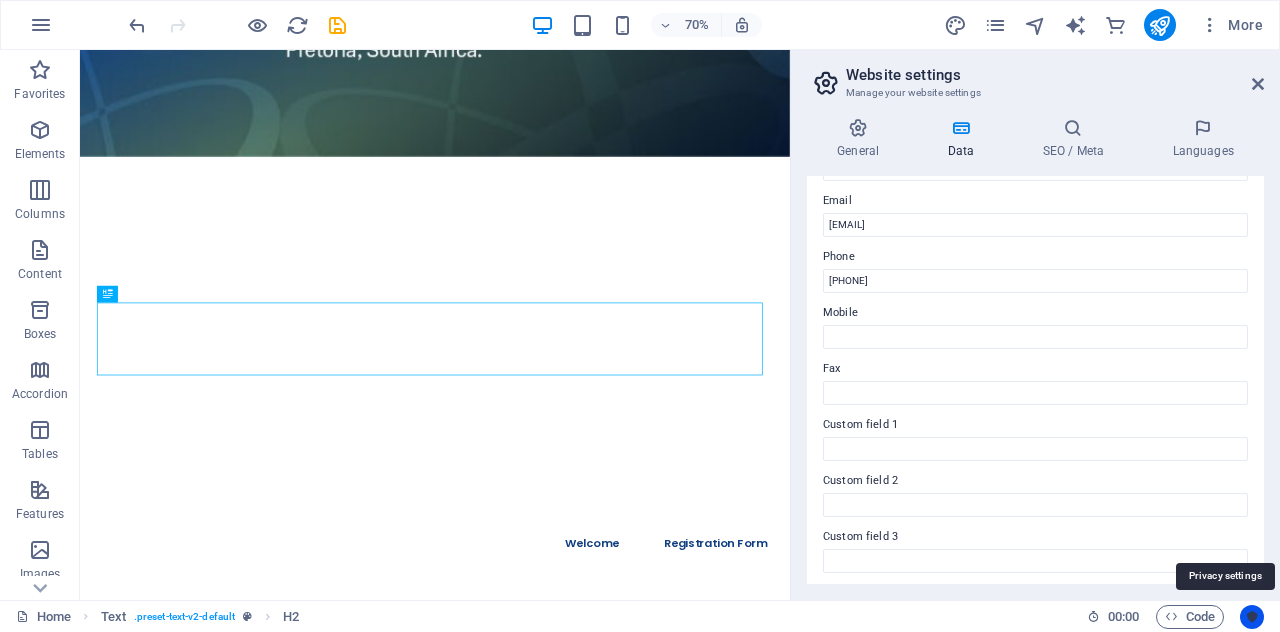 click at bounding box center (1252, 617) 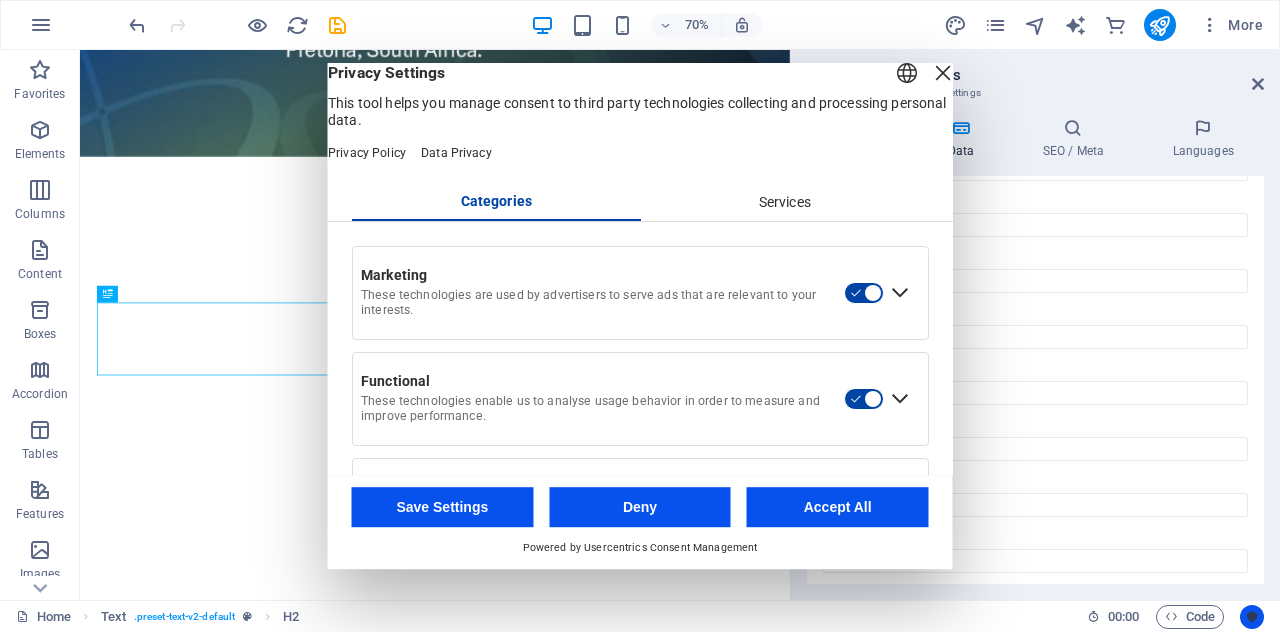 click at bounding box center [1252, 617] 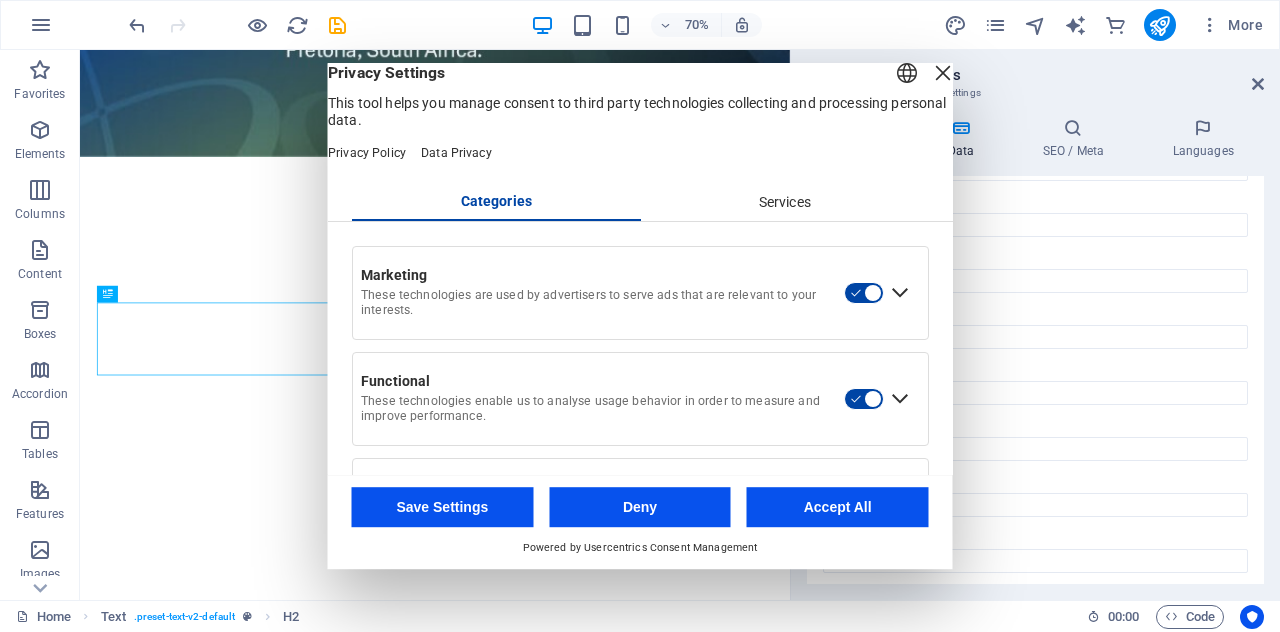 click on "Services" at bounding box center [784, 203] 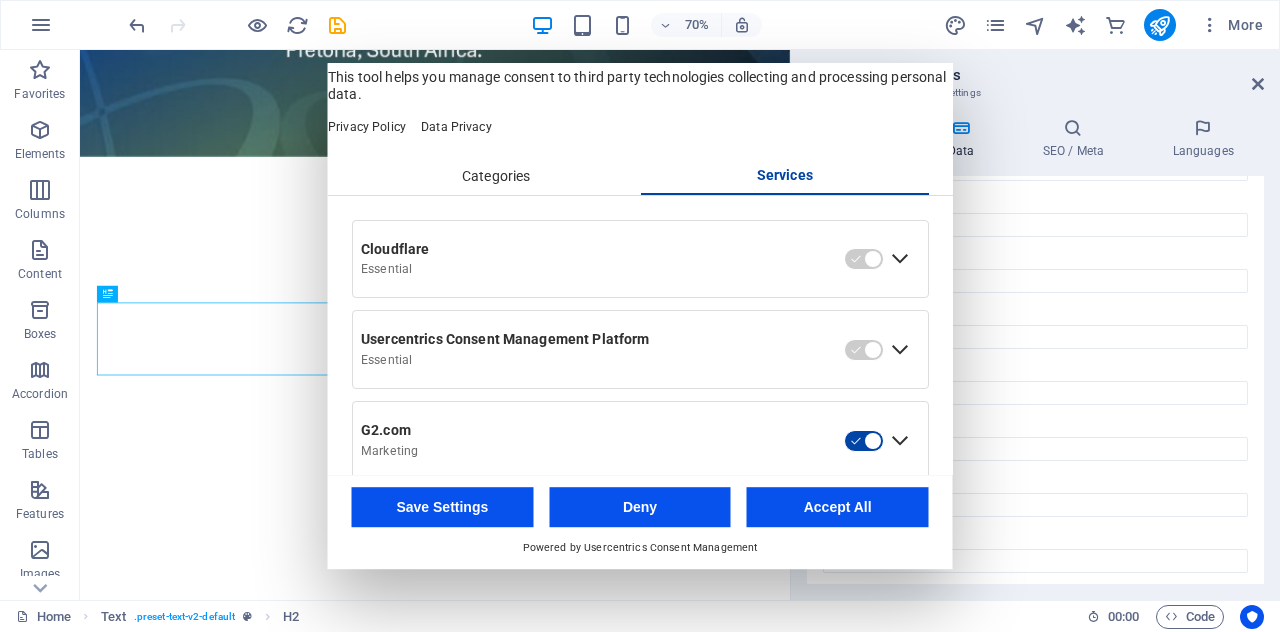 scroll, scrollTop: 0, scrollLeft: 0, axis: both 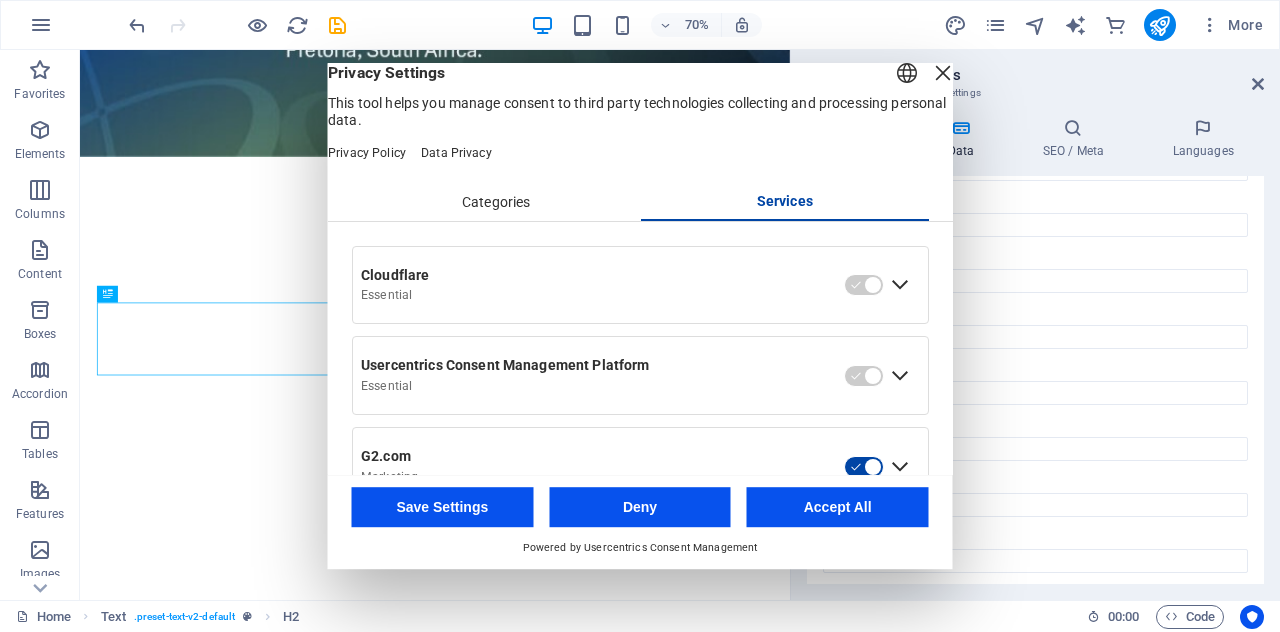 click on "Categories" at bounding box center (496, 203) 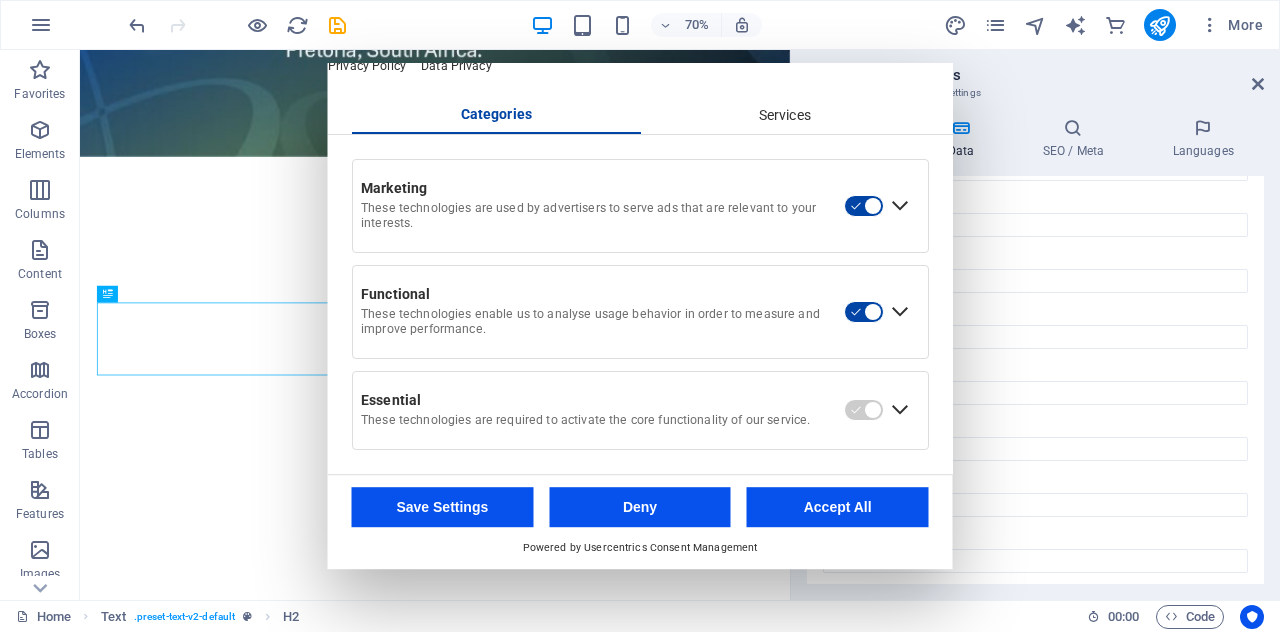 scroll, scrollTop: 108, scrollLeft: 0, axis: vertical 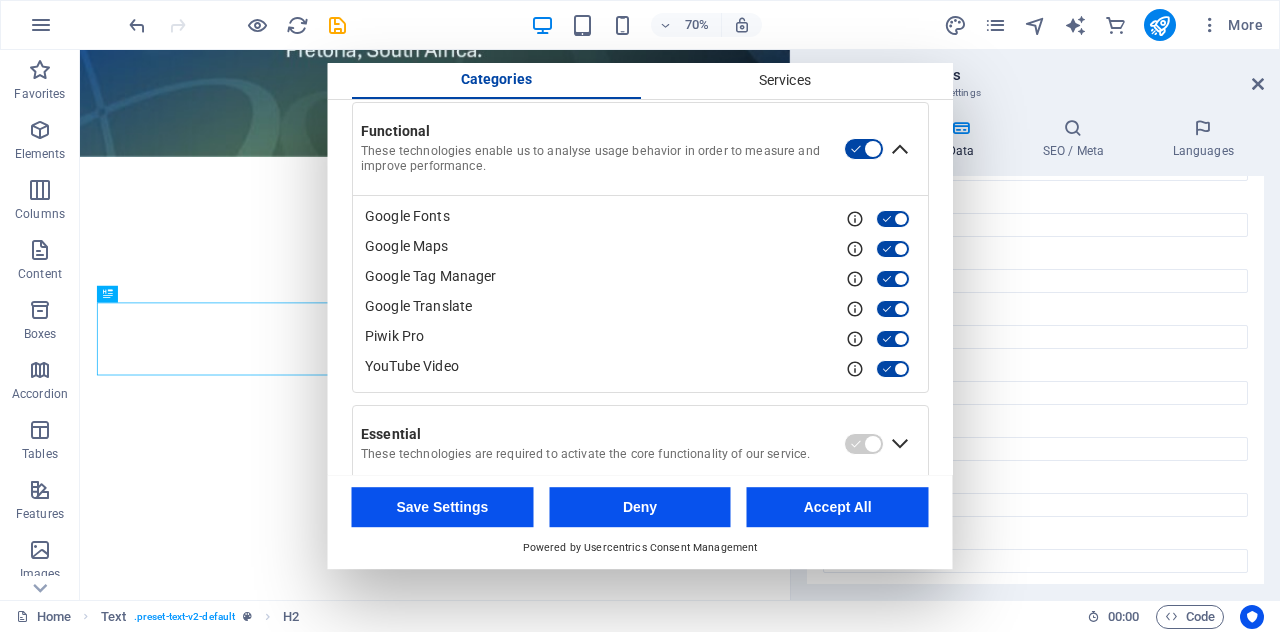 click at bounding box center (900, 149) 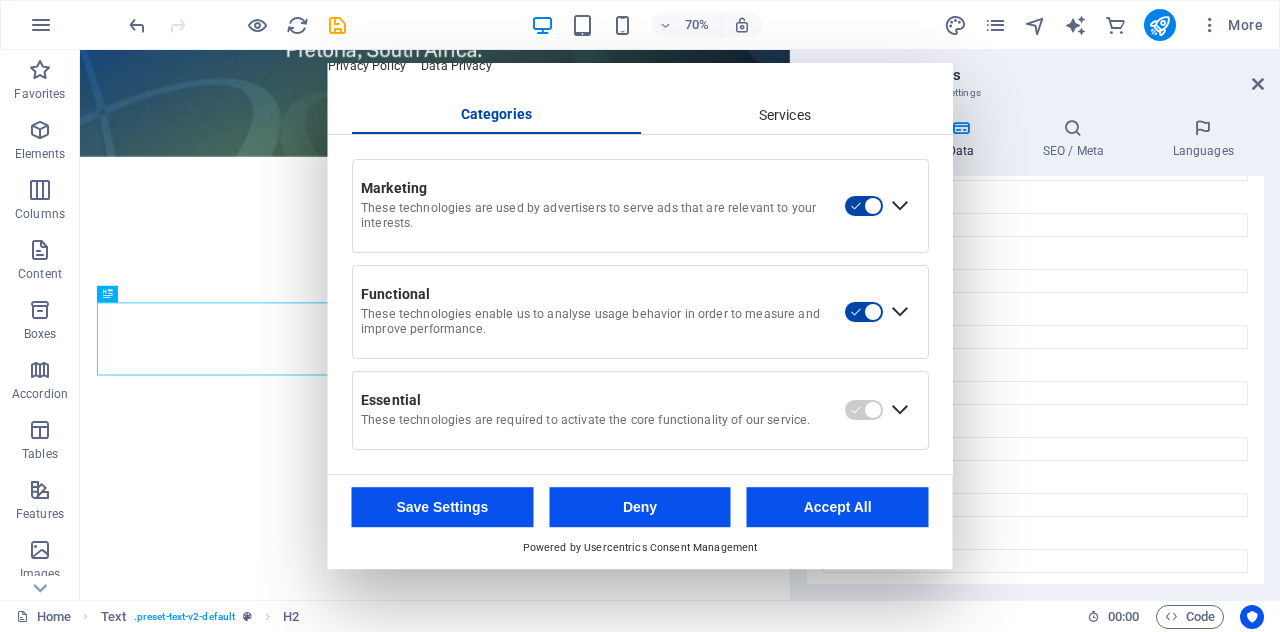 click at bounding box center [900, 410] 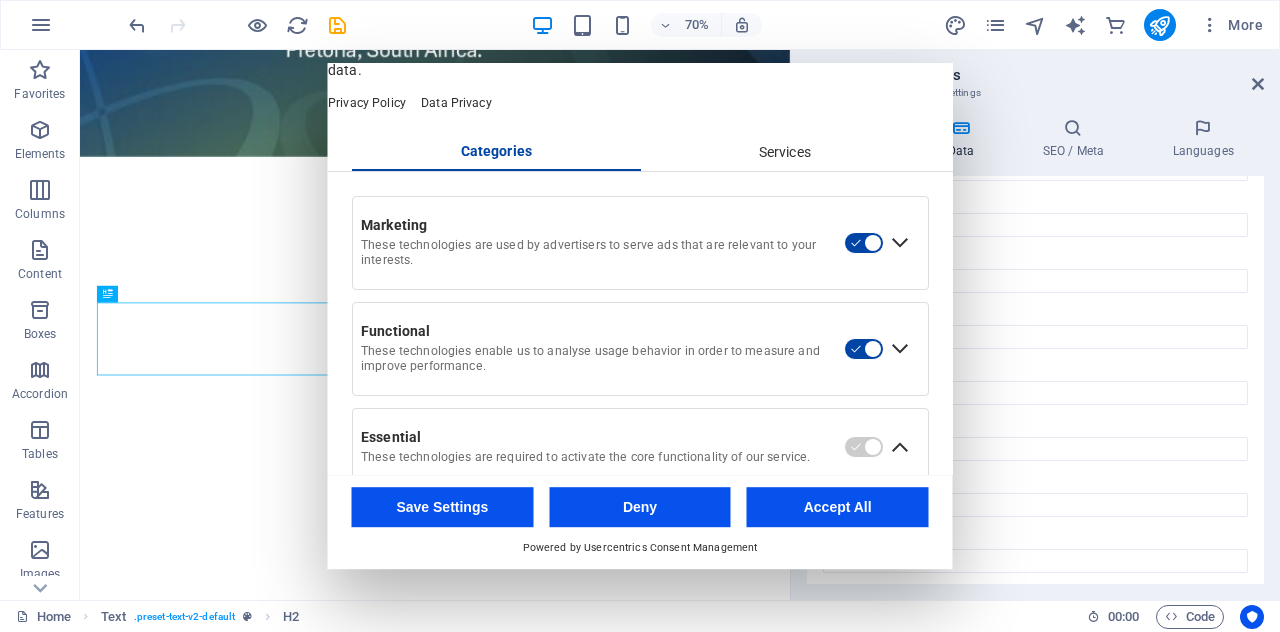 scroll, scrollTop: 0, scrollLeft: 0, axis: both 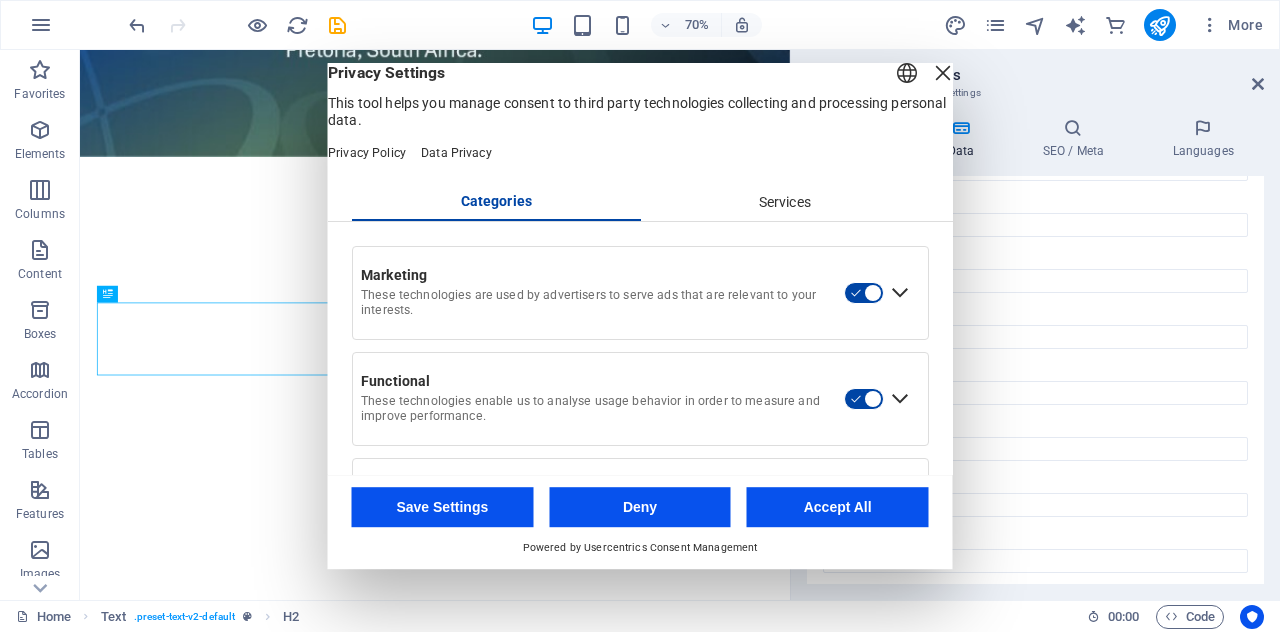 click at bounding box center [943, 73] 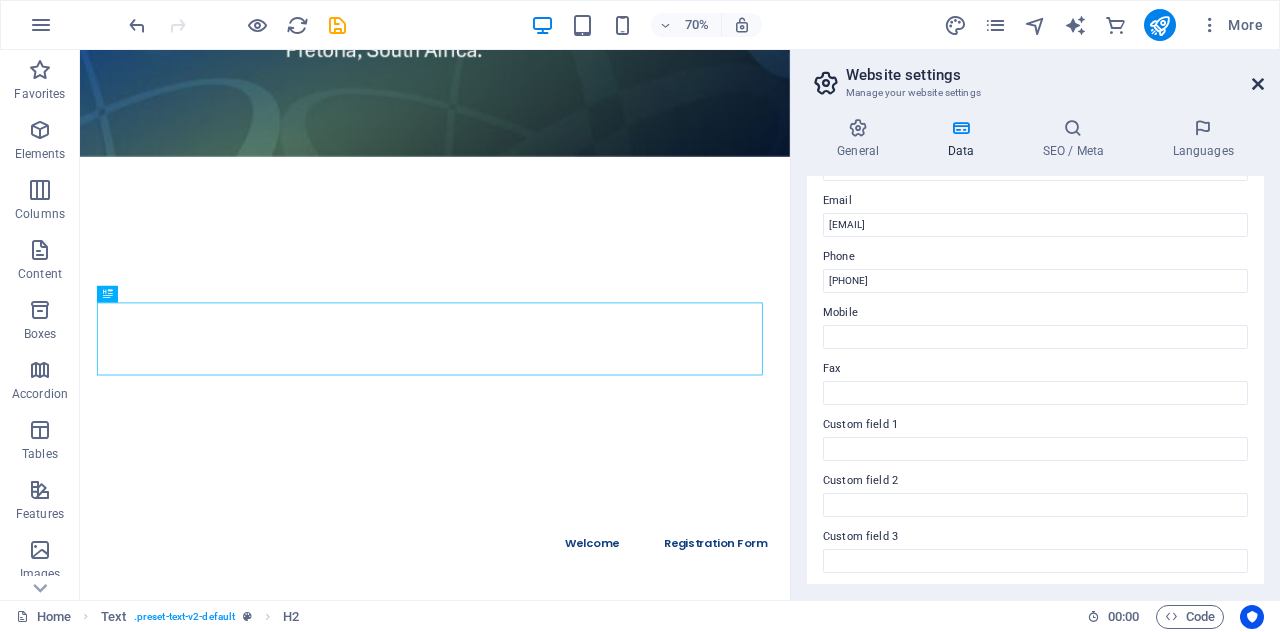 click at bounding box center (1258, 84) 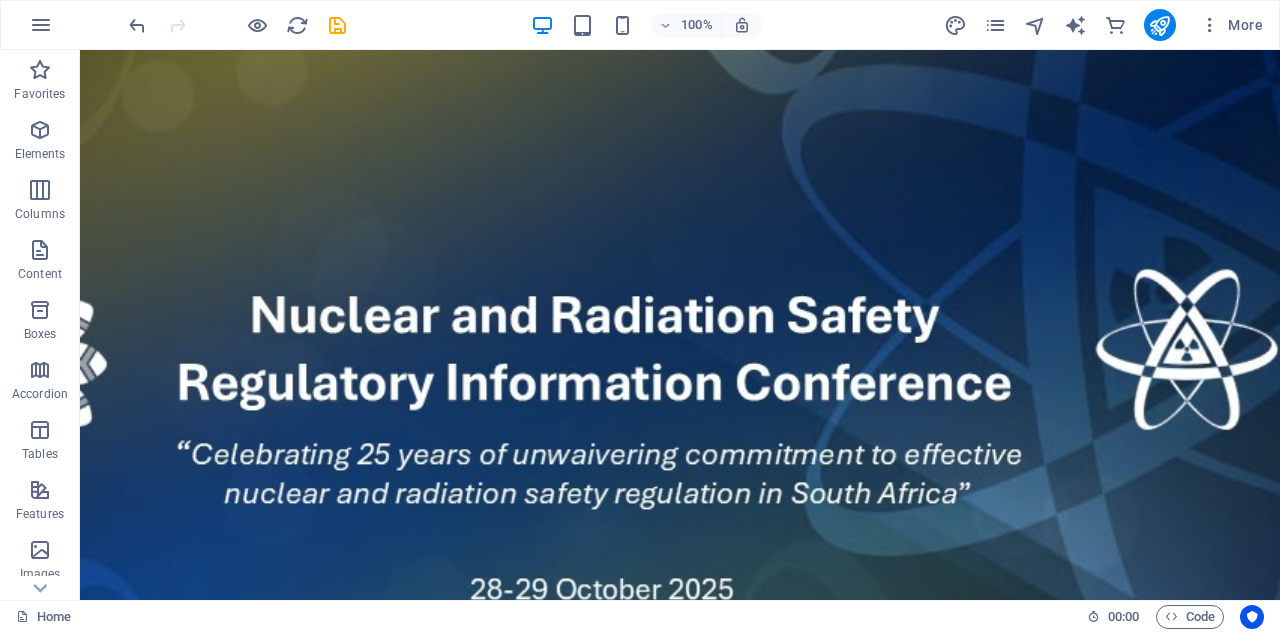scroll, scrollTop: 0, scrollLeft: 0, axis: both 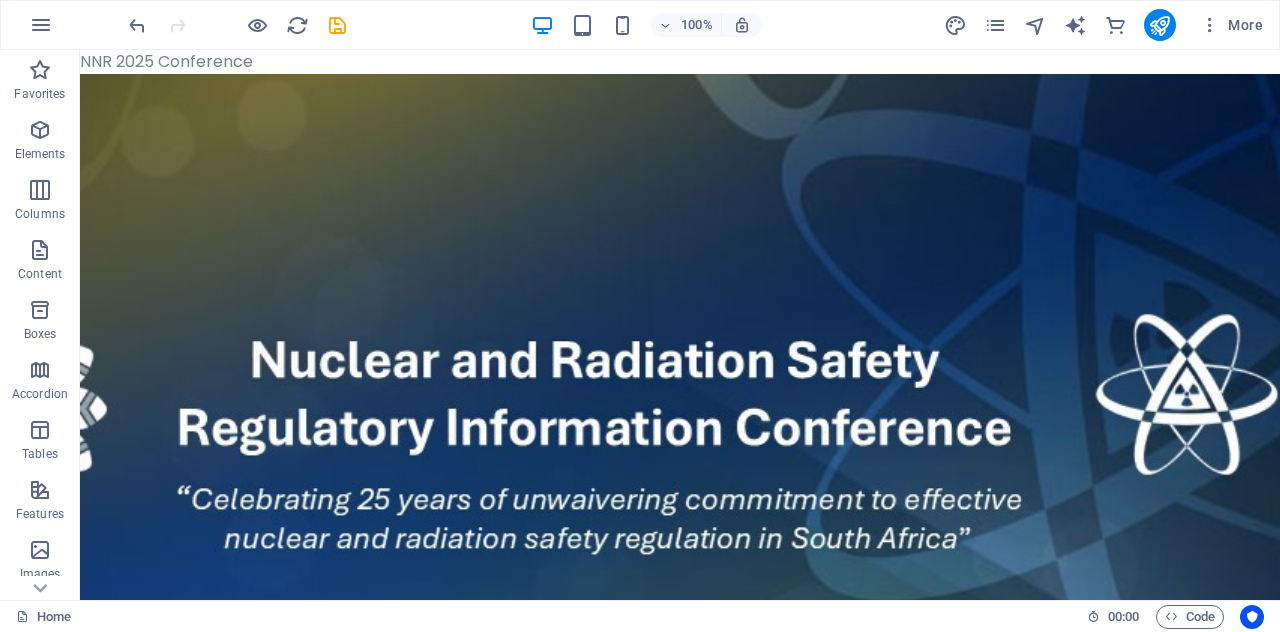 click on "NNR 2025 Conference
Skip to main content
Welcome Registration Form Nuclear and Radiation Safety Regulatory Information Conference 2025 The NNR’s  Nuclear and Radiation Safety Regulatory Information Conference will be guided by the theme, “Celebrating 25 years of unwaivering commitment to effective nuclear safety regulation in South Africa”. The two-day event will feature high-level keynote addresses, a series of expert panel discussions focusing on insightful topics across various themes followed by technical industry sessions on the regulation of the nuclear sector in South Africa" at bounding box center [680, 1035] 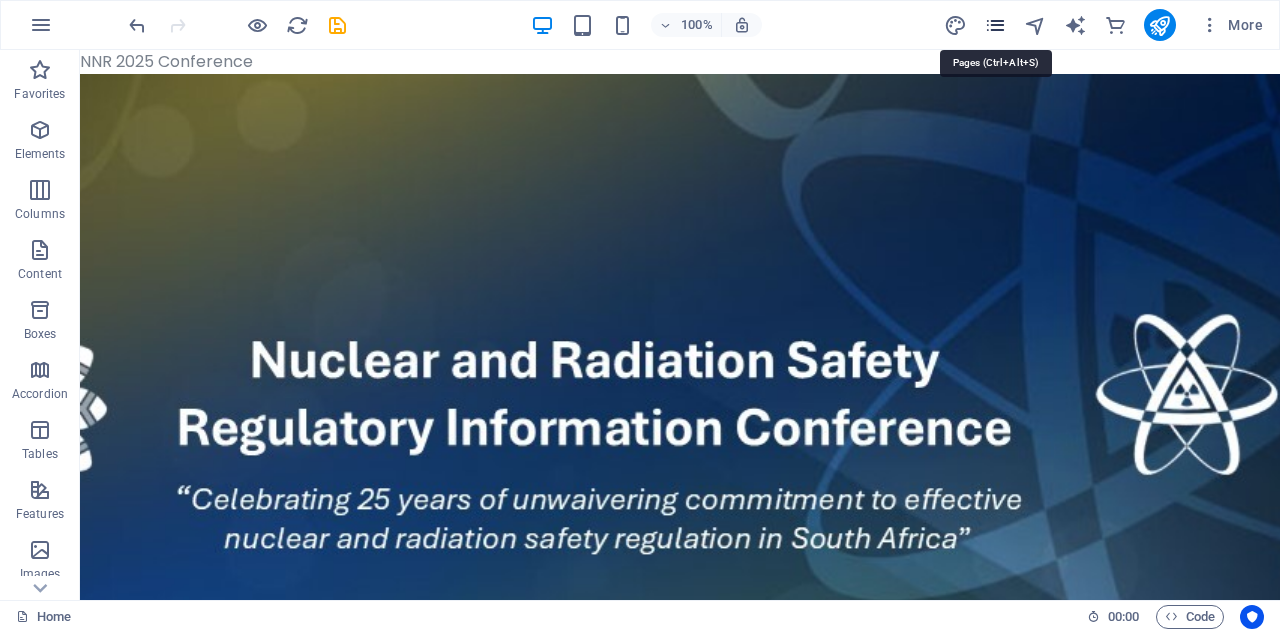 click at bounding box center [995, 25] 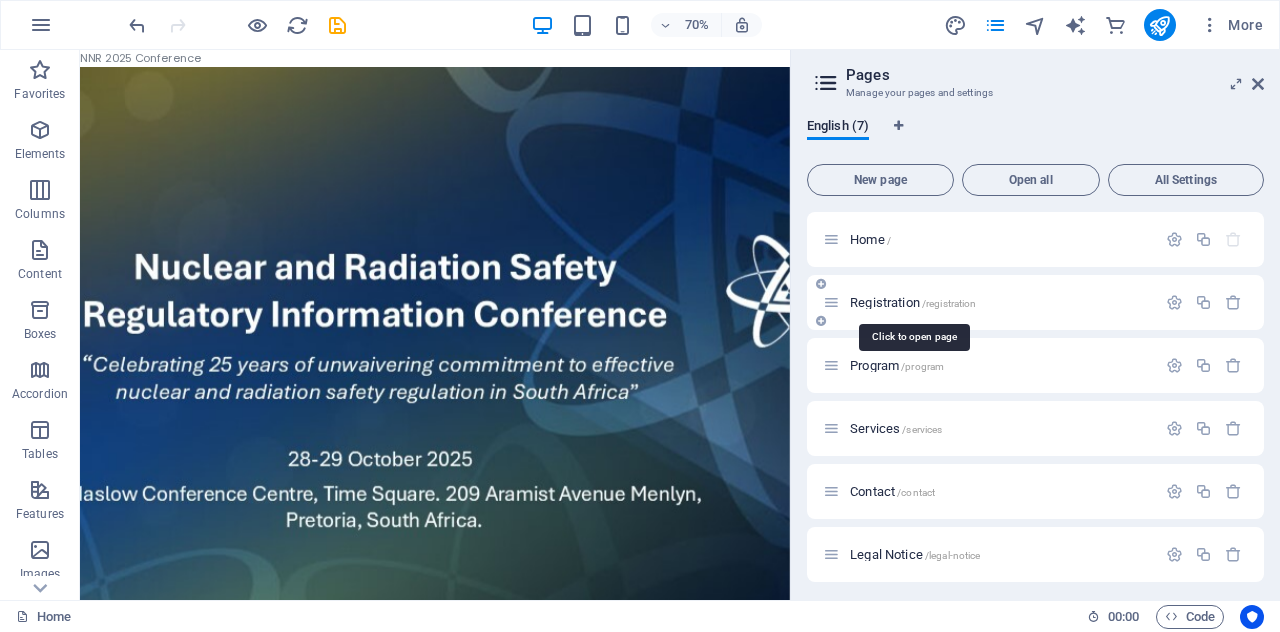click on "Registration /registration" at bounding box center (913, 302) 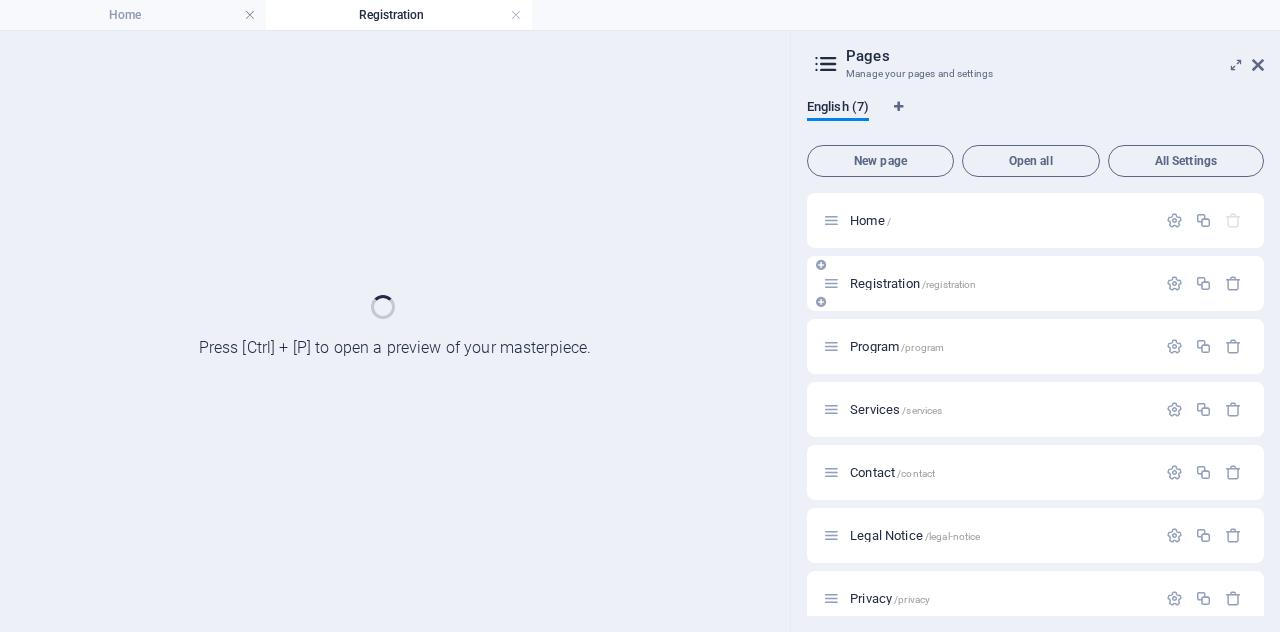click on "Registration /registration" at bounding box center [1035, 283] 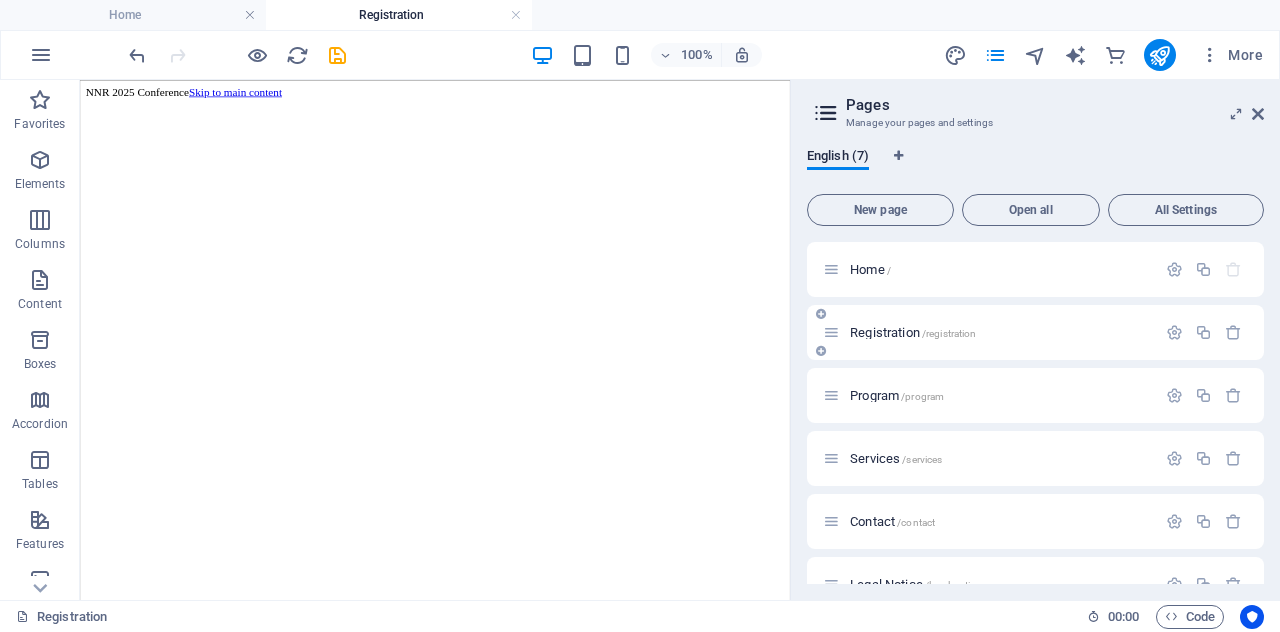 scroll, scrollTop: 0, scrollLeft: 0, axis: both 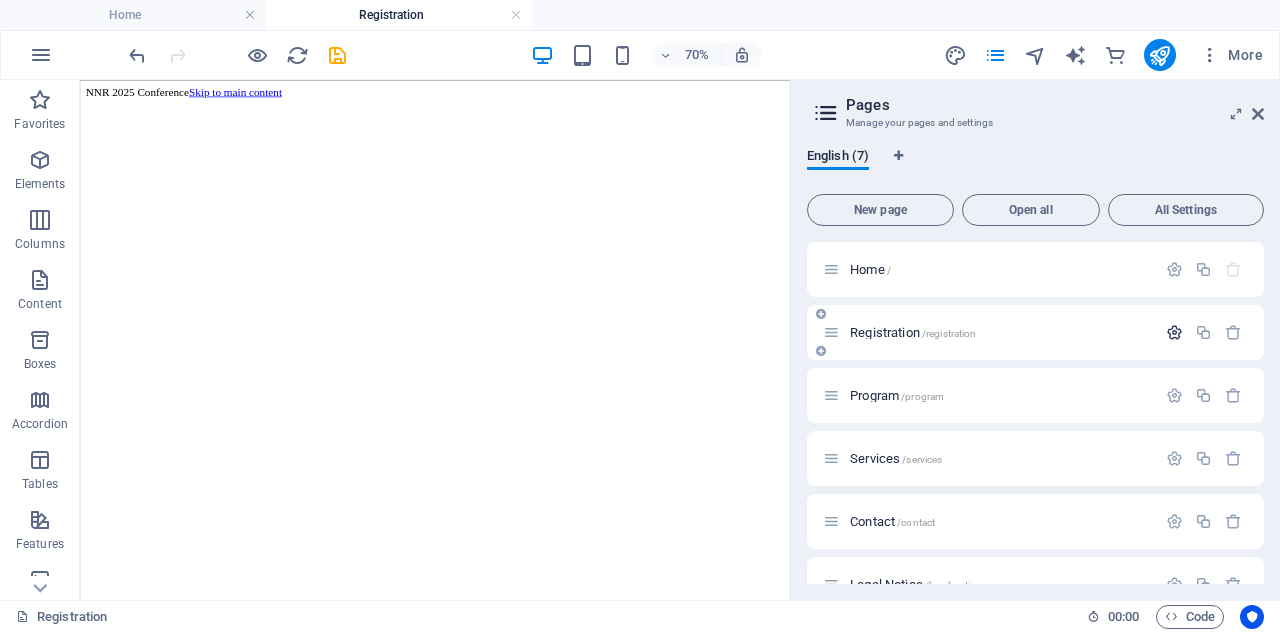 click at bounding box center (1174, 332) 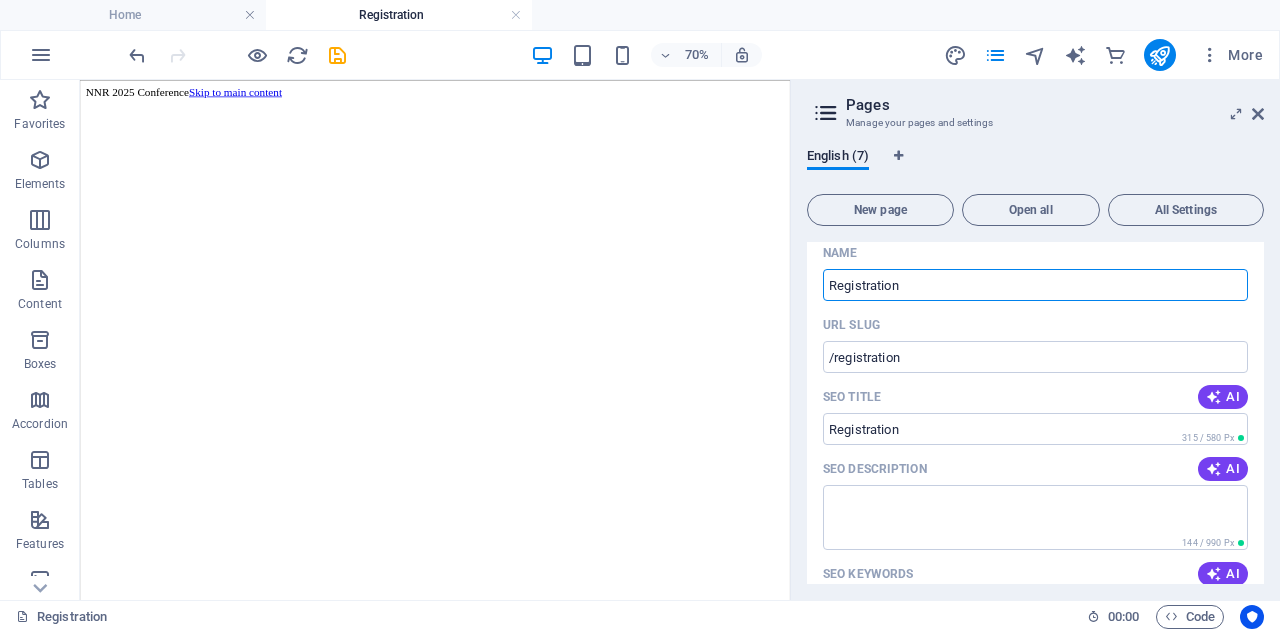 scroll, scrollTop: 0, scrollLeft: 0, axis: both 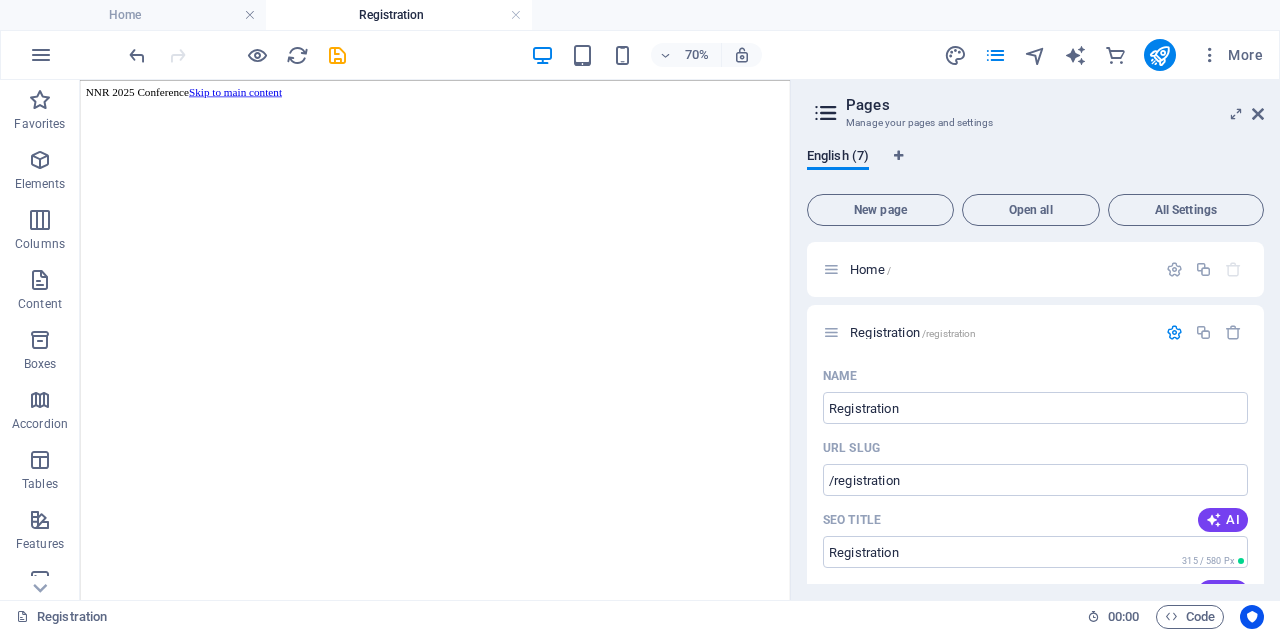 drag, startPoint x: 1175, startPoint y: 205, endPoint x: 1193, endPoint y: 207, distance: 18.110771 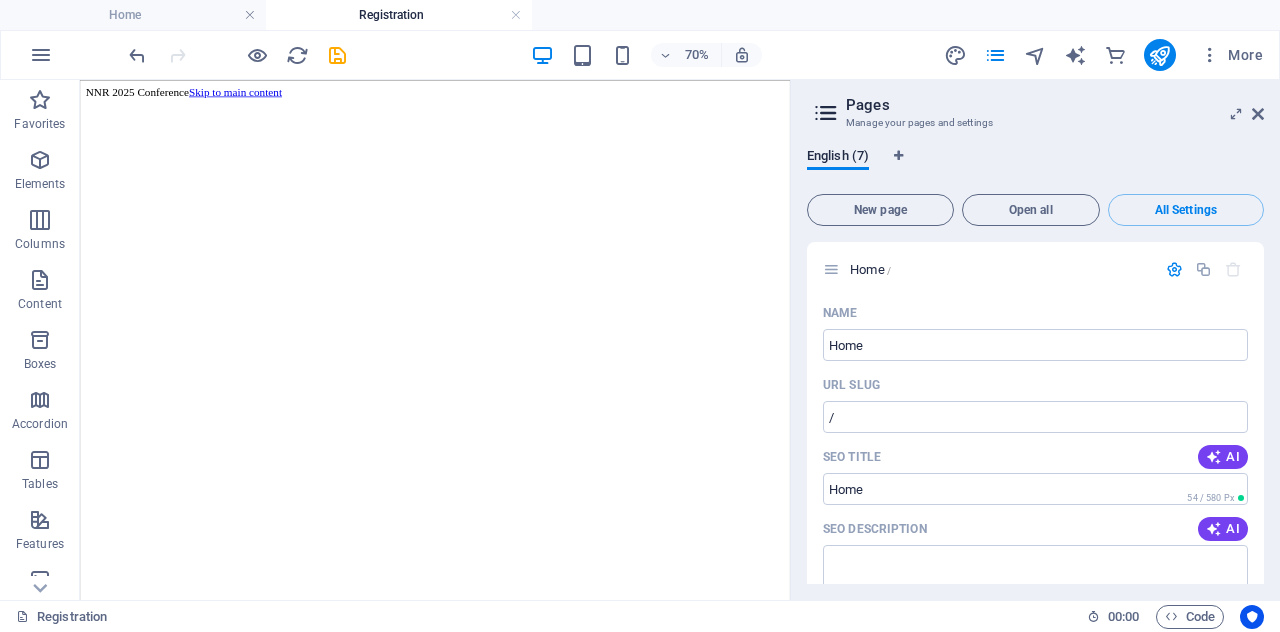 scroll, scrollTop: 4834, scrollLeft: 0, axis: vertical 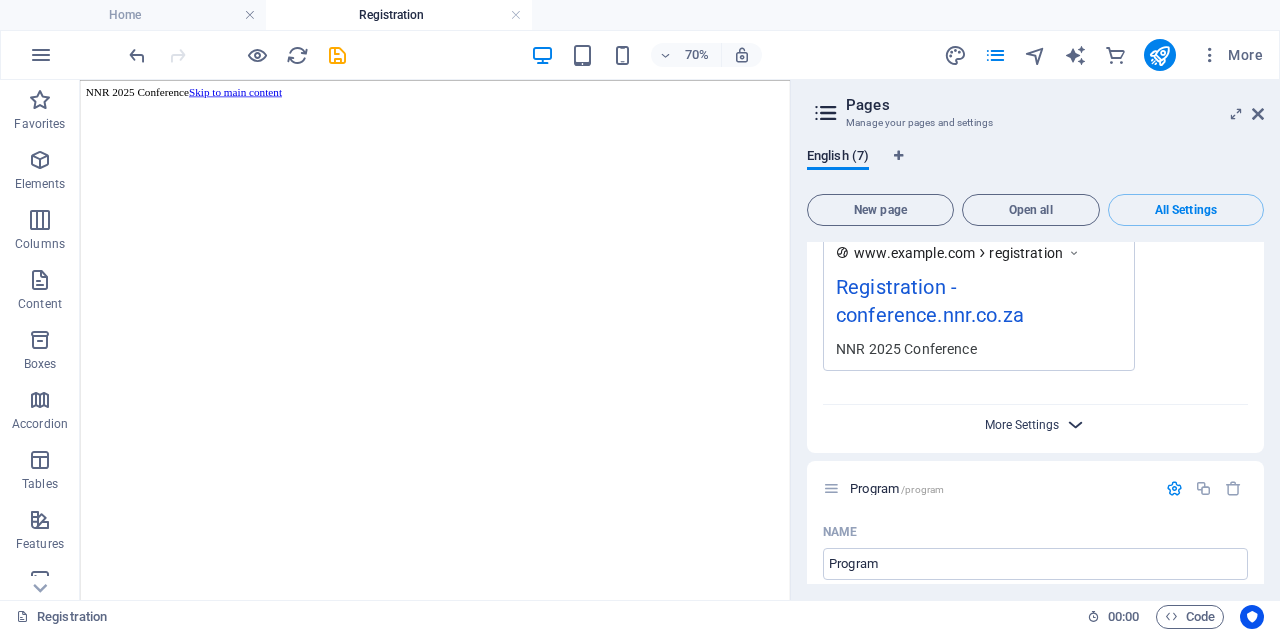 click on "More Settings" at bounding box center [1022, 425] 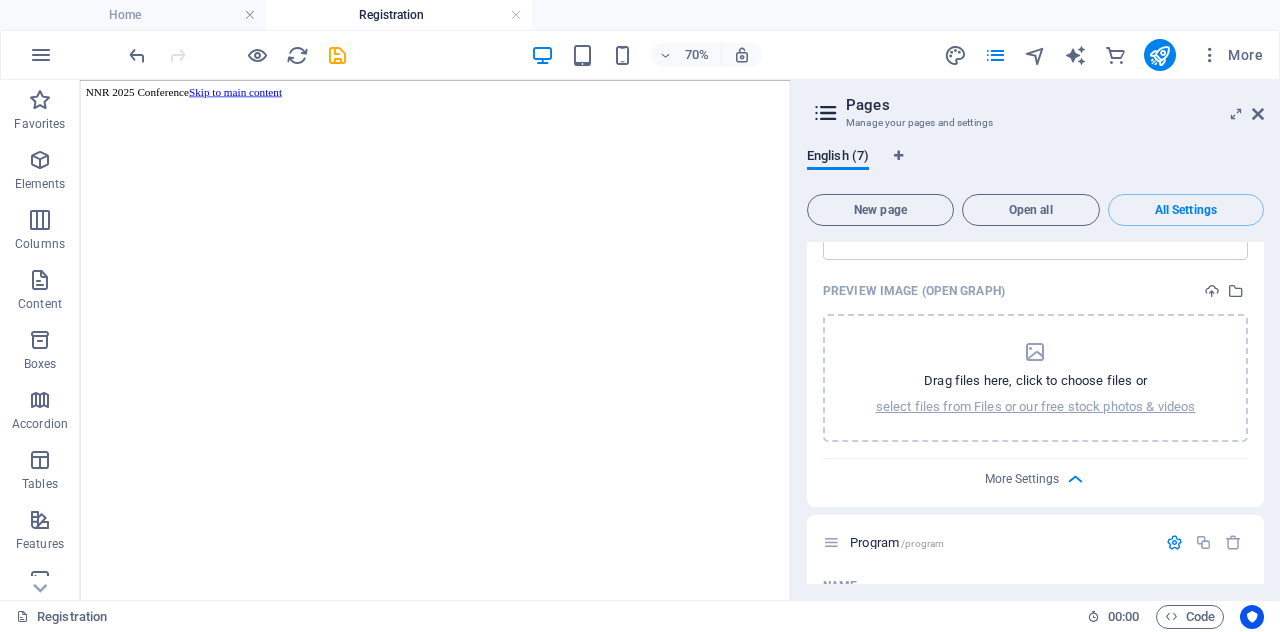 scroll, scrollTop: 1729, scrollLeft: 0, axis: vertical 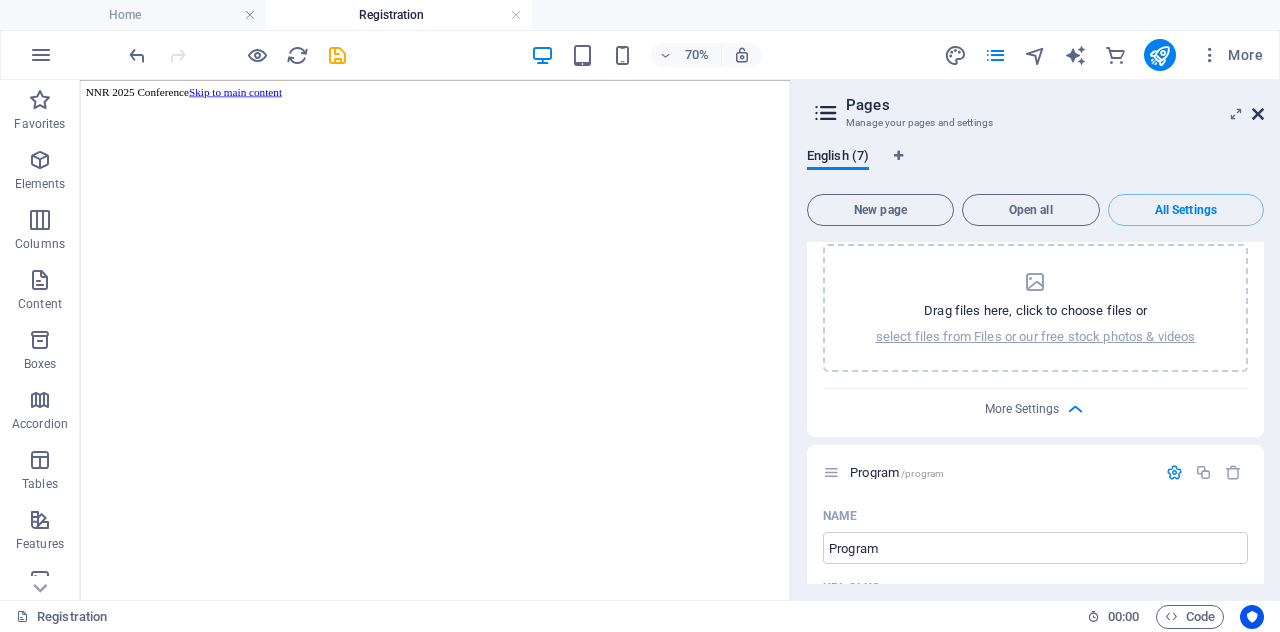 click at bounding box center [1258, 114] 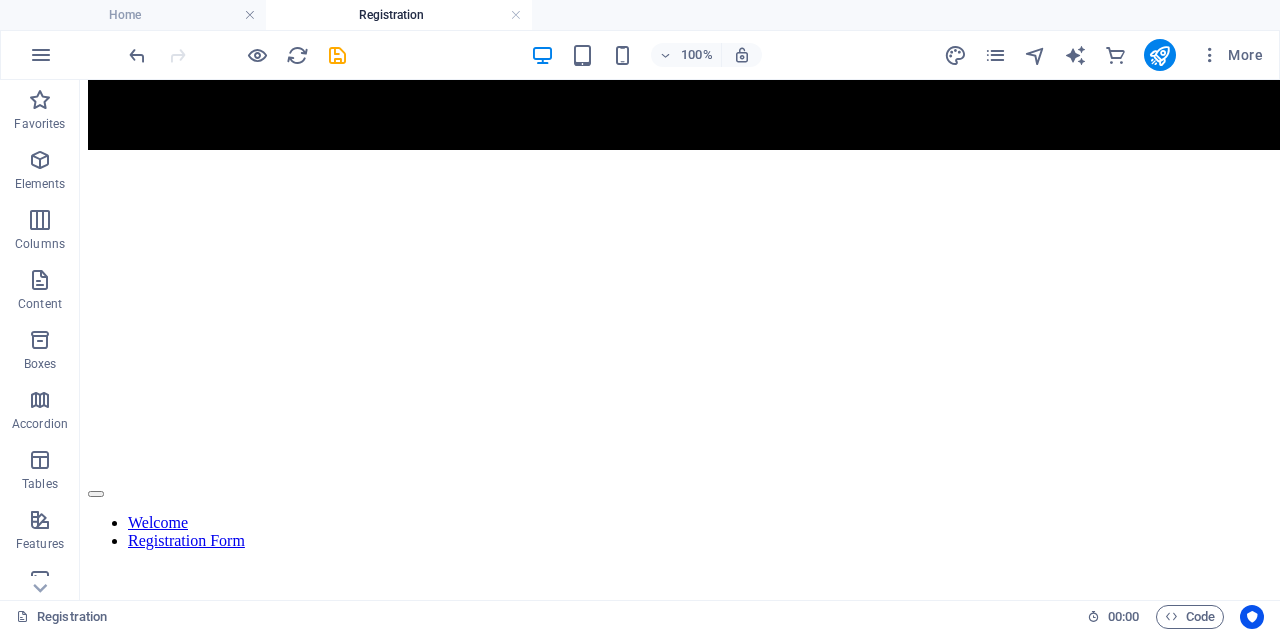 scroll, scrollTop: 930, scrollLeft: 0, axis: vertical 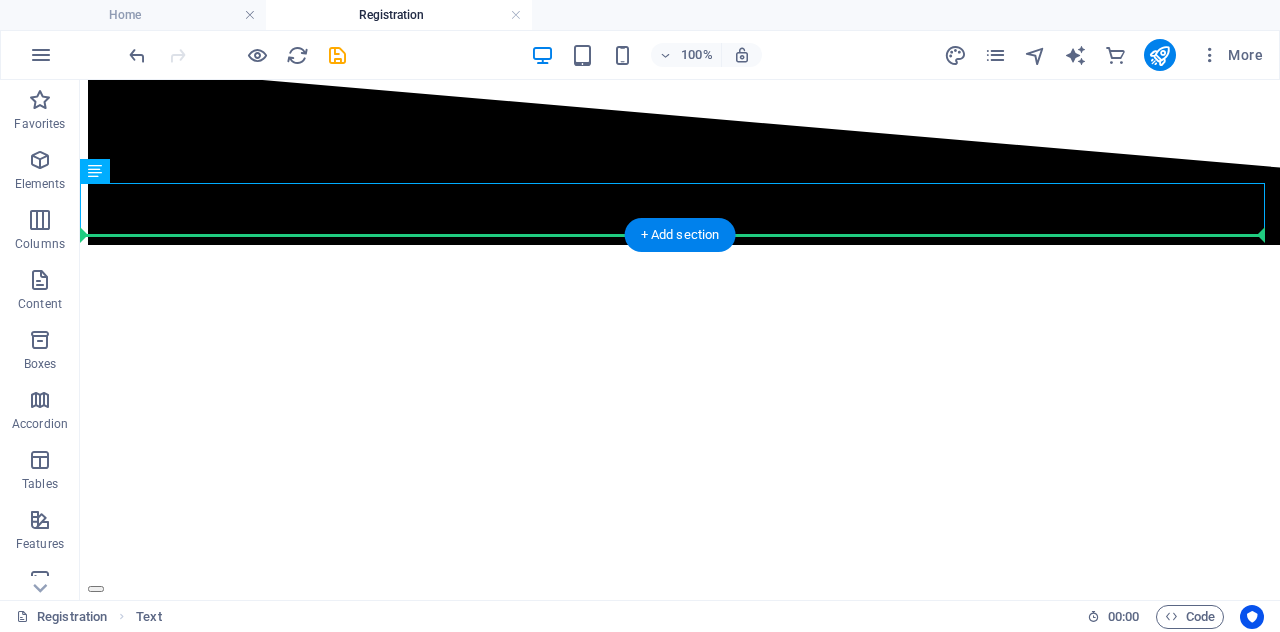 drag, startPoint x: 195, startPoint y: 253, endPoint x: 115, endPoint y: 252, distance: 80.00625 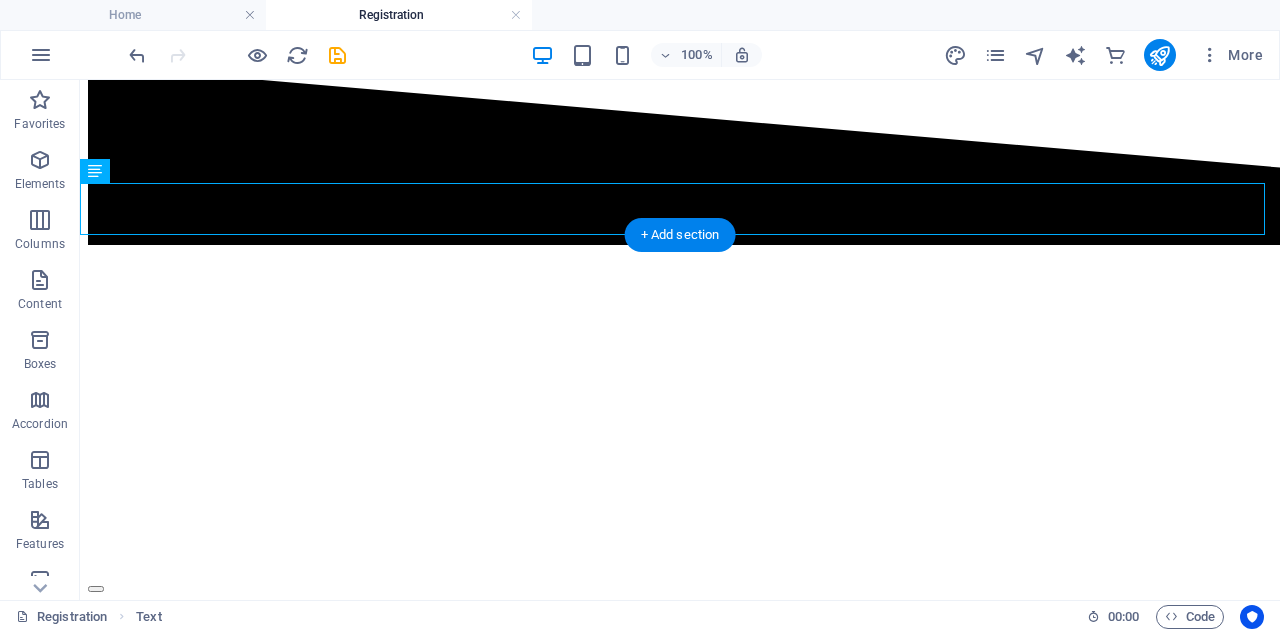 click on "Full Name Organisation / Institution / Association Job Title / Designation: Email Address: Mobile Number:  Select Attendance Dates     28 October 2025    29 October 2025    both dates Dietary Requirements  Would you like to receive updates about future NNR events?   Yes   No Unreadable? Load new Submit Note: Your personal information will only be used for conference logistics and will not be shared. Disclaimer: Please note that attendance numbers for the conference are limited. Registration will be processed and approved on a first-come, first-served basis. Submitting this form does not automatically guarantee a place at the conference. You will receive confirmation of your registration once it has been approved. Early registration is encouraged to secure your attendance." at bounding box center [680, 1156] 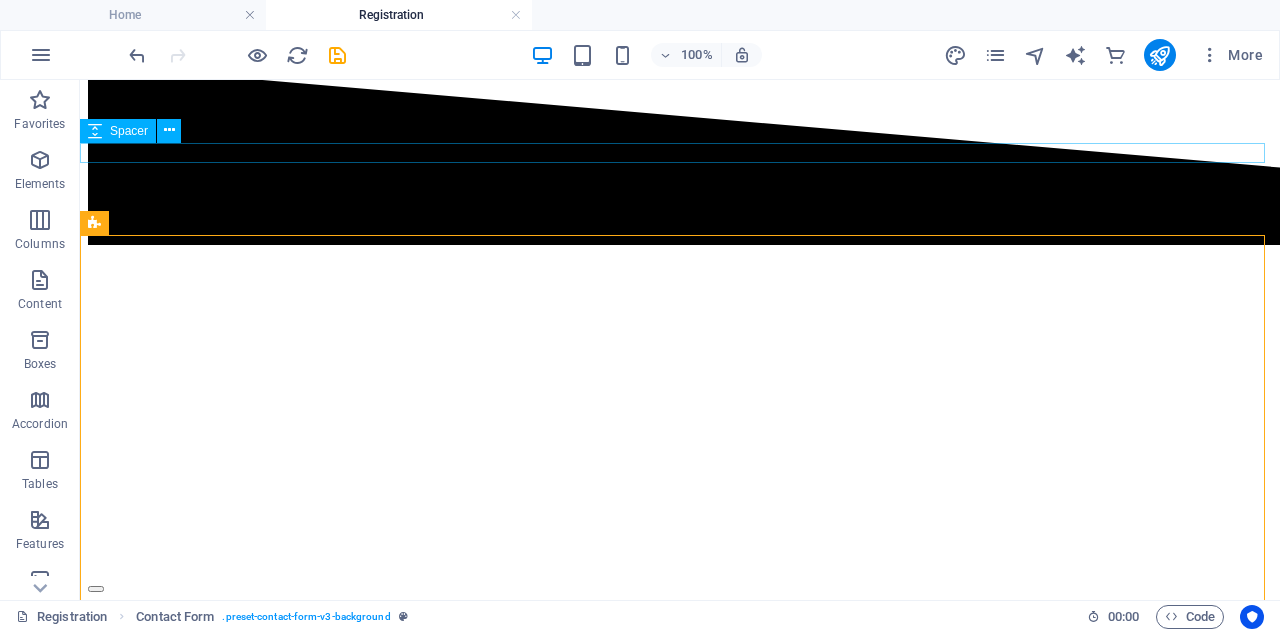 scroll, scrollTop: 836, scrollLeft: 0, axis: vertical 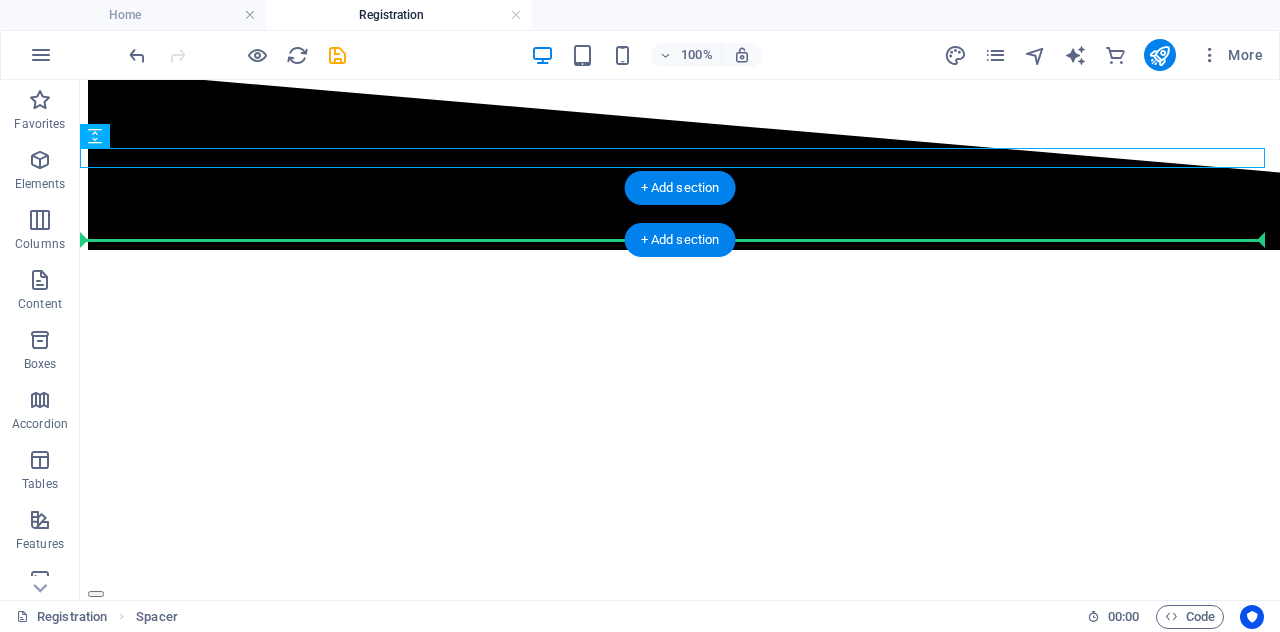 drag, startPoint x: 208, startPoint y: 214, endPoint x: 124, endPoint y: 237, distance: 87.0919 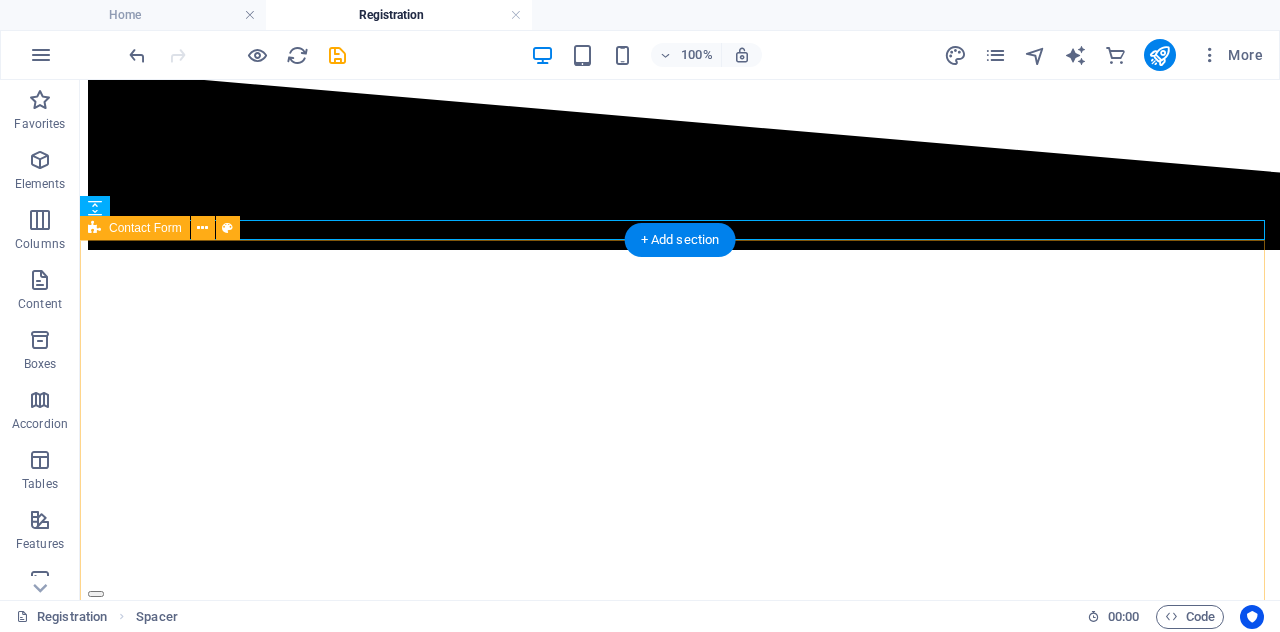click on "Full Name Organisation / Institution / Association Job Title / Designation: Email Address: Mobile Number:  Select Attendance Dates     28 October 2025    29 October 2025    both dates Dietary Requirements  Would you like to receive updates about future NNR events?   Yes   No Unreadable? Load new Submit Note: Your personal information will only be used for conference logistics and will not be shared. Disclaimer: Please note that attendance numbers for the conference are limited. Registration will be processed and approved on a first-come, first-served basis. Submitting this form does not automatically guarantee a place at the conference. You will receive confirmation of your registration once it has been approved. Early registration is encouraged to secure your attendance." at bounding box center [680, 1161] 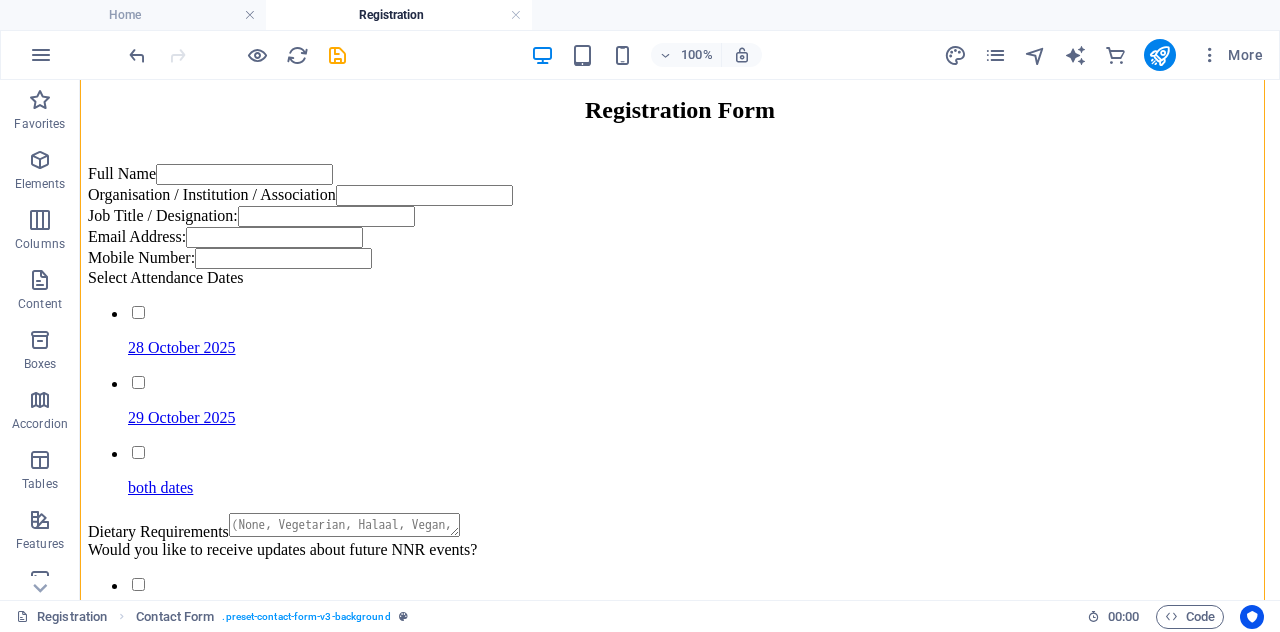 scroll, scrollTop: 1398, scrollLeft: 0, axis: vertical 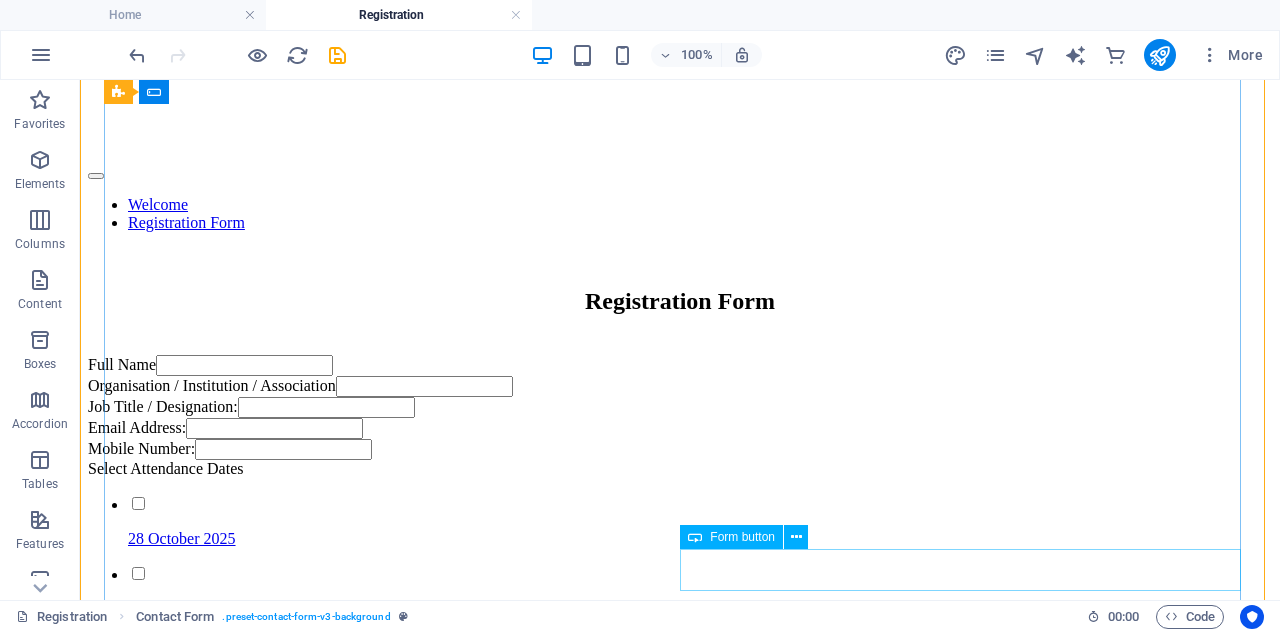click on "Submit" at bounding box center [680, 999] 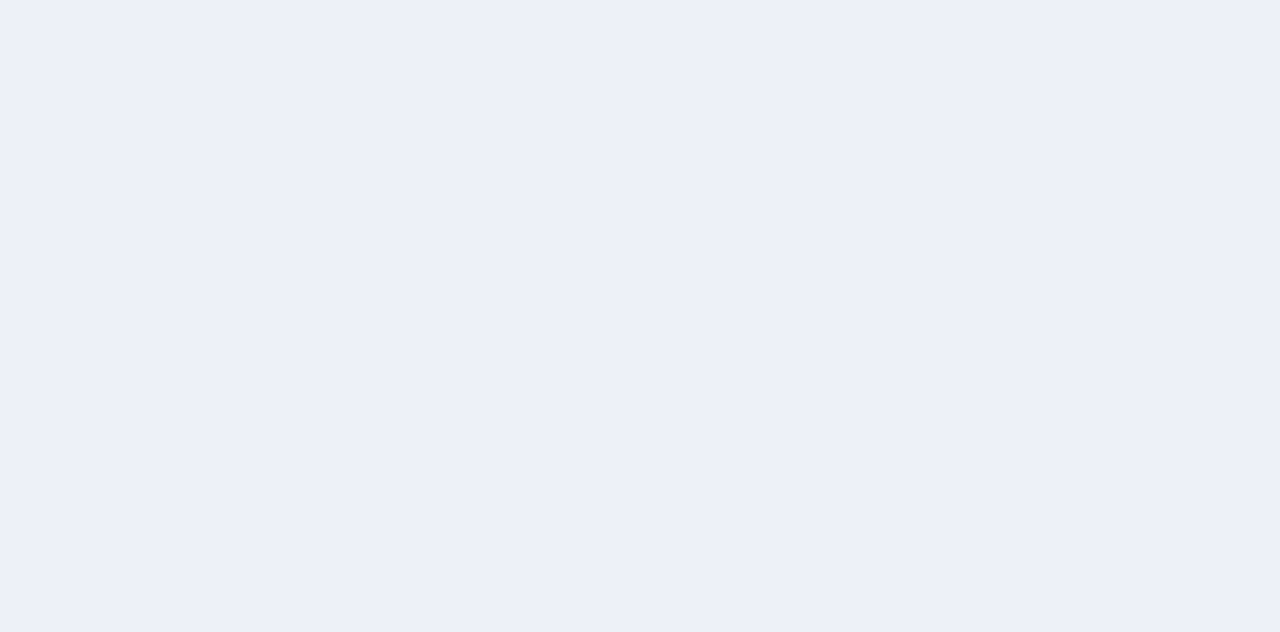 scroll, scrollTop: 0, scrollLeft: 0, axis: both 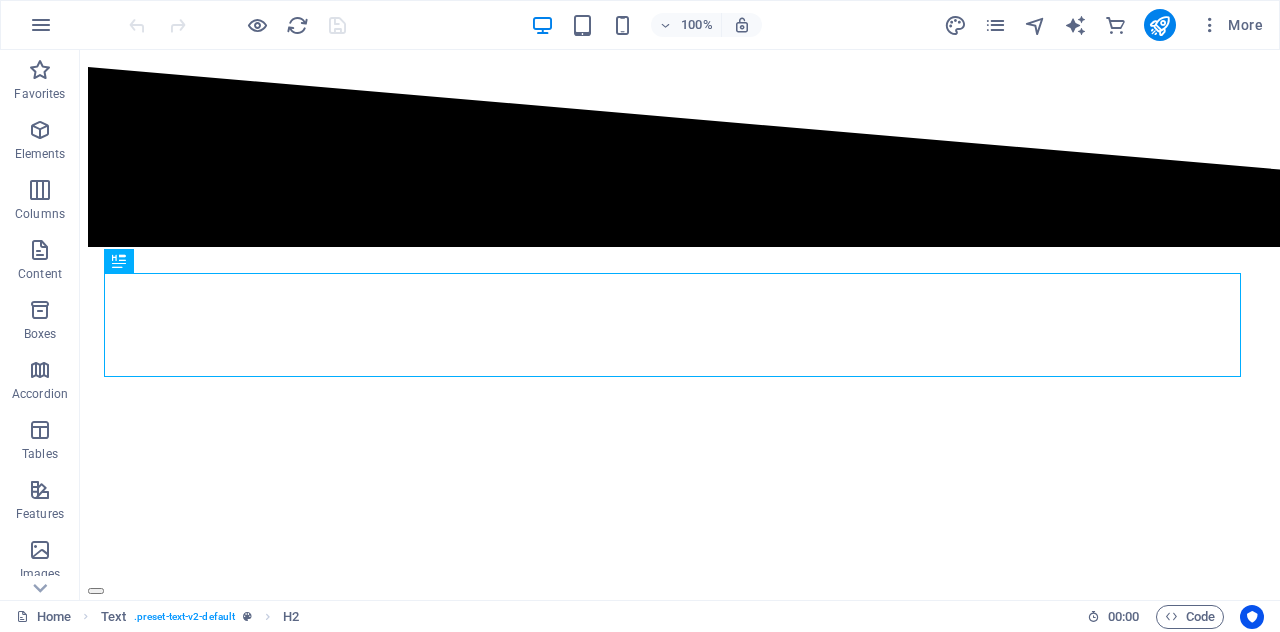 click on "More" at bounding box center [1107, 25] 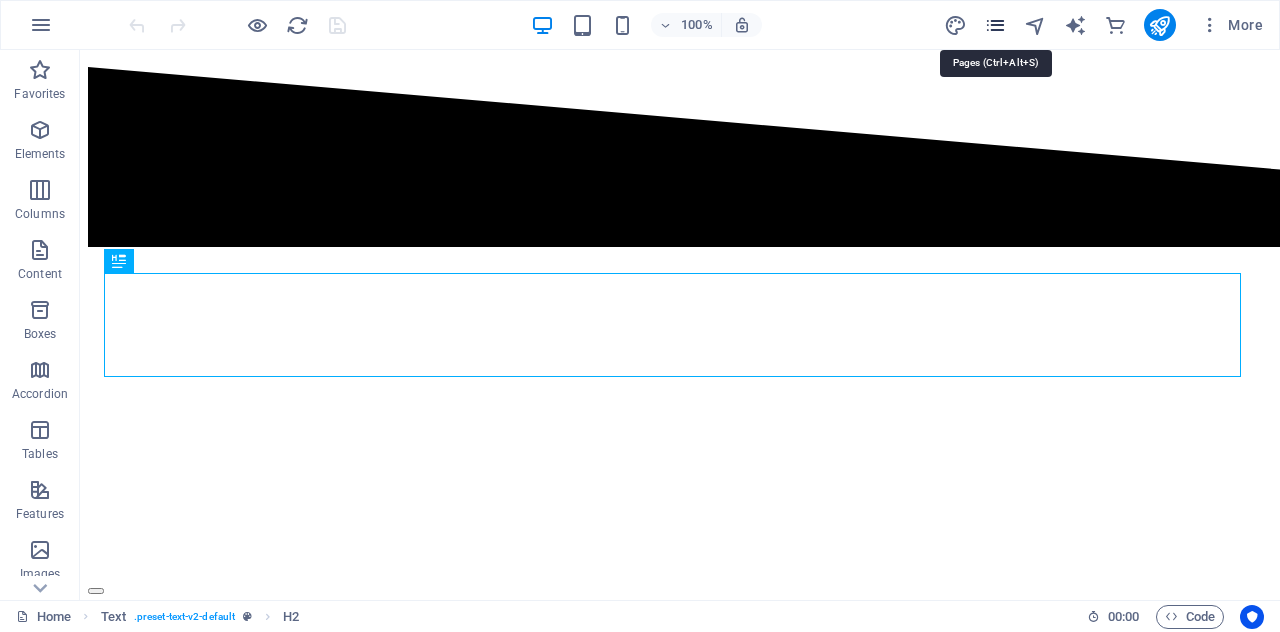 click at bounding box center (995, 25) 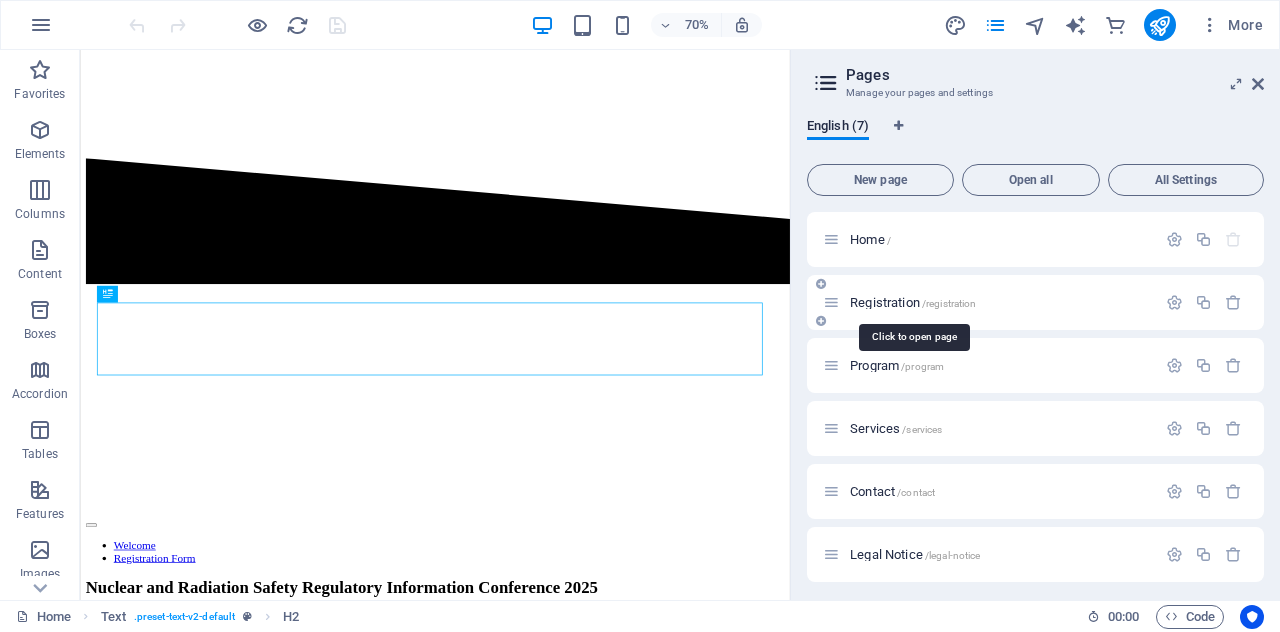 click on "Registration /registration" at bounding box center (913, 302) 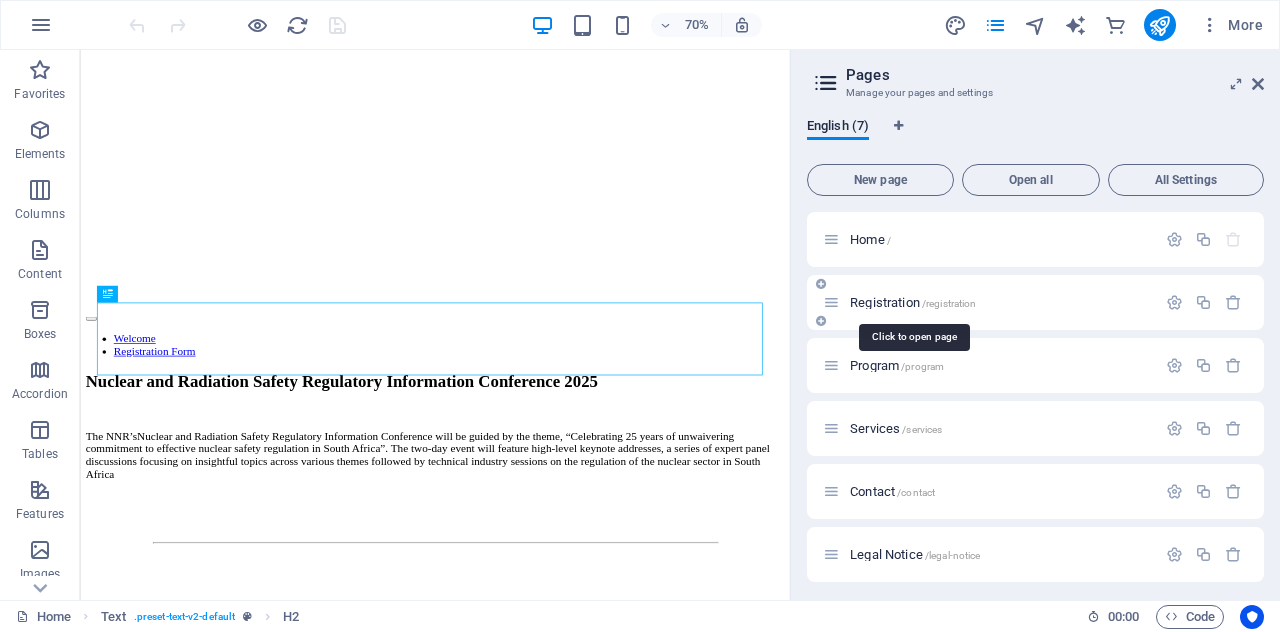 scroll, scrollTop: 0, scrollLeft: 0, axis: both 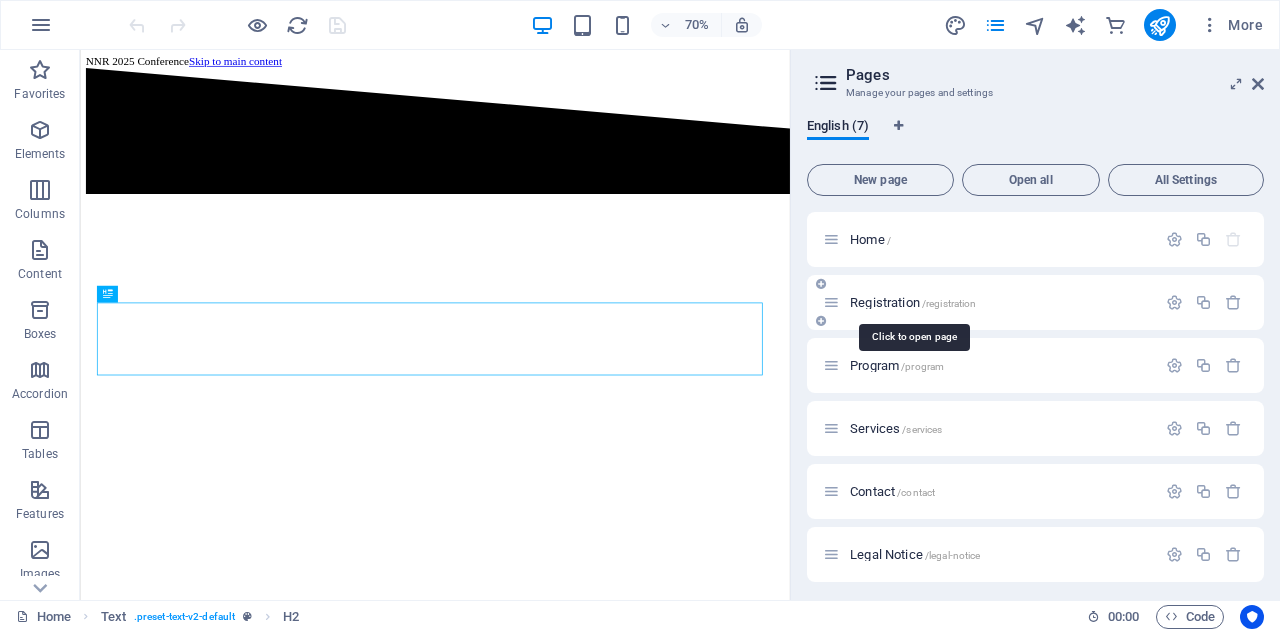 click on "Registration /registration" at bounding box center (1035, 302) 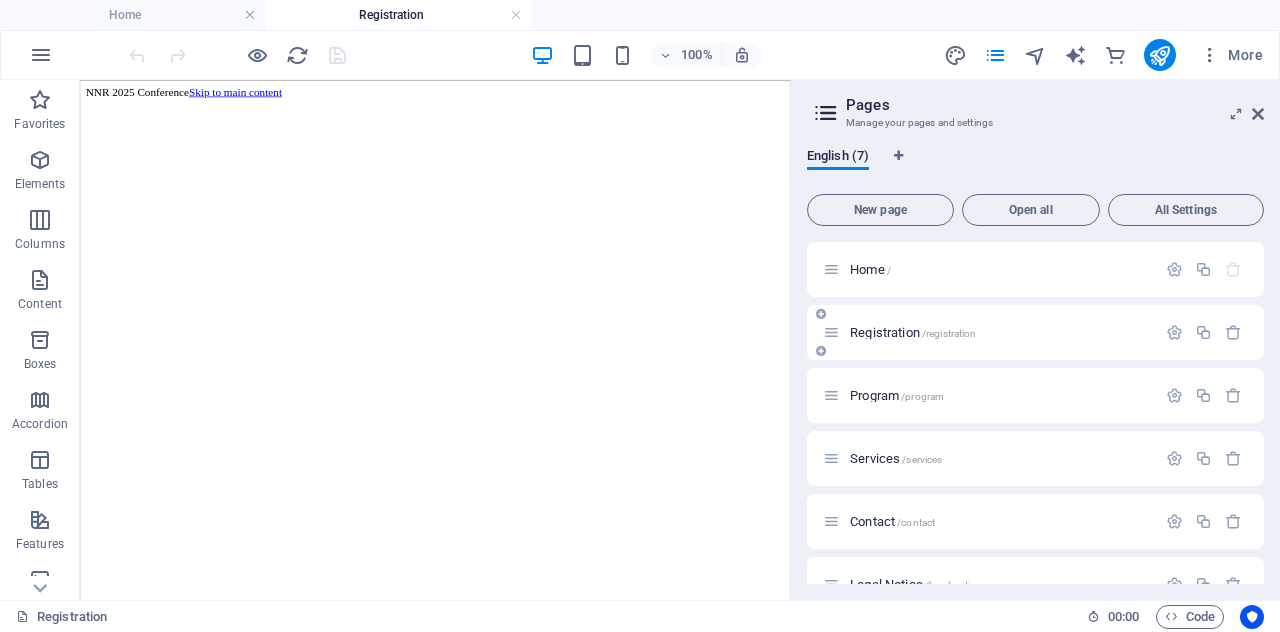 scroll, scrollTop: 0, scrollLeft: 0, axis: both 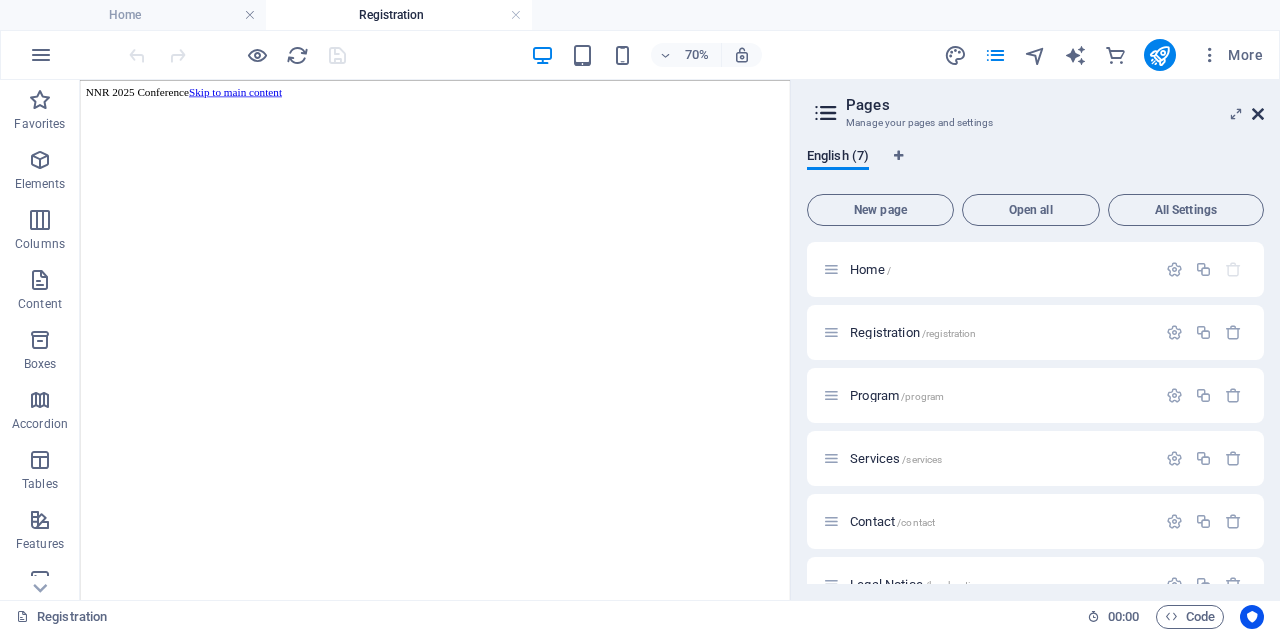 click at bounding box center (1258, 114) 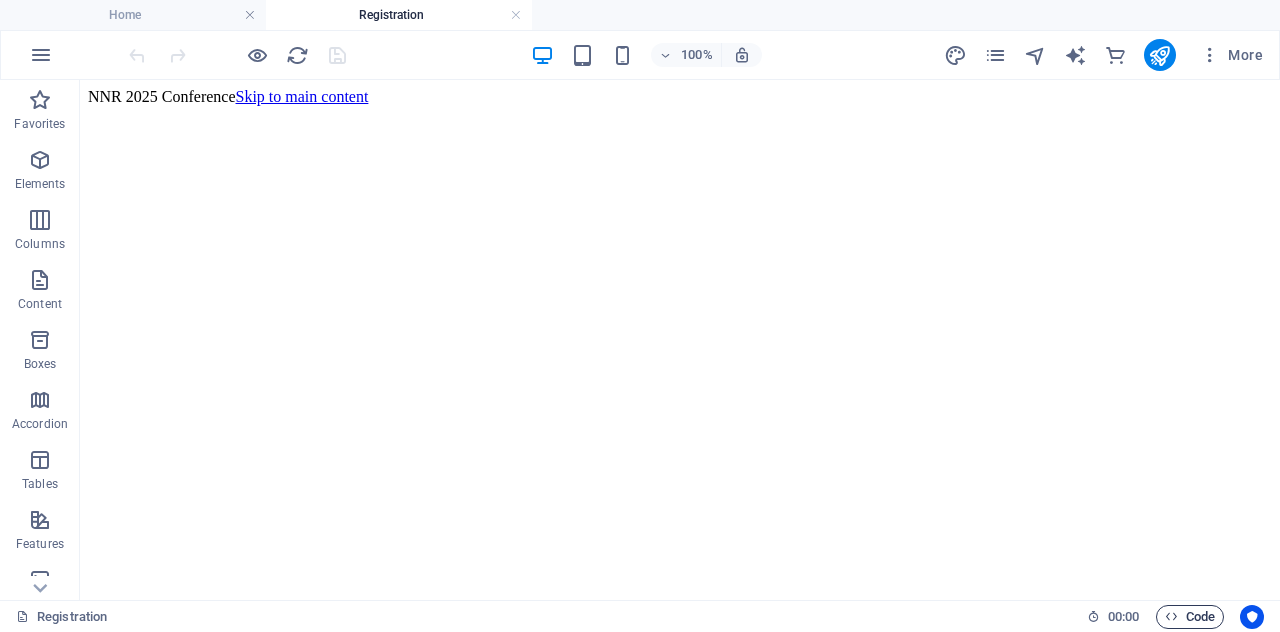 click at bounding box center (1171, 616) 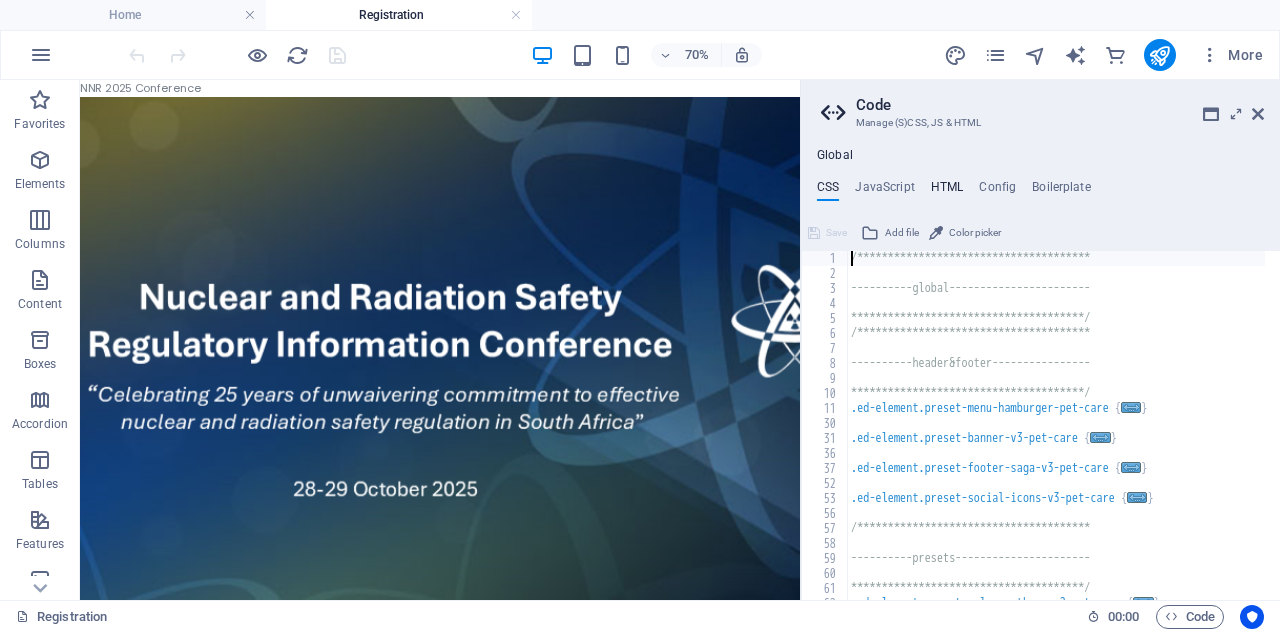 click on "HTML" at bounding box center [947, 191] 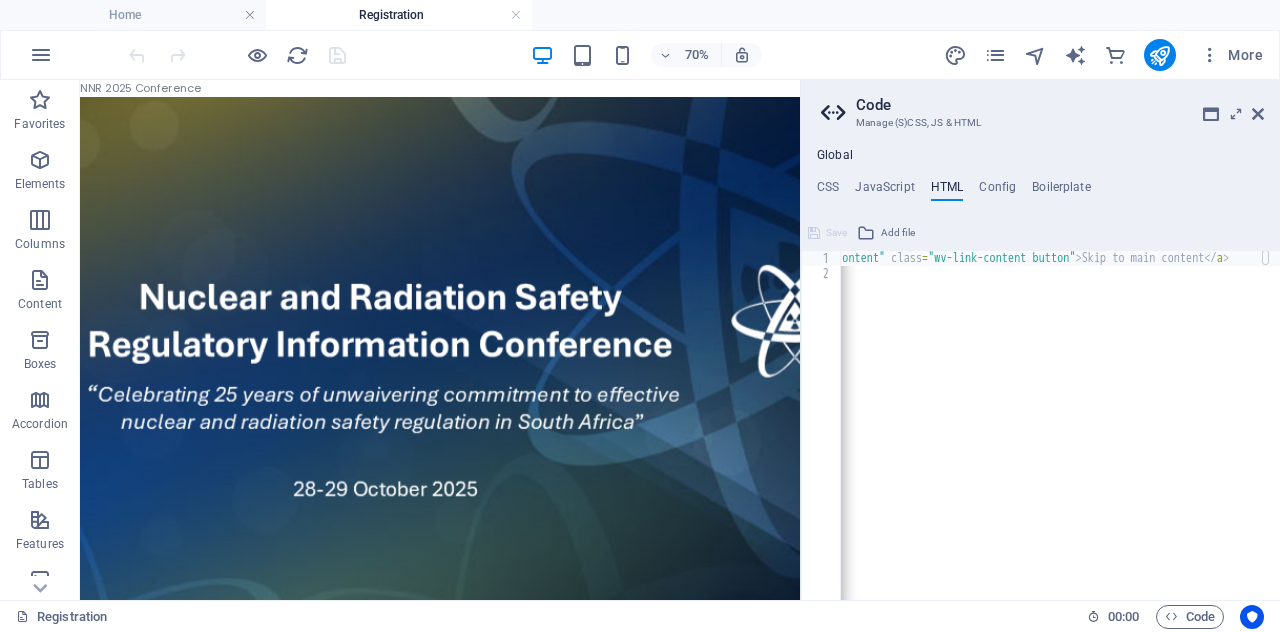 scroll, scrollTop: 0, scrollLeft: 0, axis: both 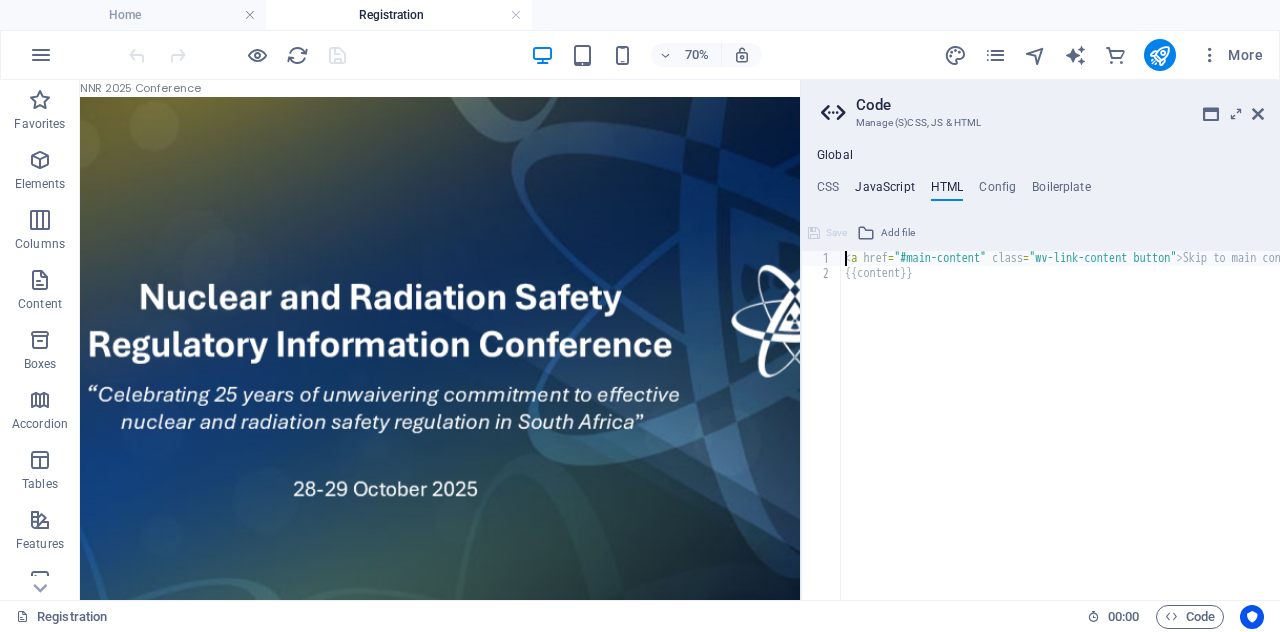 click on "JavaScript" at bounding box center [884, 191] 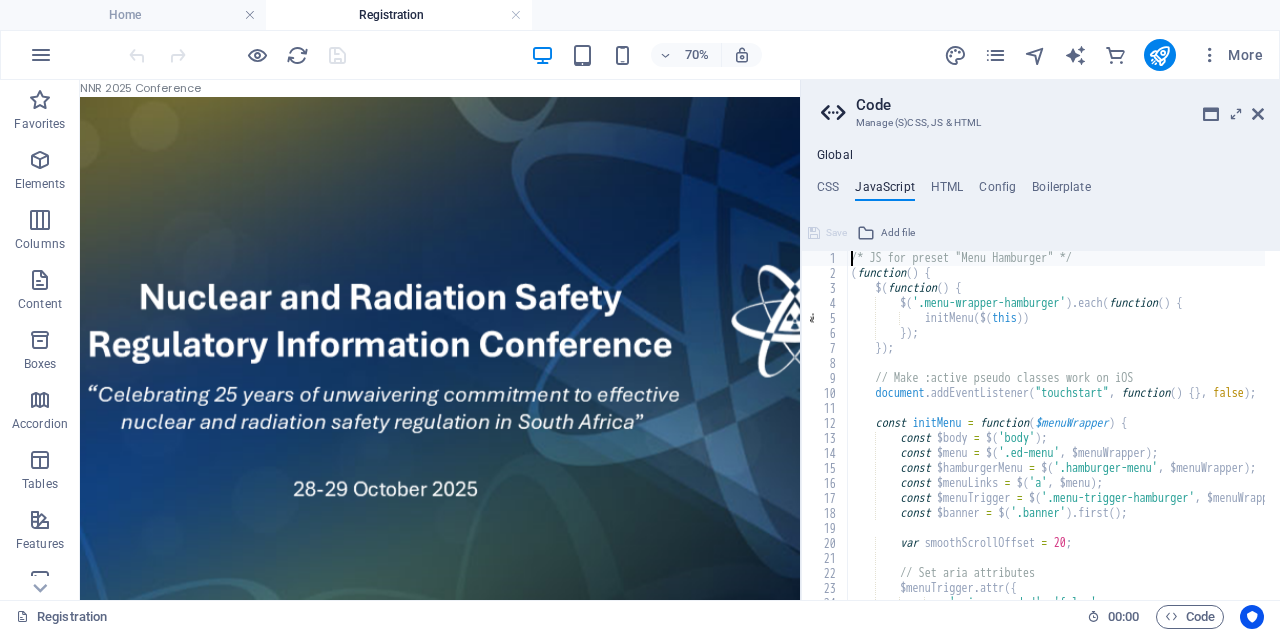 scroll, scrollTop: 0, scrollLeft: 0, axis: both 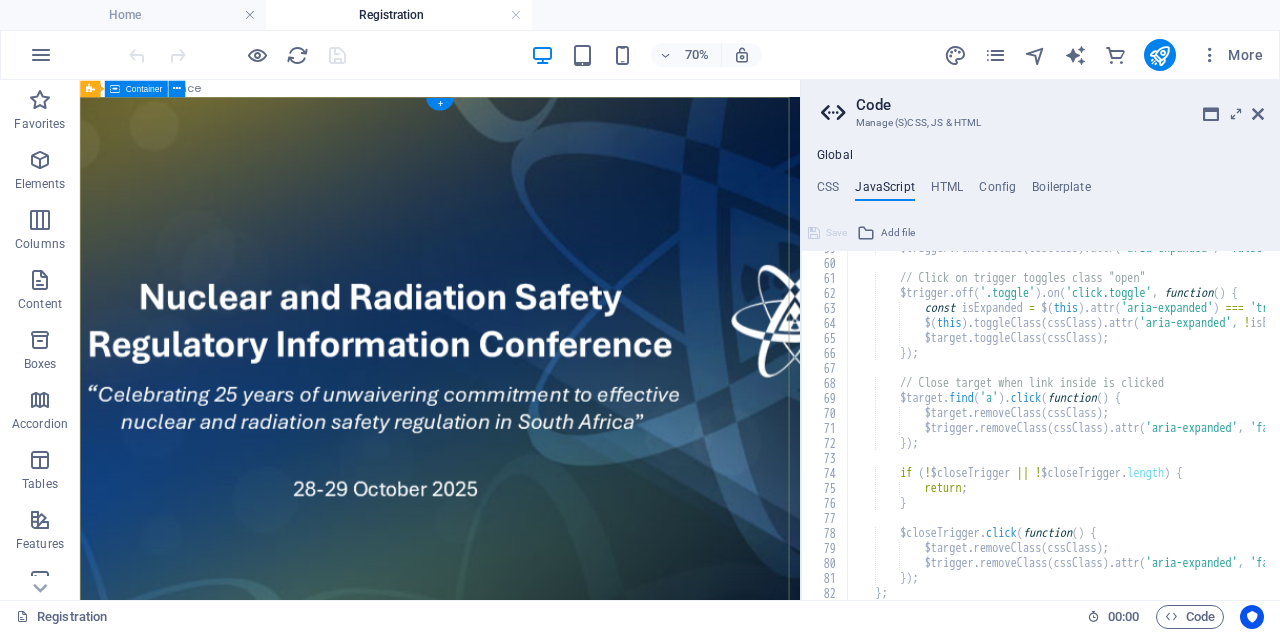 drag, startPoint x: 882, startPoint y: 469, endPoint x: 724, endPoint y: 463, distance: 158.11388 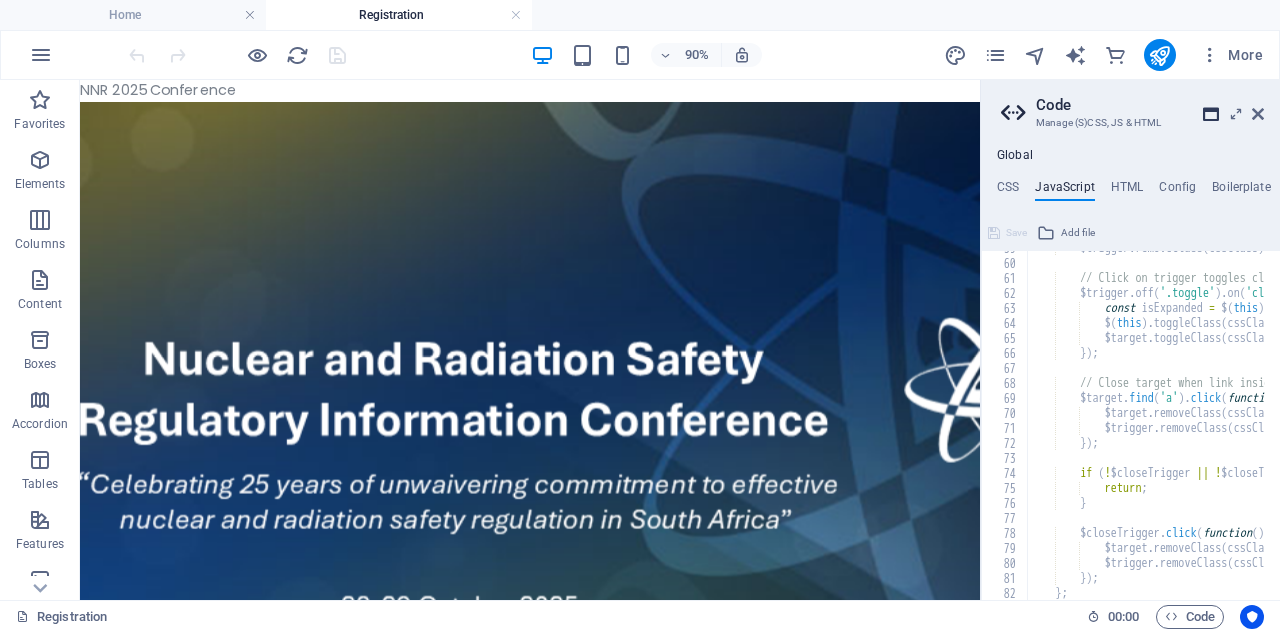 click at bounding box center (1211, 114) 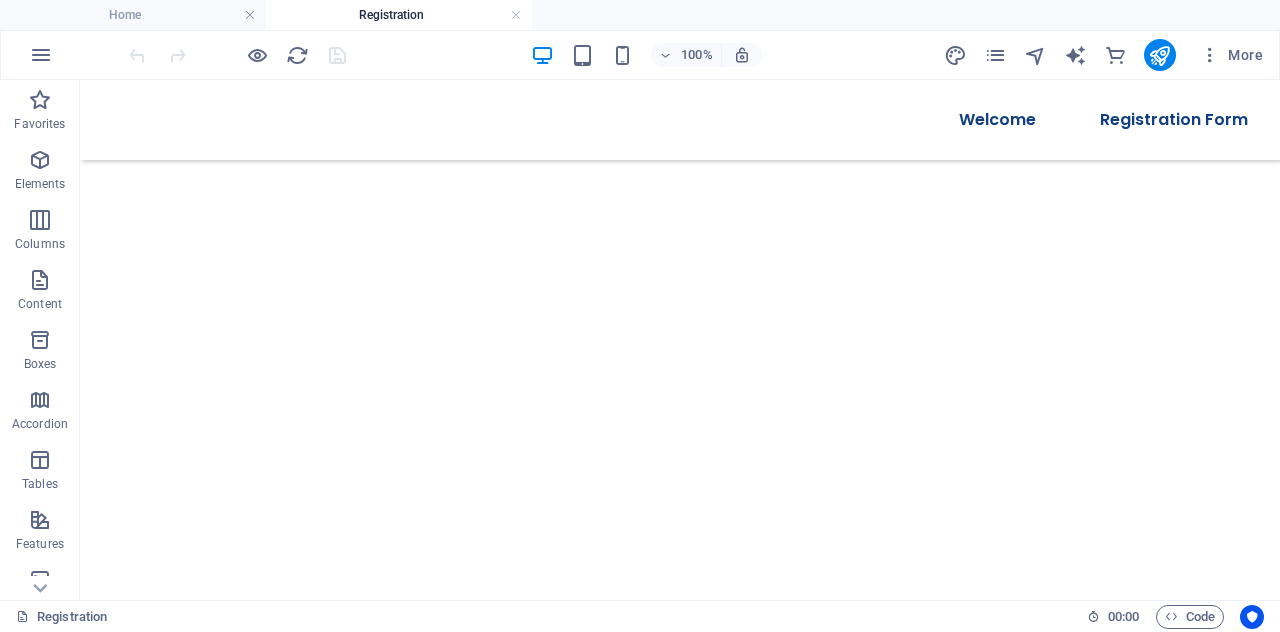 scroll, scrollTop: 884, scrollLeft: 0, axis: vertical 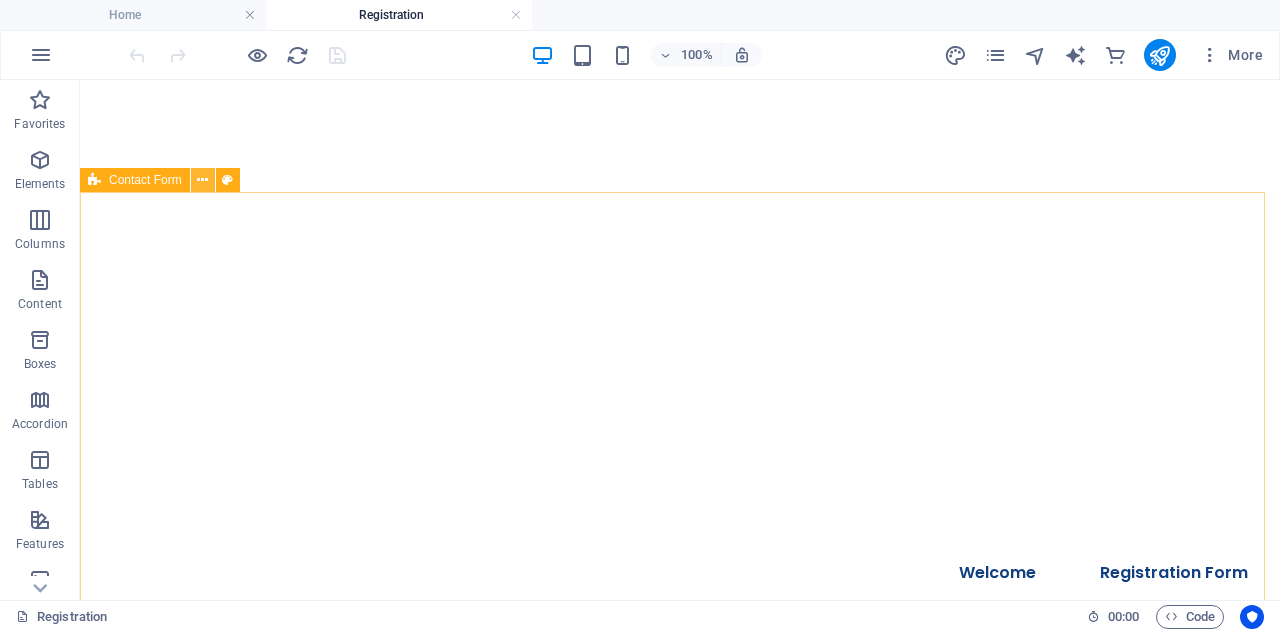click at bounding box center [203, 180] 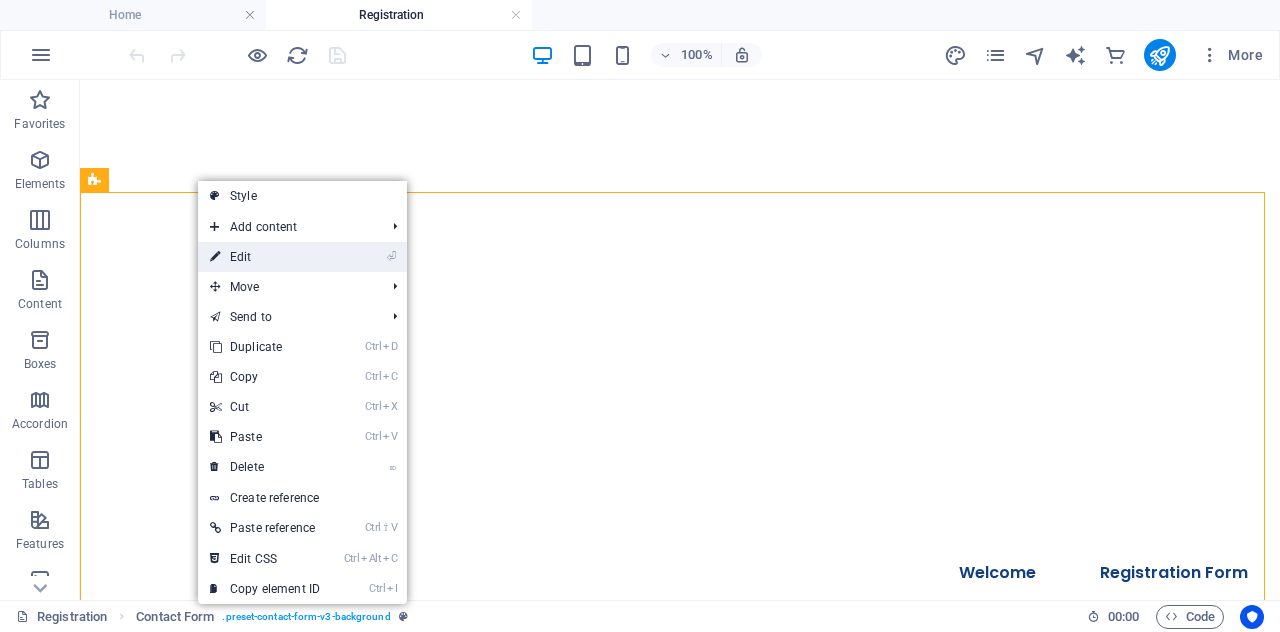click on "⏎  Edit" at bounding box center [265, 257] 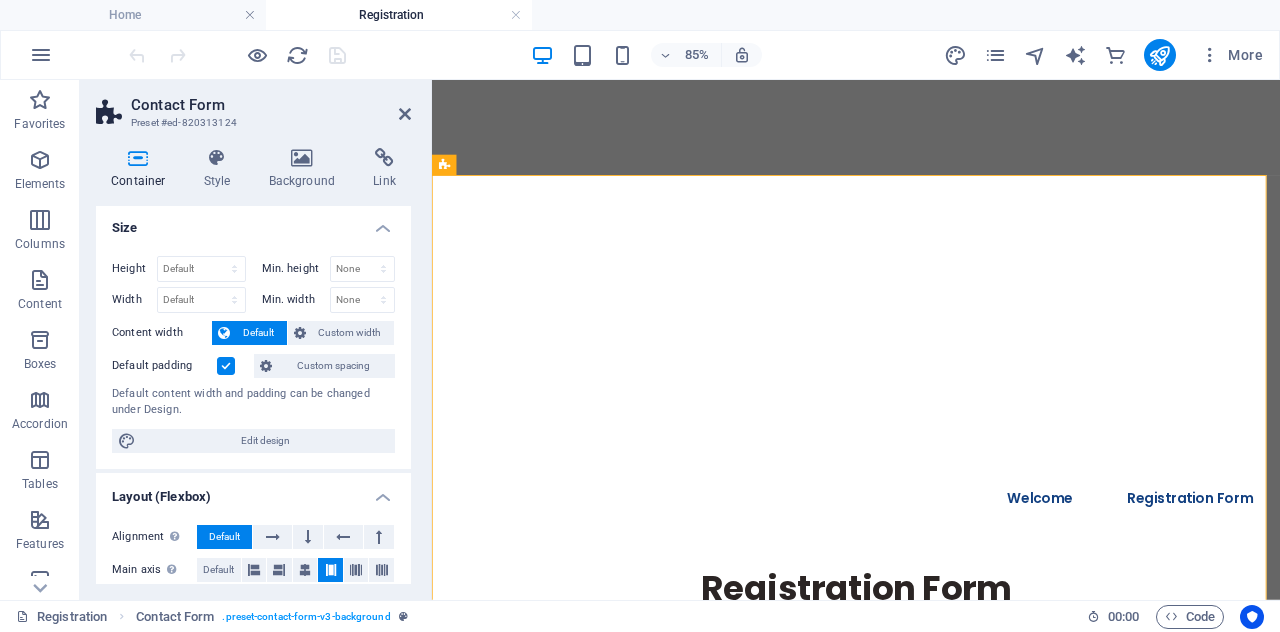 scroll, scrollTop: 0, scrollLeft: 0, axis: both 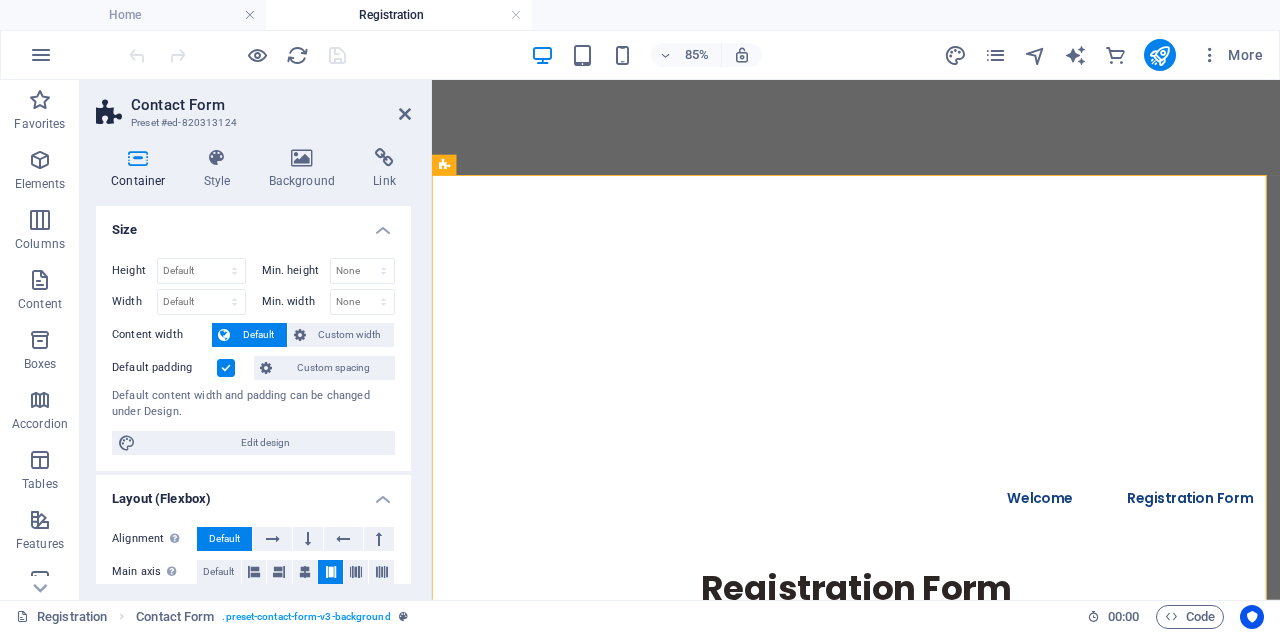 click on "Size" at bounding box center (253, 224) 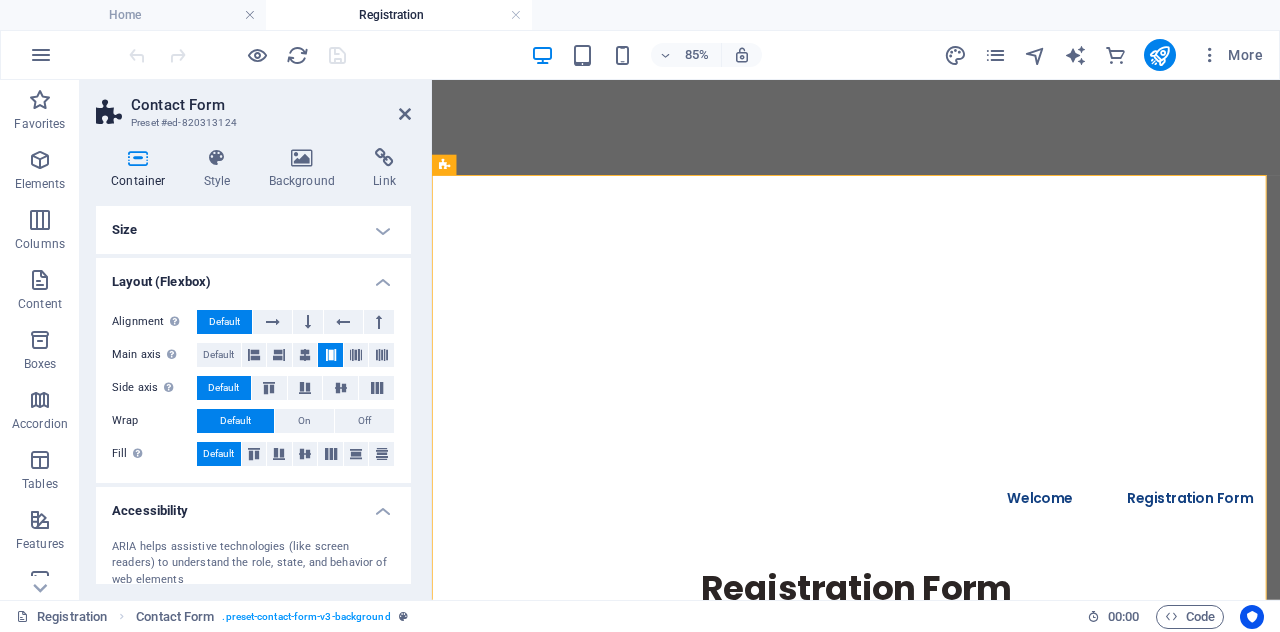 click on "Layout (Flexbox)" at bounding box center (253, 276) 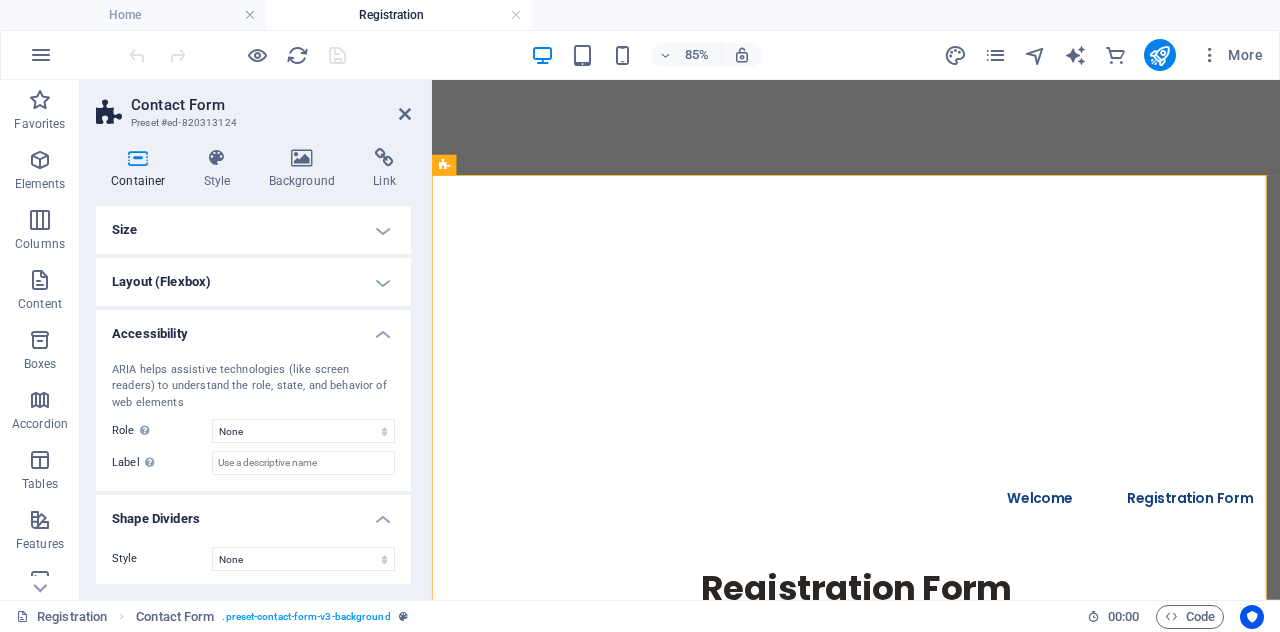 click on "Shape Dividers" at bounding box center [253, 513] 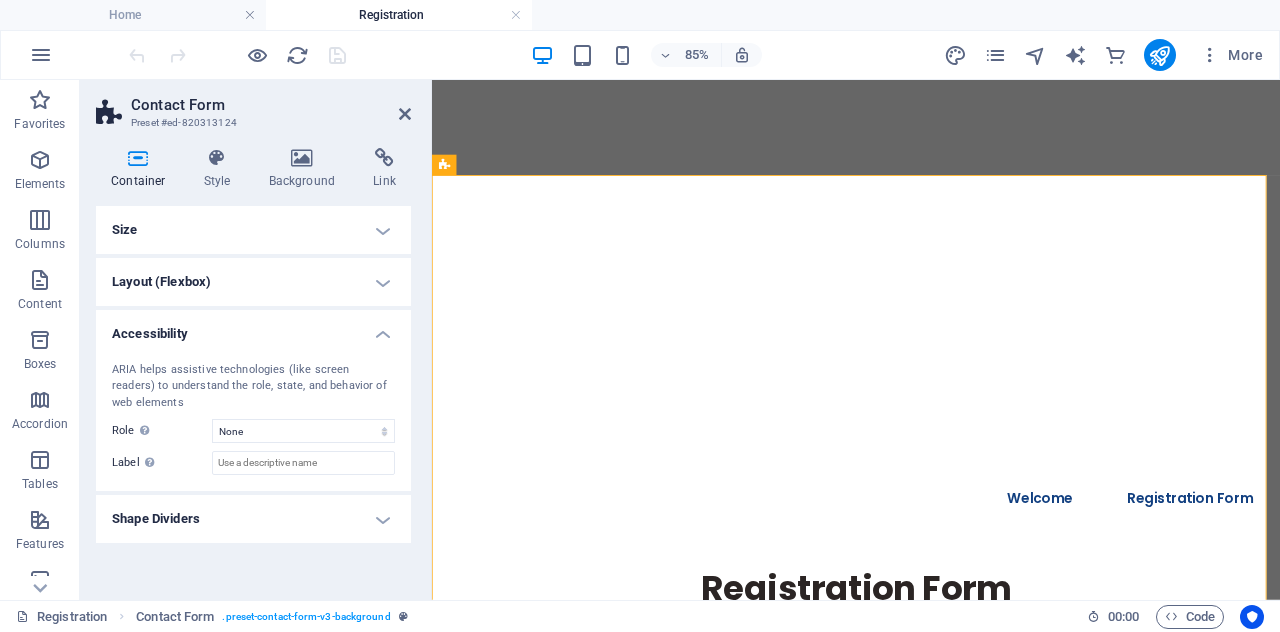 click on "Accessibility" at bounding box center (253, 328) 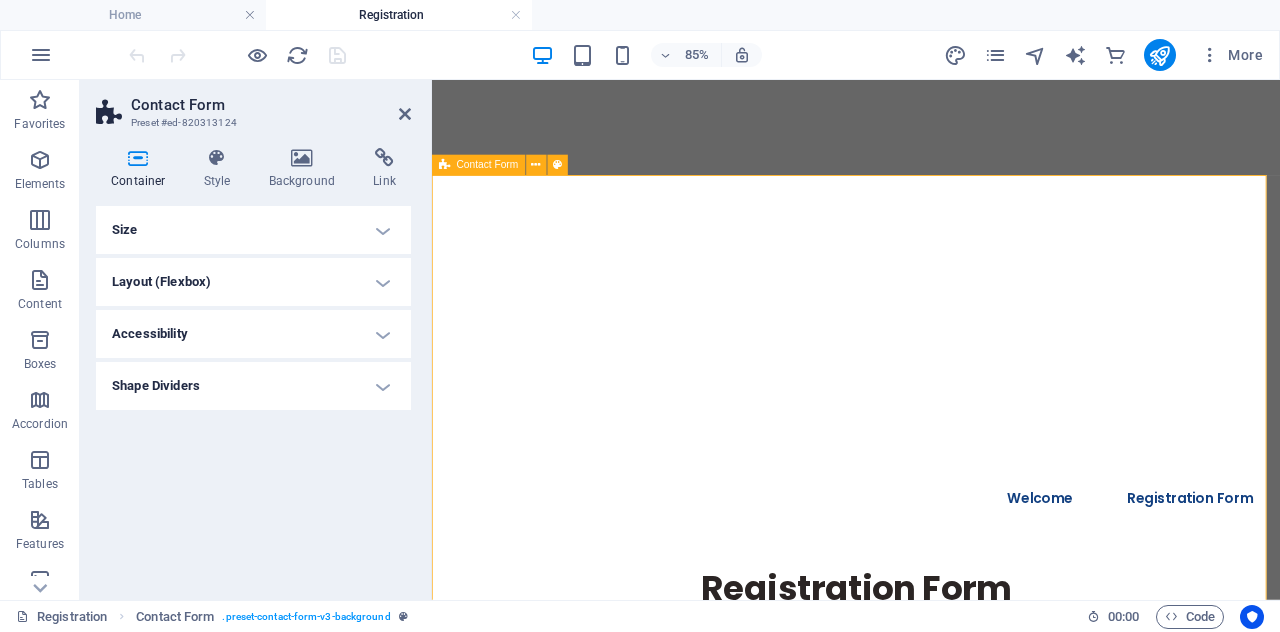 click on "Contact Form" at bounding box center [488, 165] 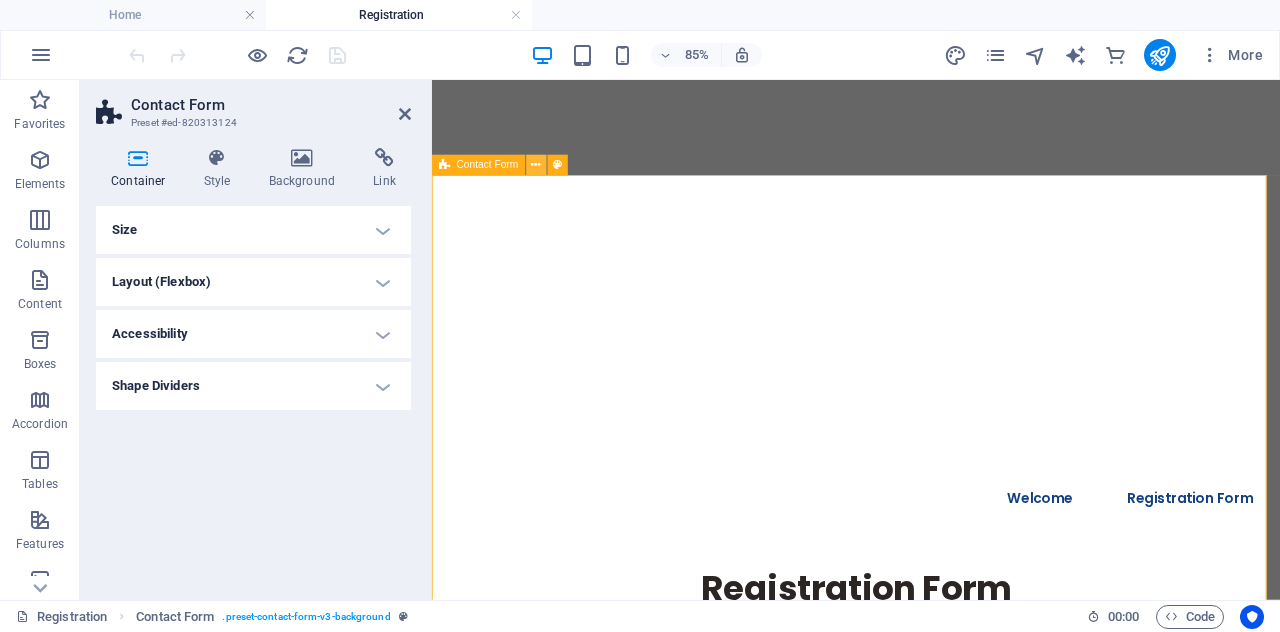 click at bounding box center (536, 165) 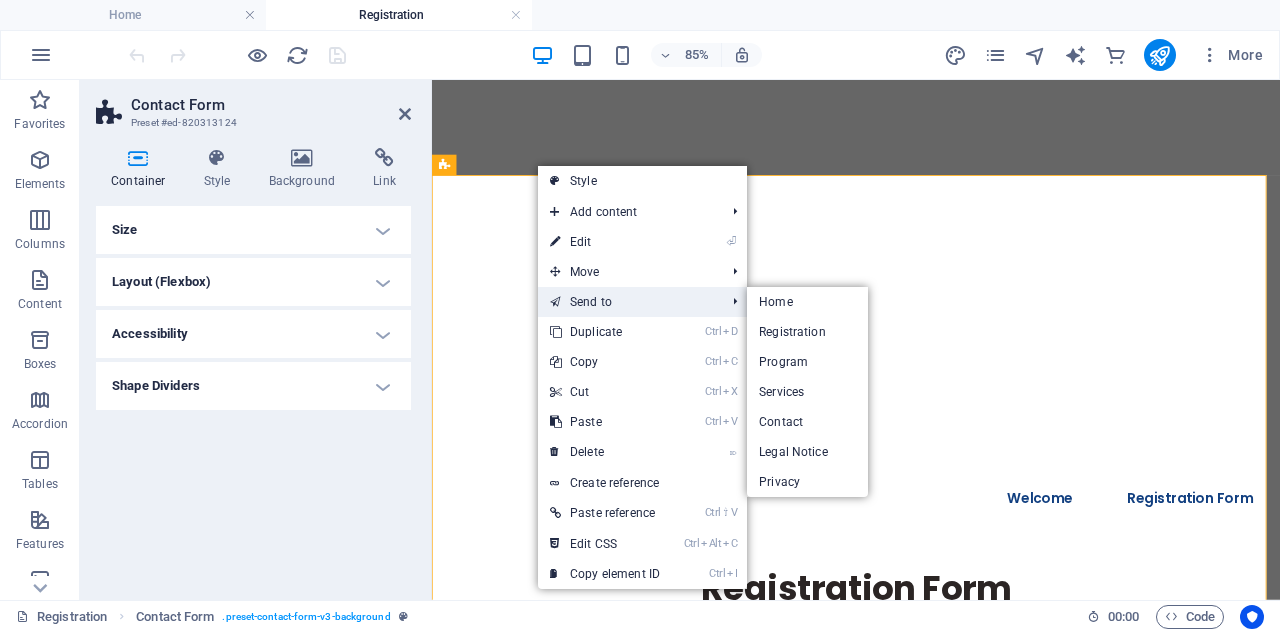 click on "Send to" at bounding box center (627, 302) 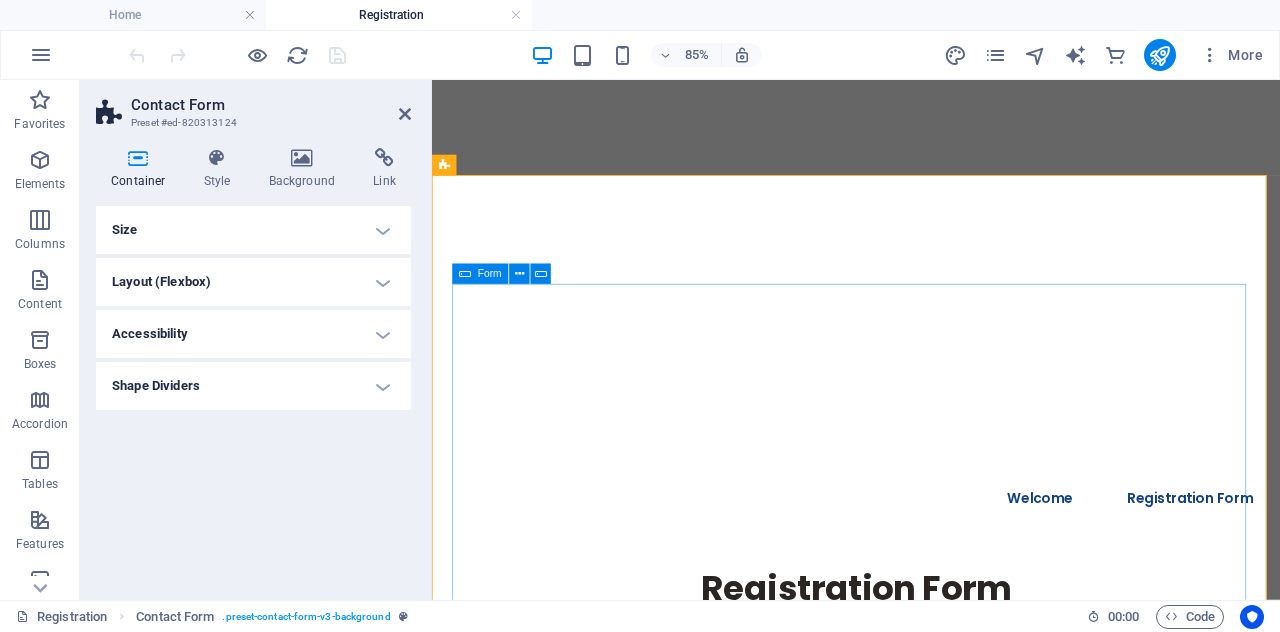 click on "Form" at bounding box center (490, 274) 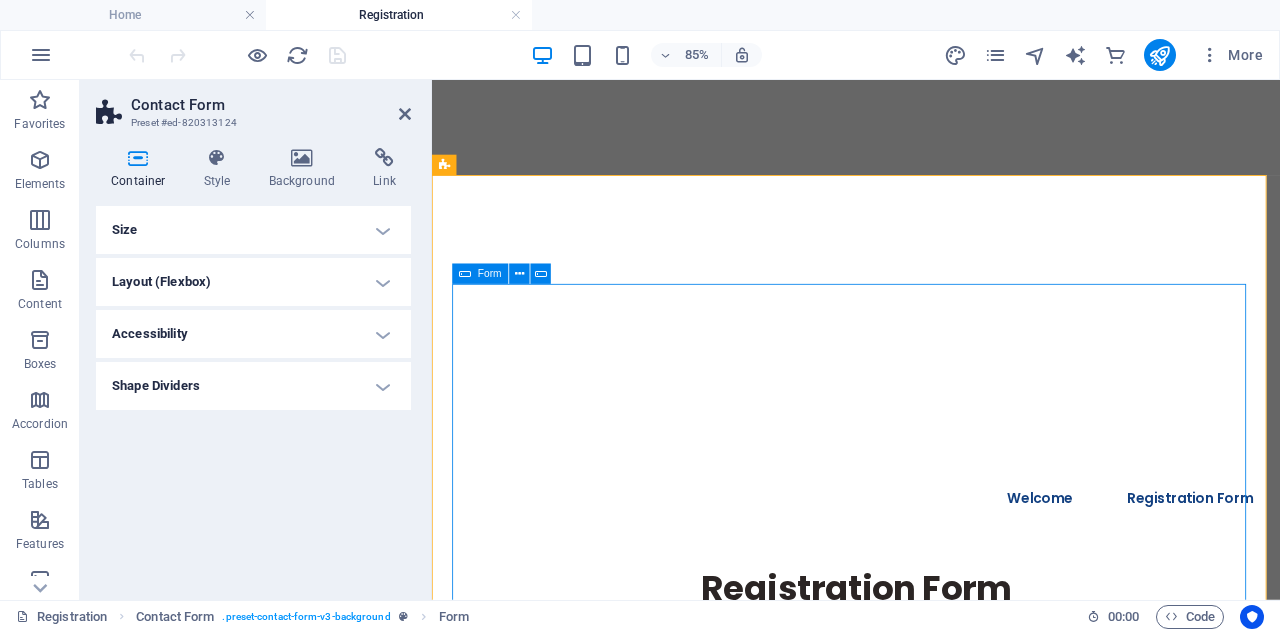 click on "Form" at bounding box center (490, 274) 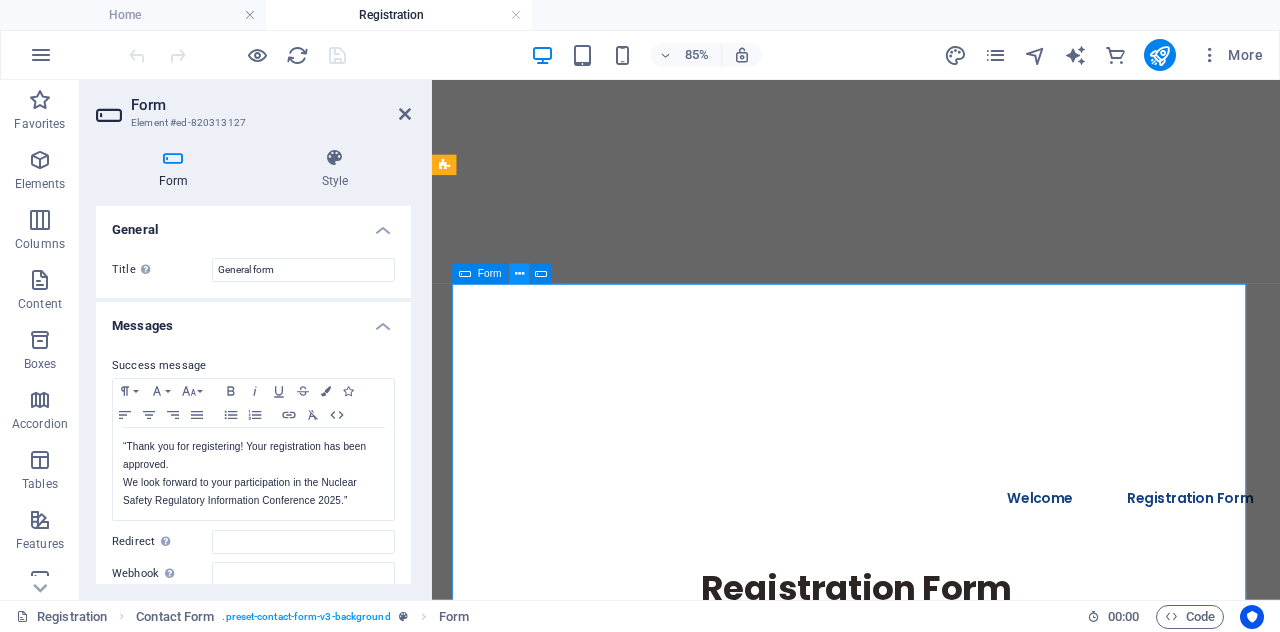 click at bounding box center [519, 274] 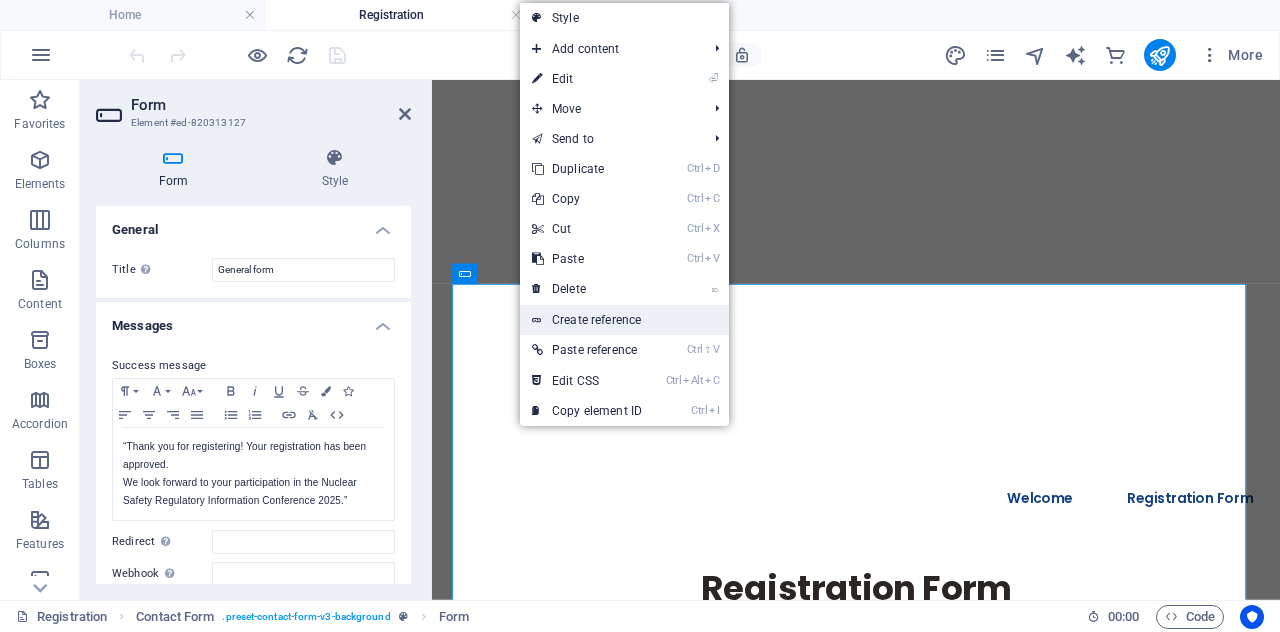 click on "Create reference" at bounding box center (624, 320) 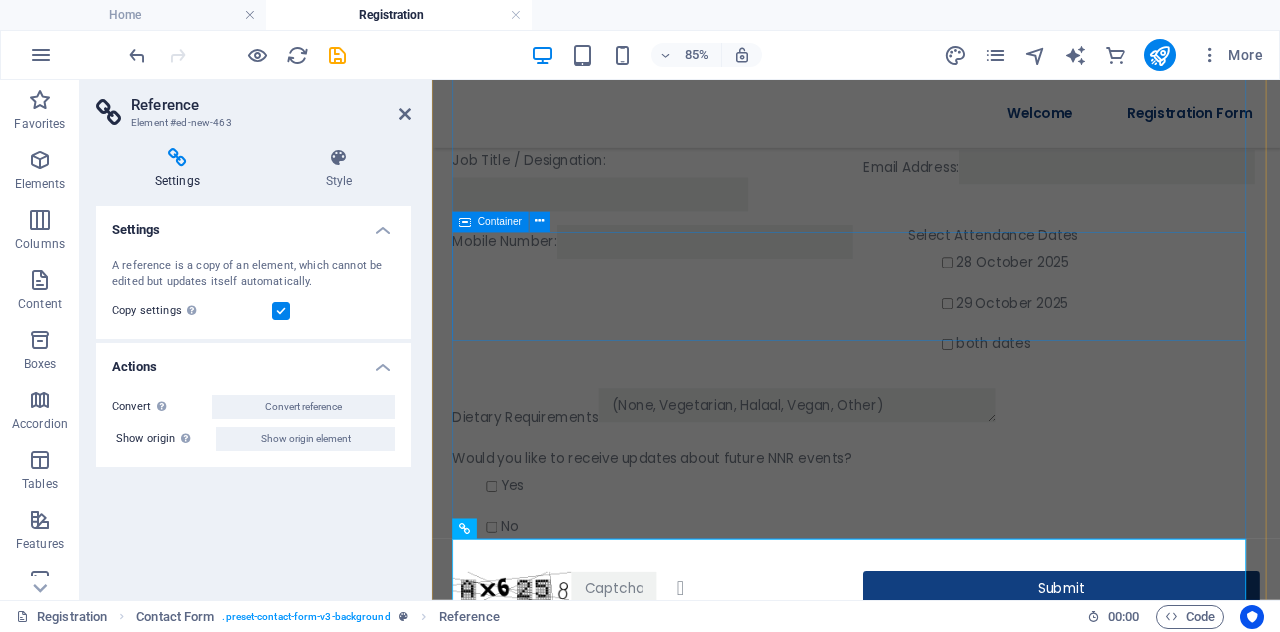 scroll, scrollTop: 2080, scrollLeft: 0, axis: vertical 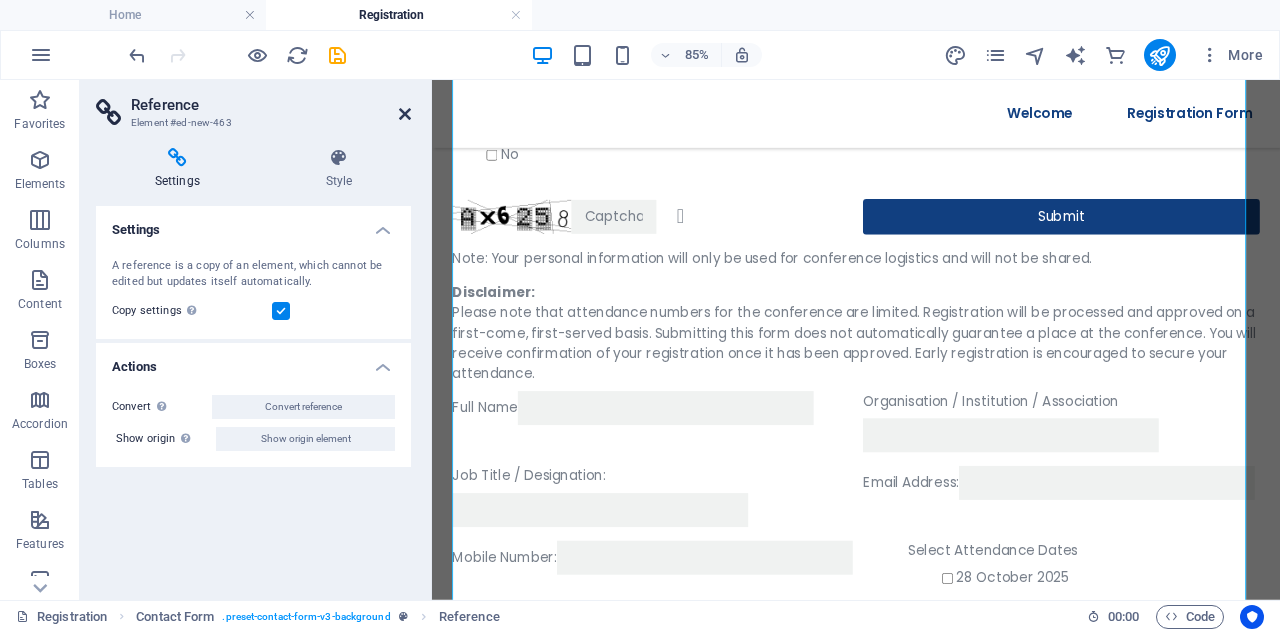 click at bounding box center [405, 114] 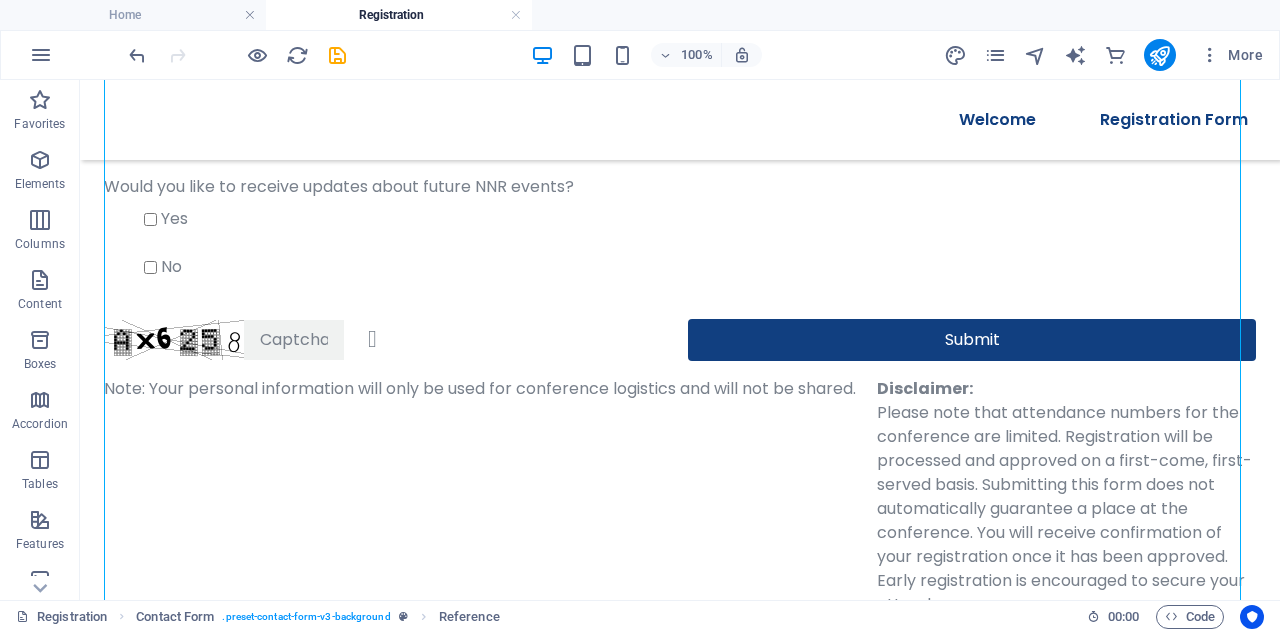 scroll, scrollTop: 2002, scrollLeft: 0, axis: vertical 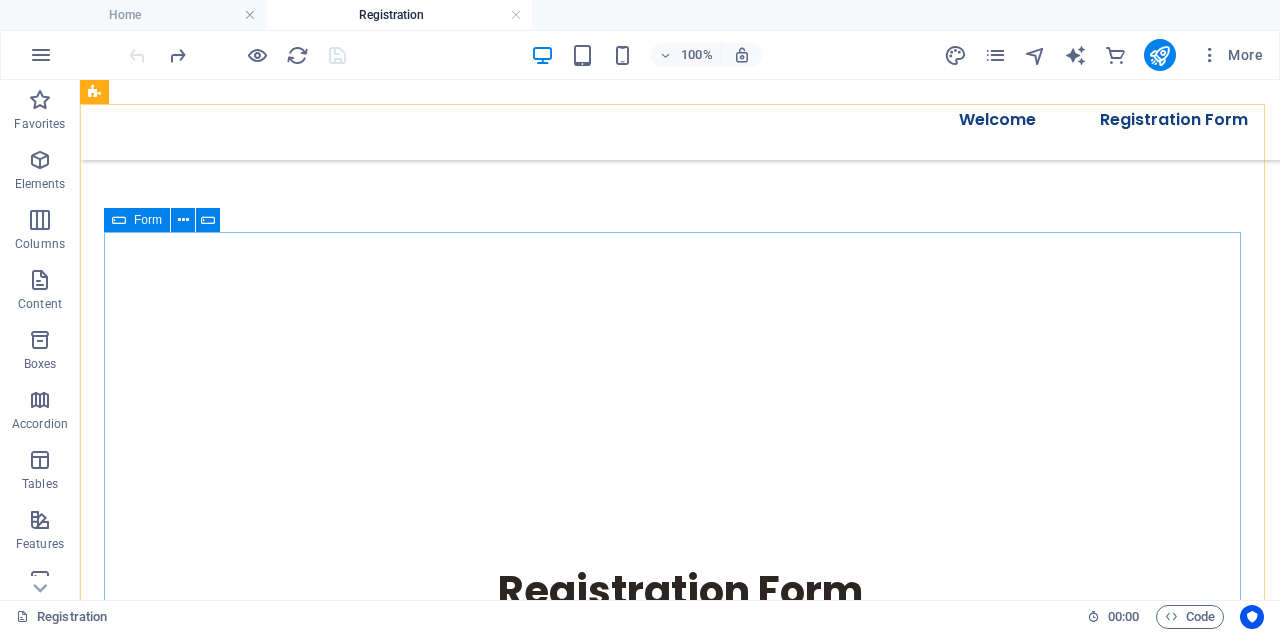 click on "Form" at bounding box center (148, 220) 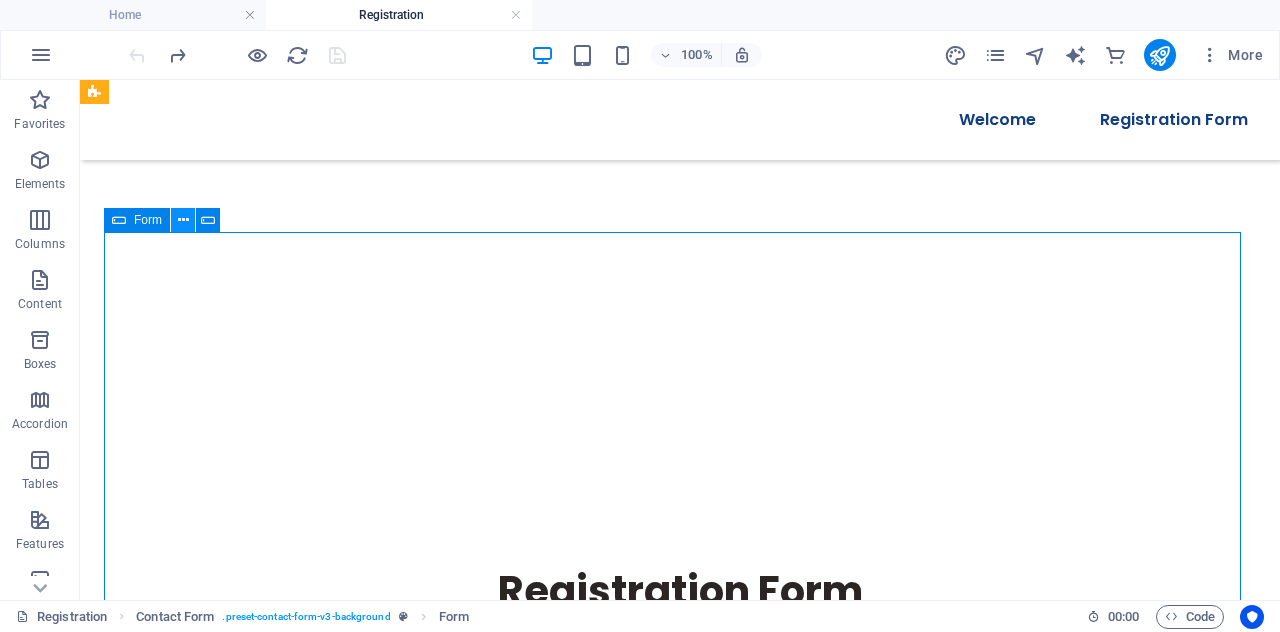 click at bounding box center [183, 220] 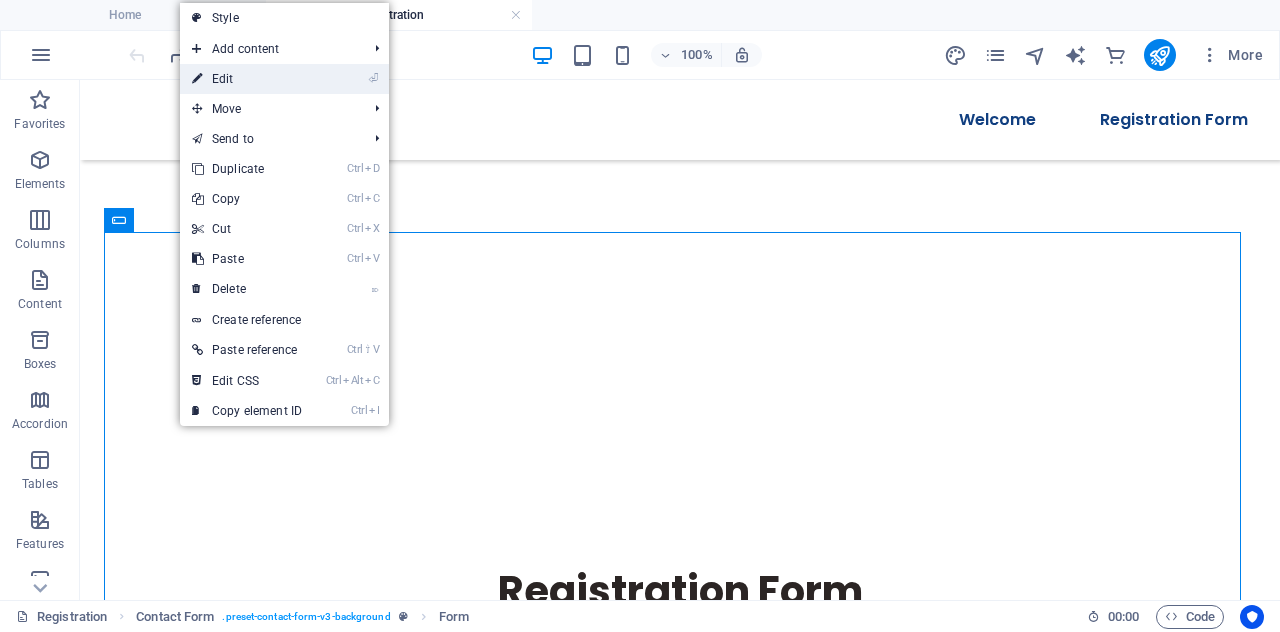 click on "⏎  Edit" at bounding box center (247, 79) 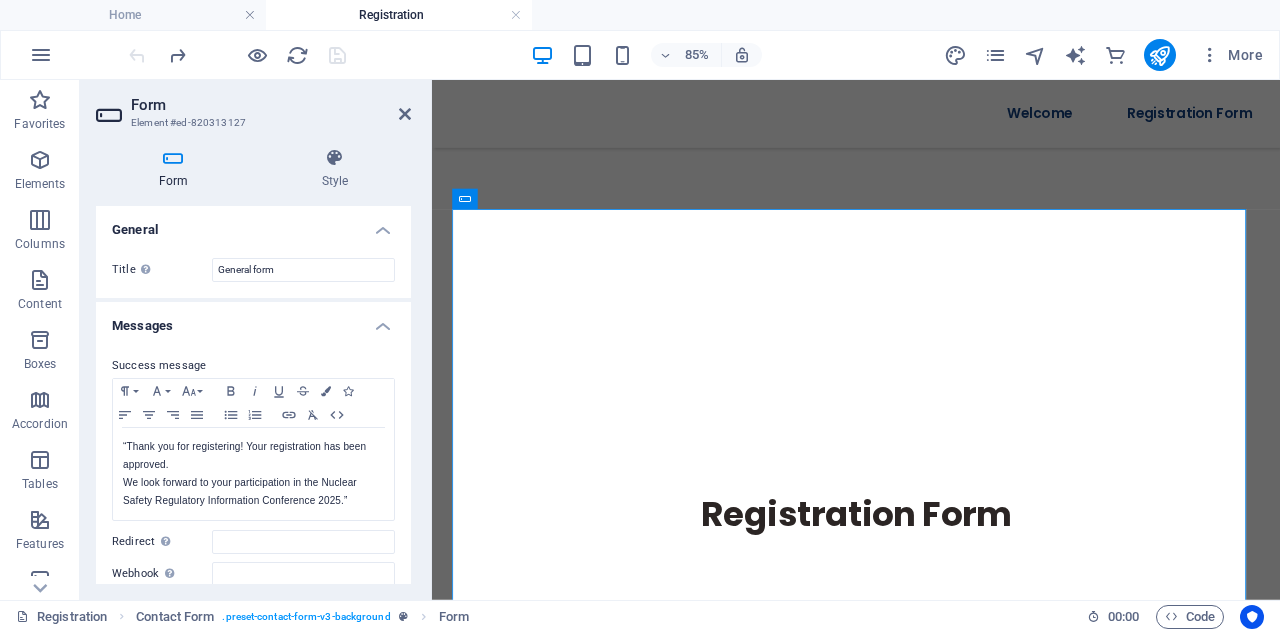 click on "General" at bounding box center (253, 224) 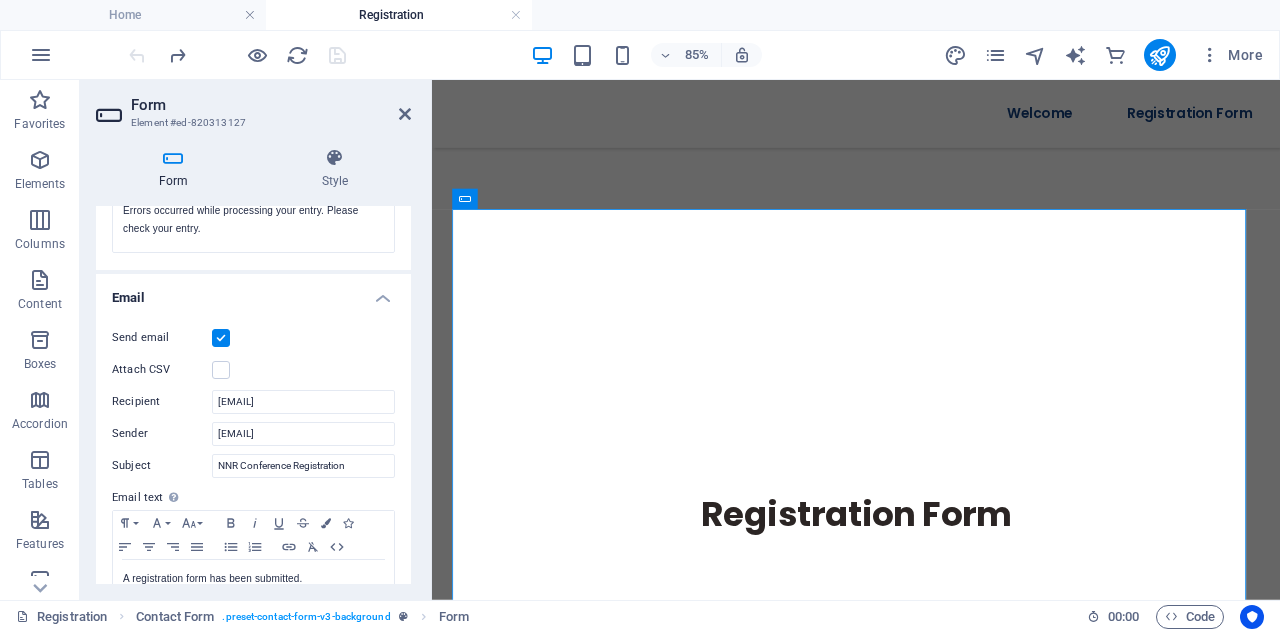 scroll, scrollTop: 420, scrollLeft: 0, axis: vertical 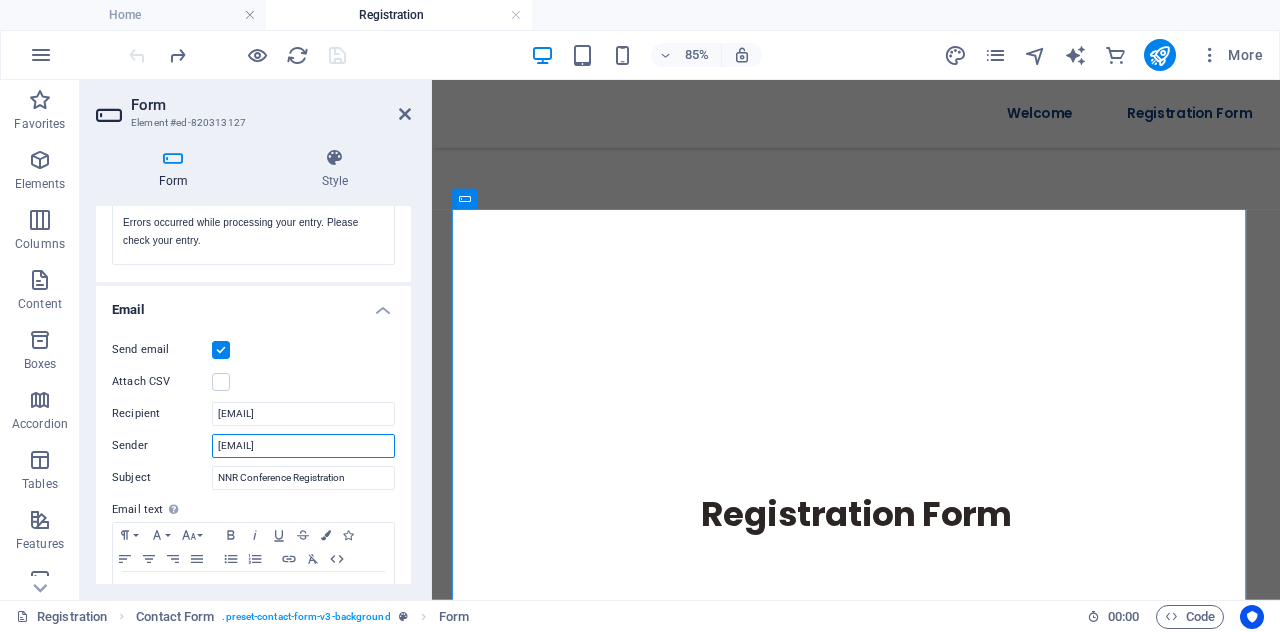 drag, startPoint x: 322, startPoint y: 441, endPoint x: 192, endPoint y: 417, distance: 132.19682 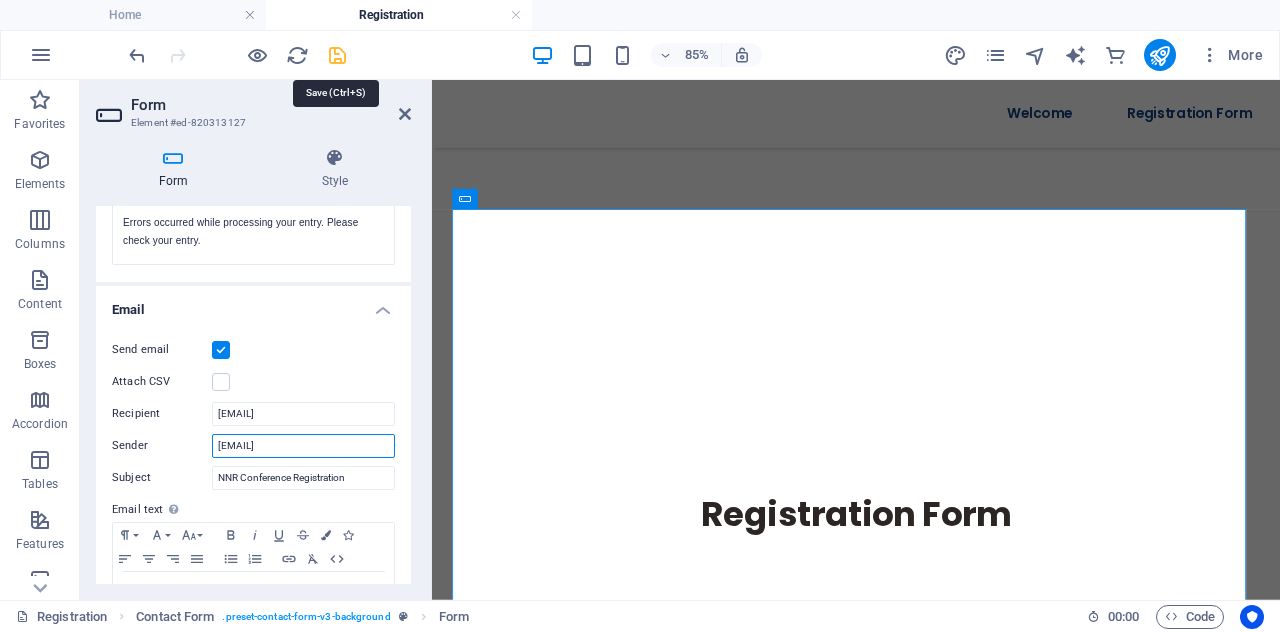 type on "[EMAIL]" 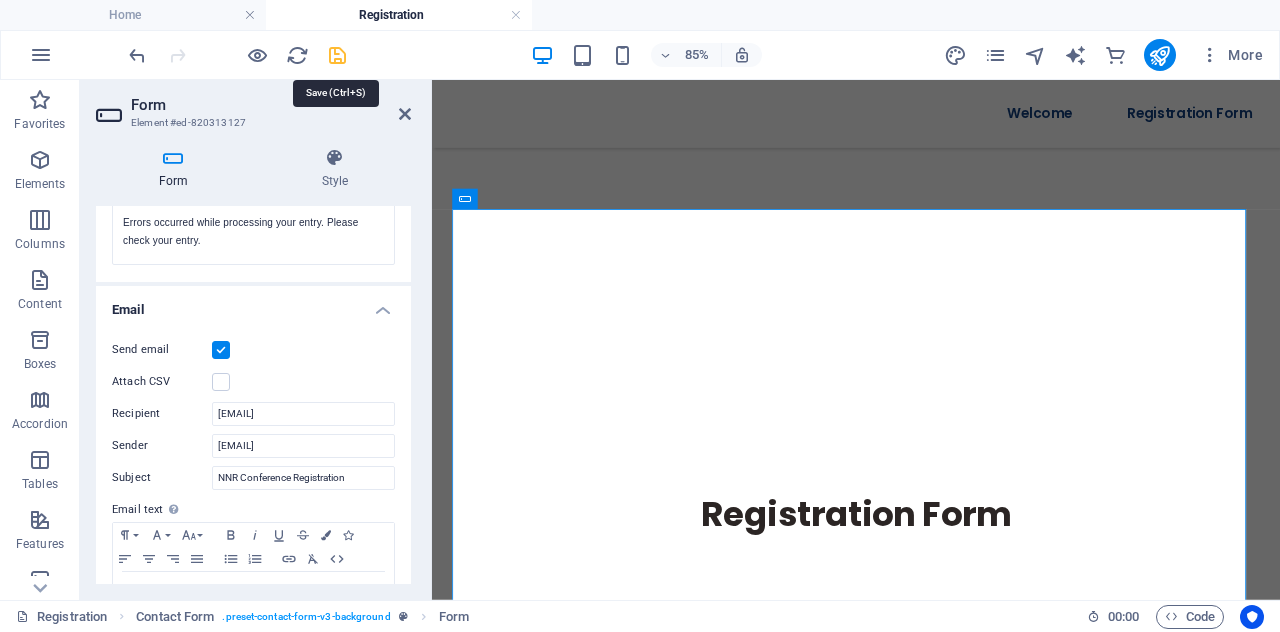 click at bounding box center (337, 55) 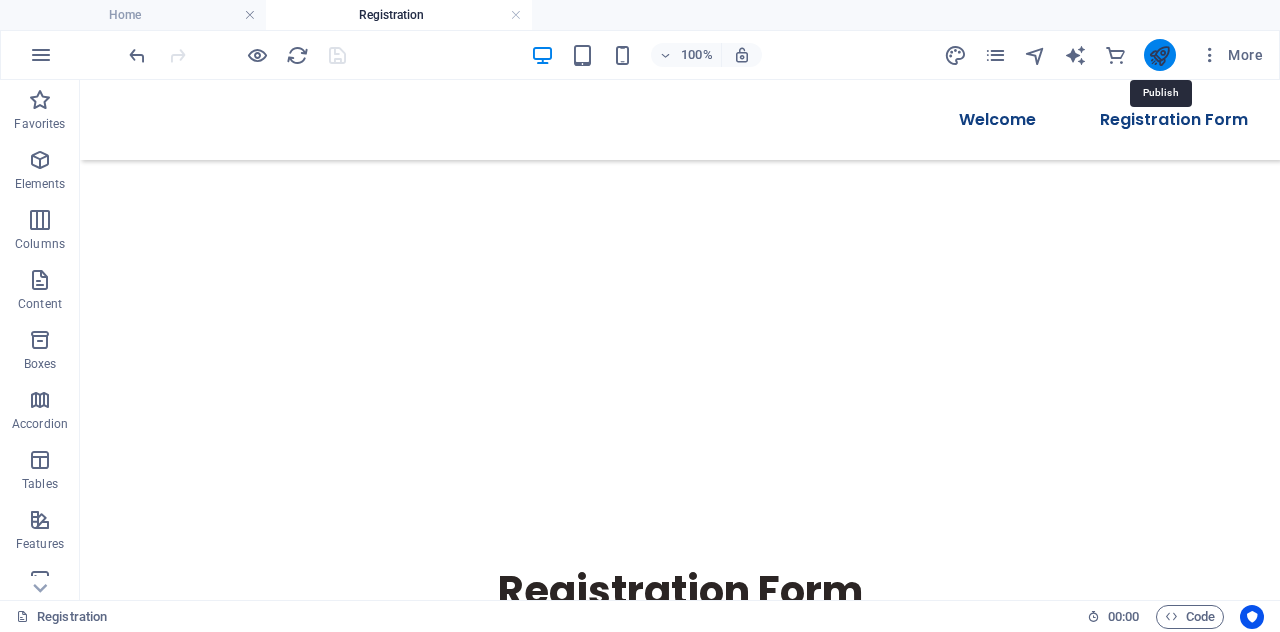 click at bounding box center (1159, 55) 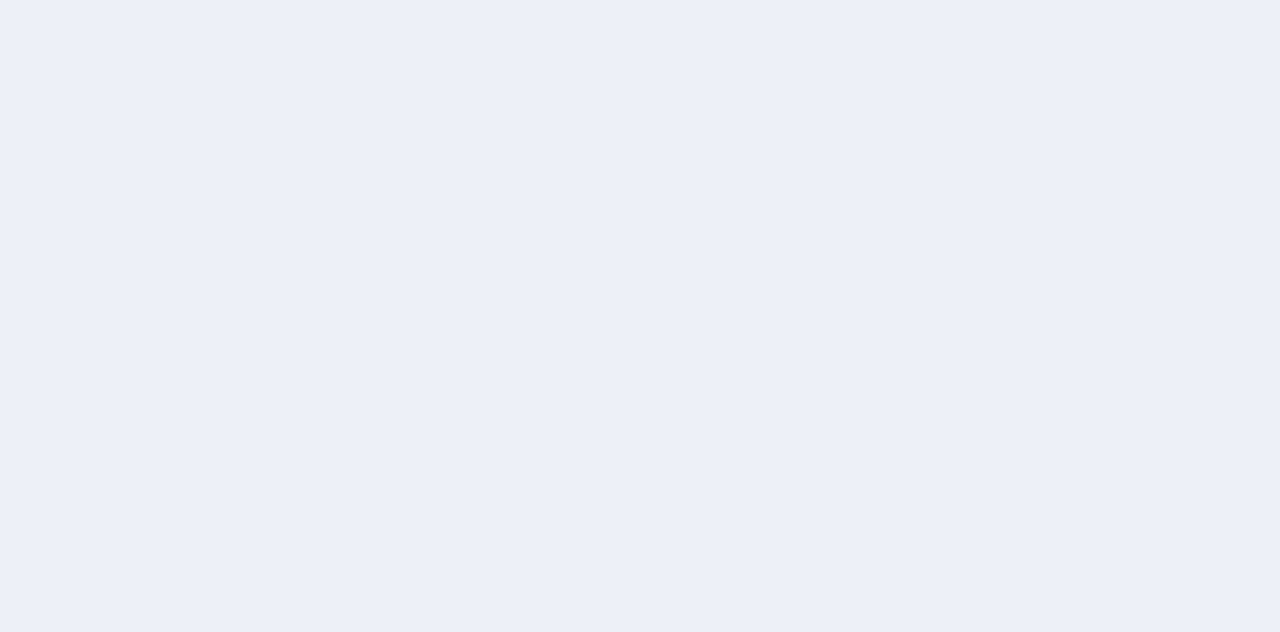 scroll, scrollTop: 0, scrollLeft: 0, axis: both 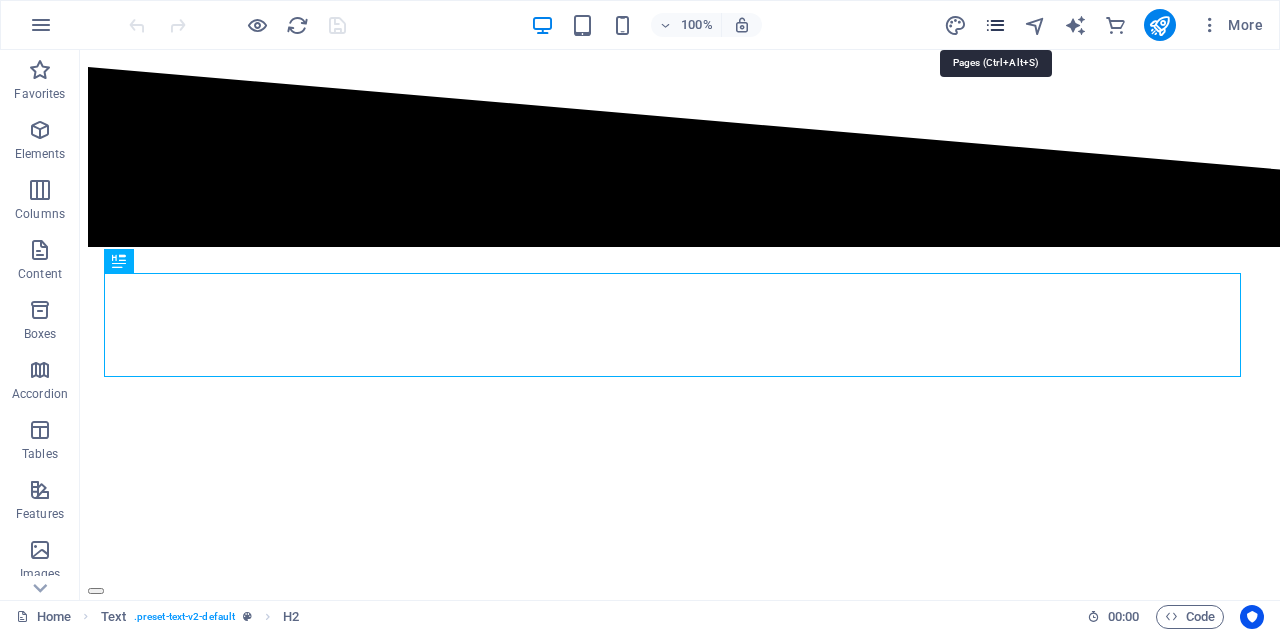 click at bounding box center (995, 25) 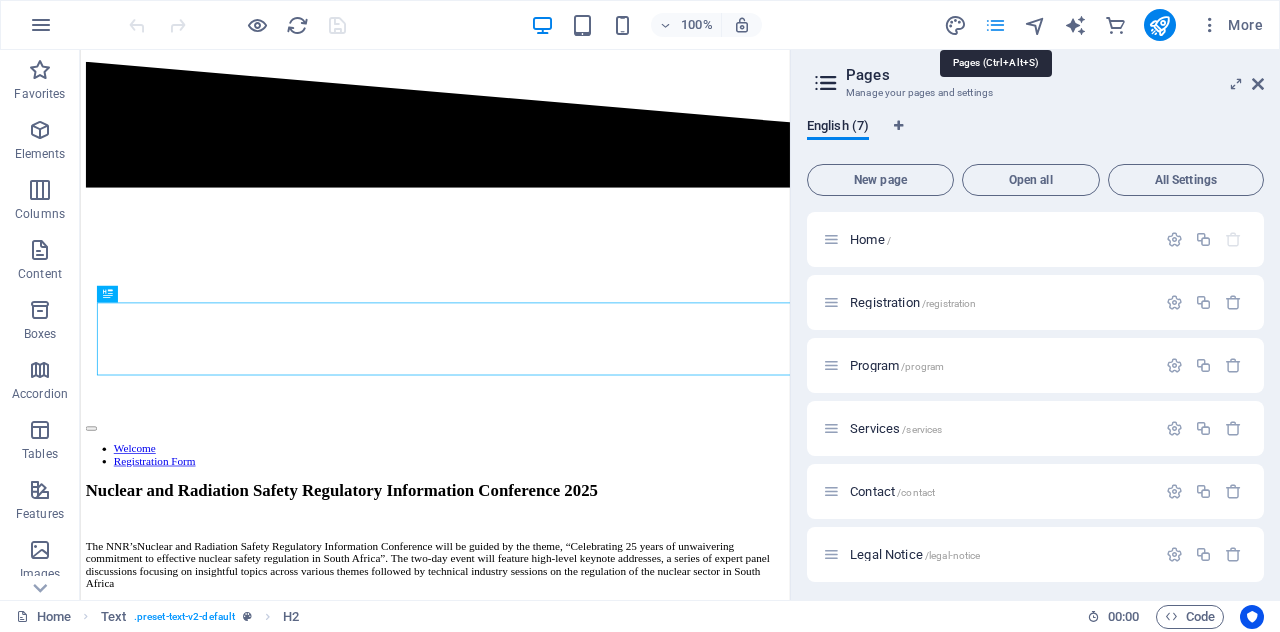 scroll, scrollTop: 671, scrollLeft: 0, axis: vertical 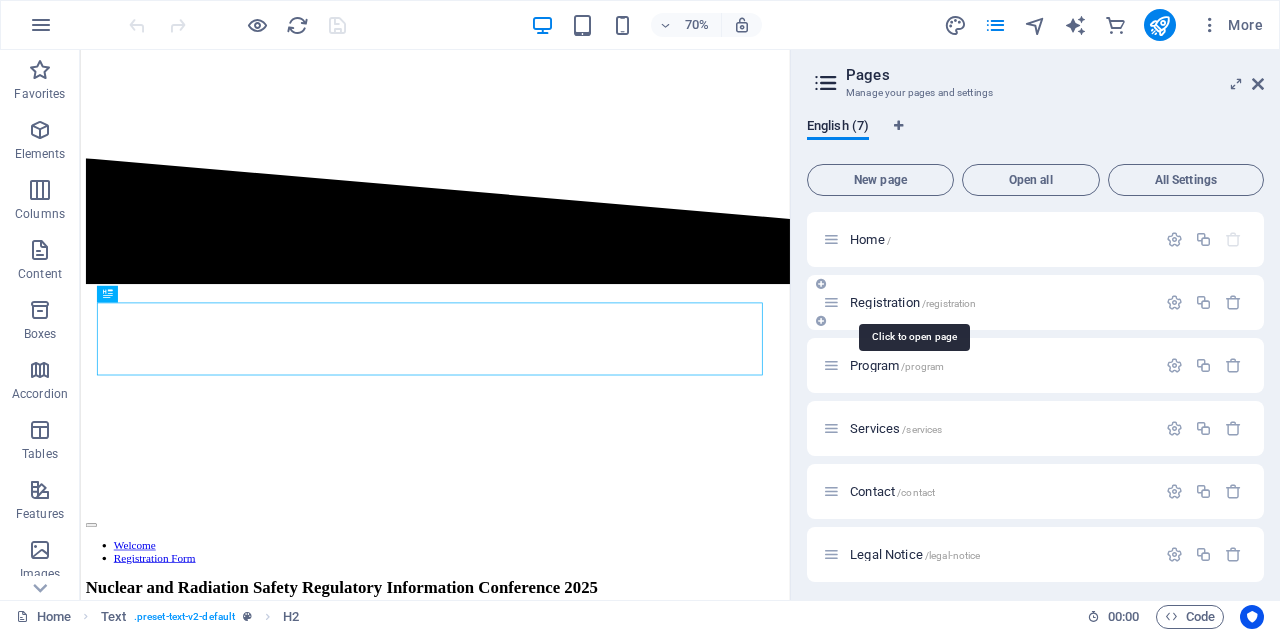 click on "Registration /registration" at bounding box center (913, 302) 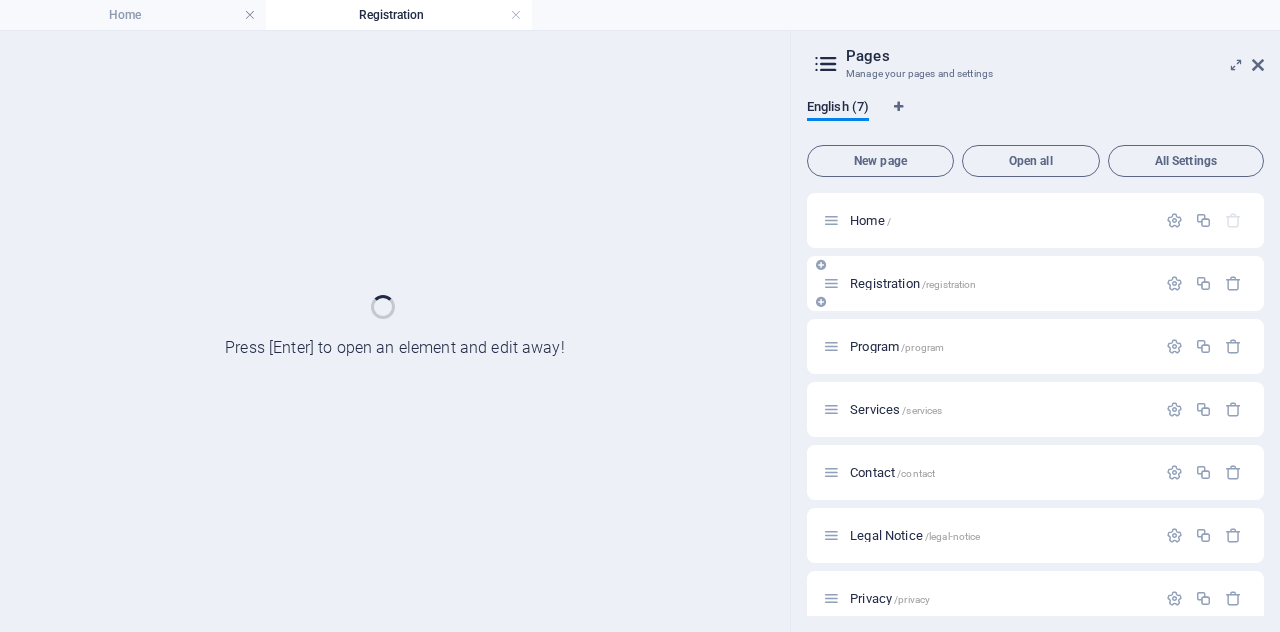 scroll, scrollTop: 0, scrollLeft: 0, axis: both 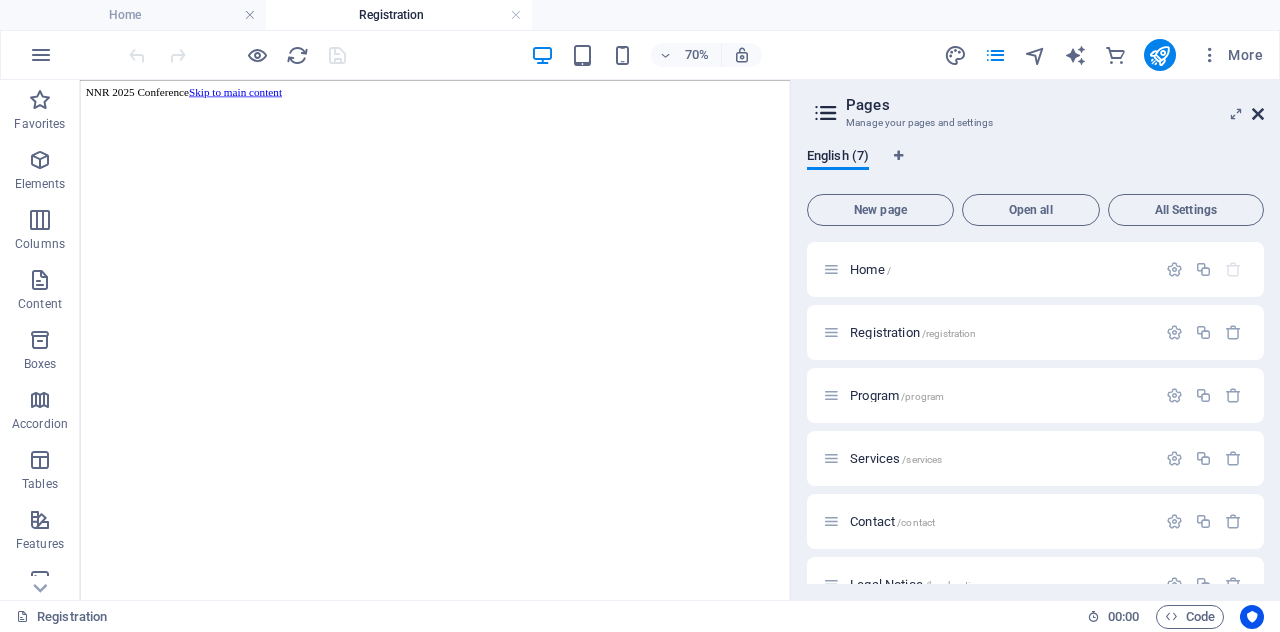 click at bounding box center [1258, 114] 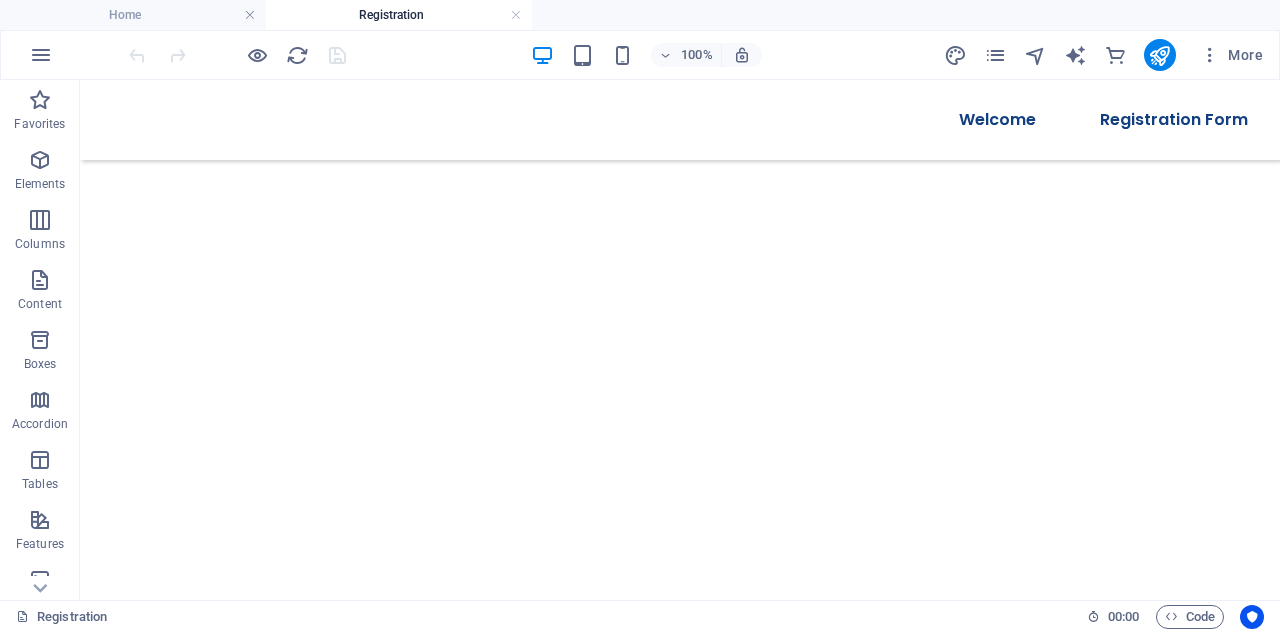 scroll, scrollTop: 922, scrollLeft: 0, axis: vertical 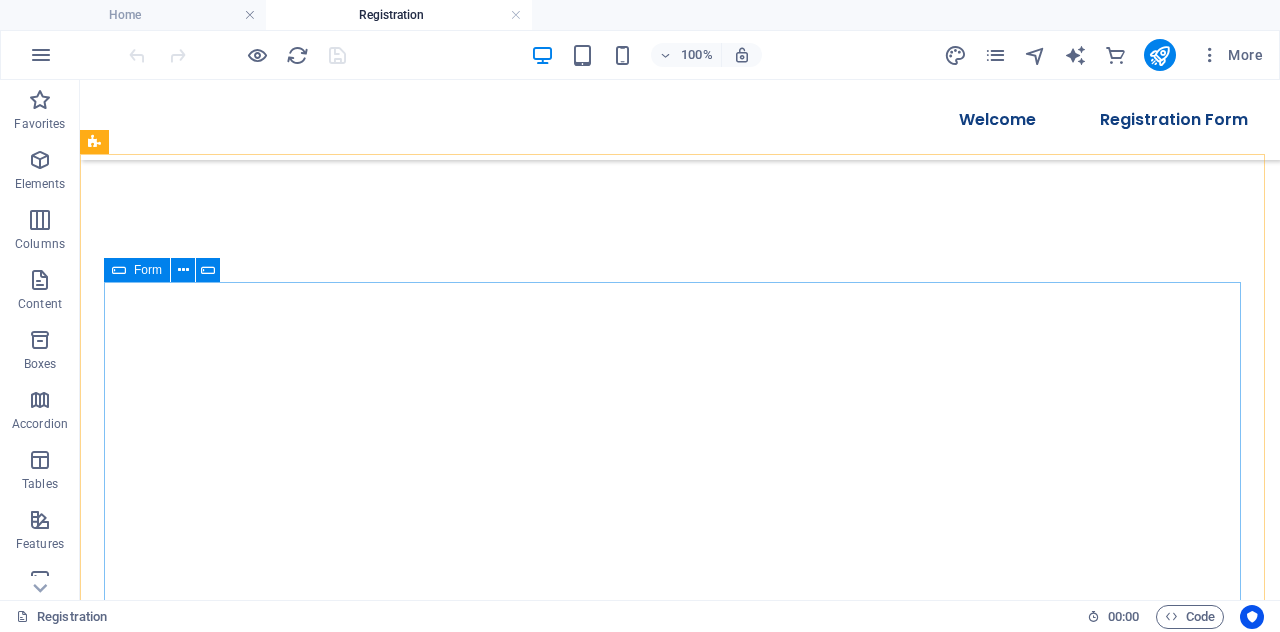 click at bounding box center (119, 270) 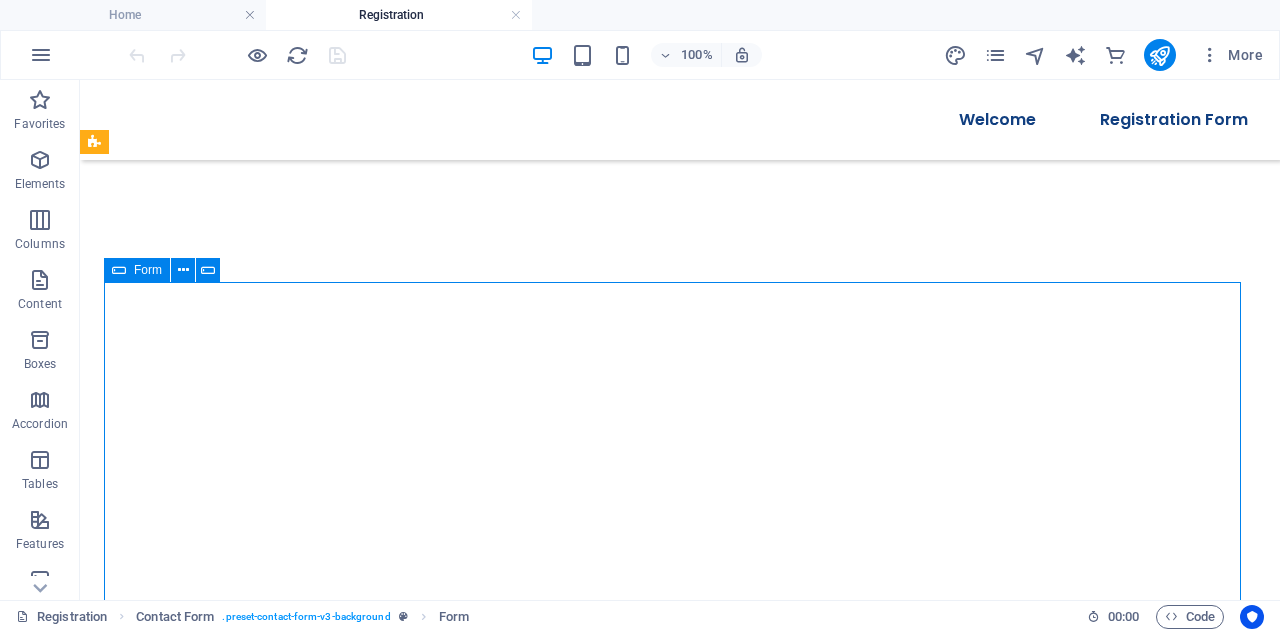 click on "Form" at bounding box center [137, 270] 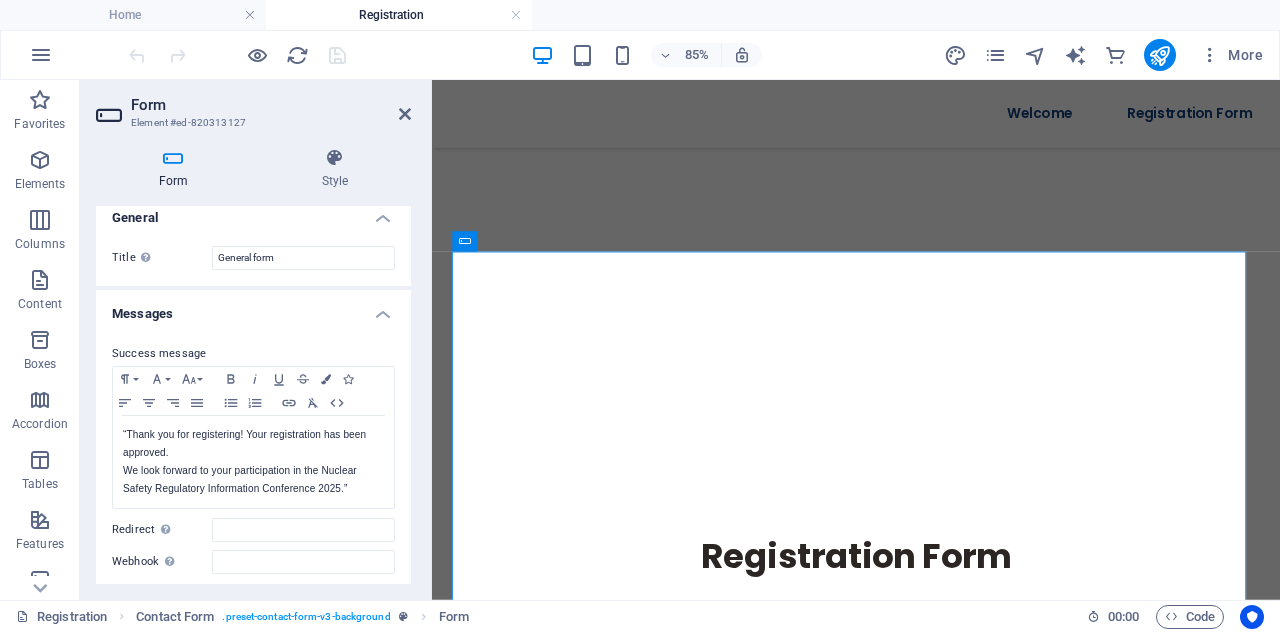 scroll, scrollTop: 0, scrollLeft: 0, axis: both 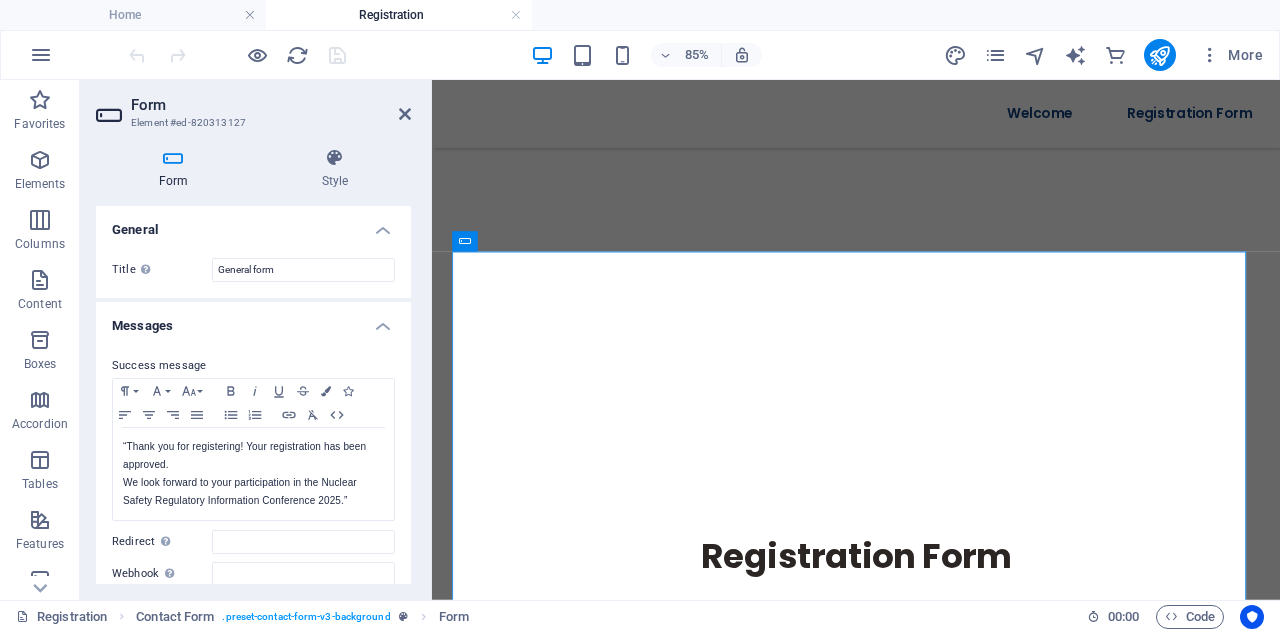 drag, startPoint x: 407, startPoint y: 297, endPoint x: 53, endPoint y: 235, distance: 359.38837 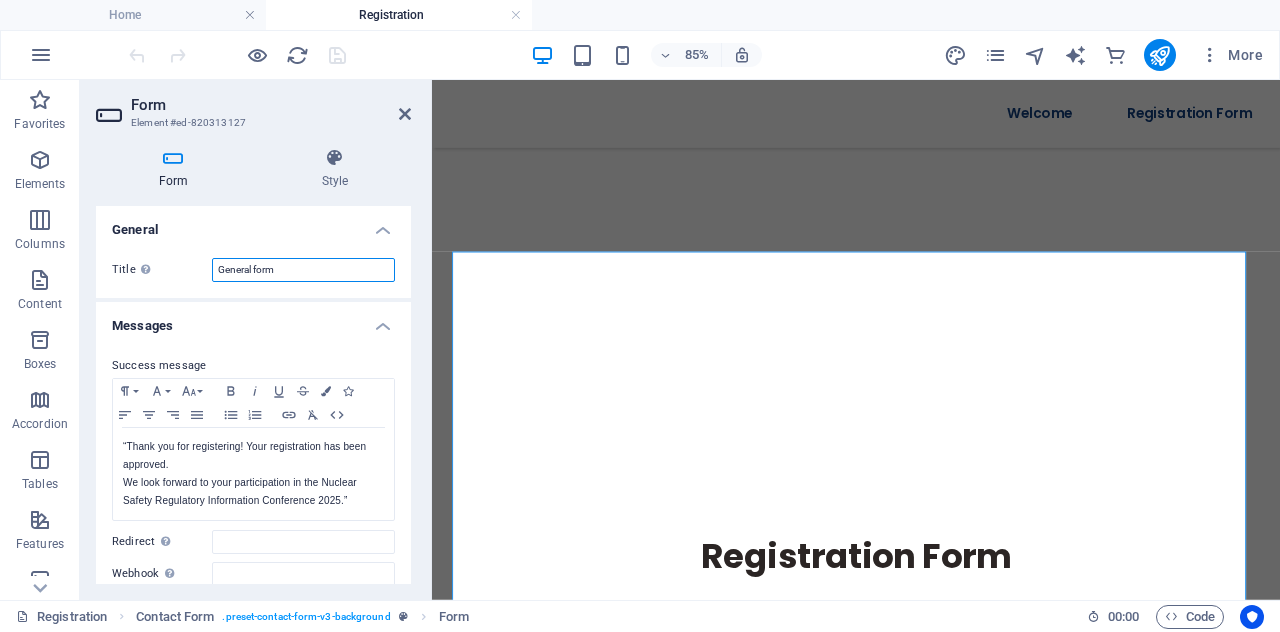 click on "General form" at bounding box center [303, 270] 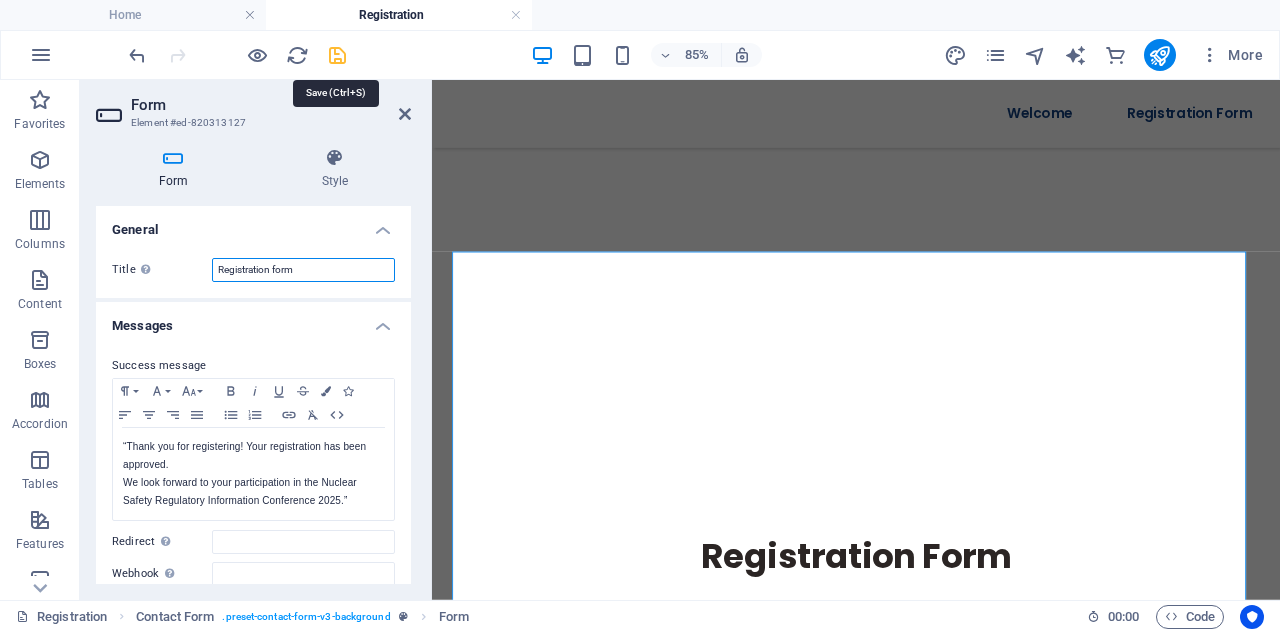type on "Registration form" 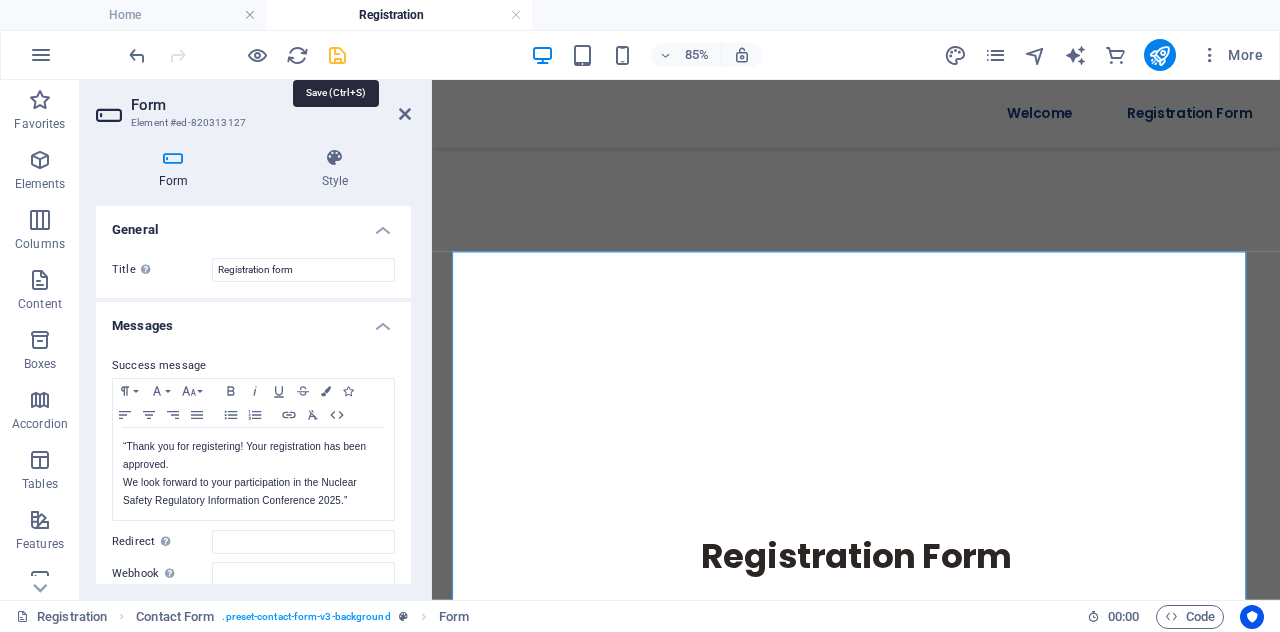 click at bounding box center [337, 55] 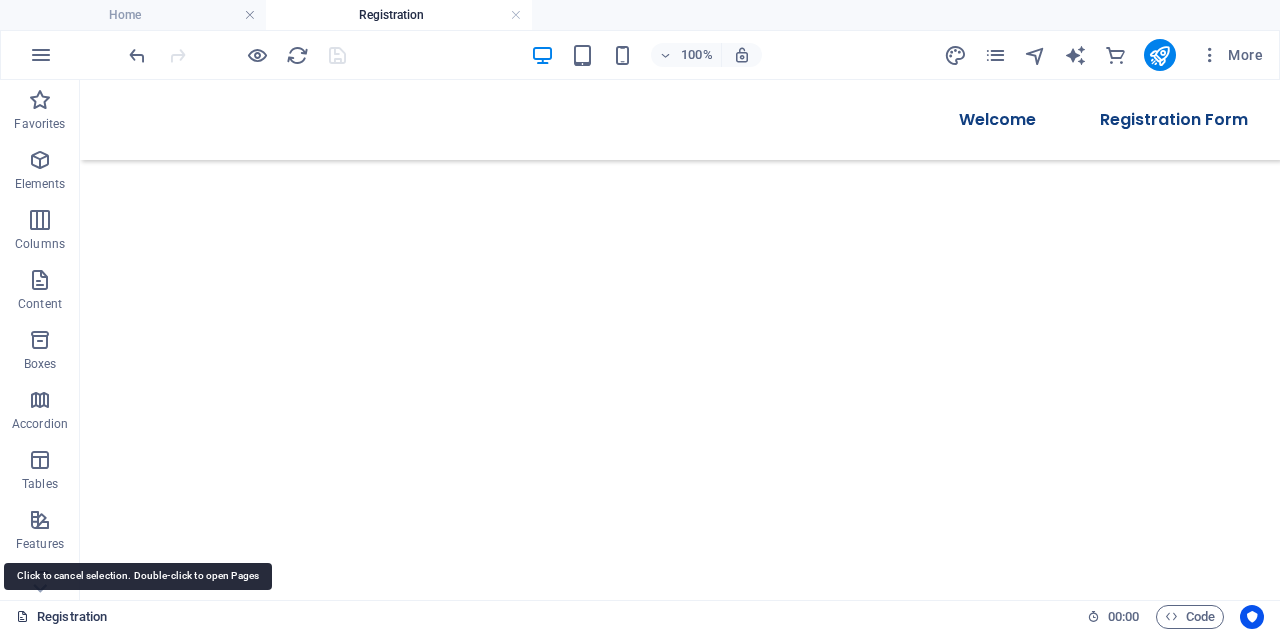 click on "Registration" at bounding box center [61, 617] 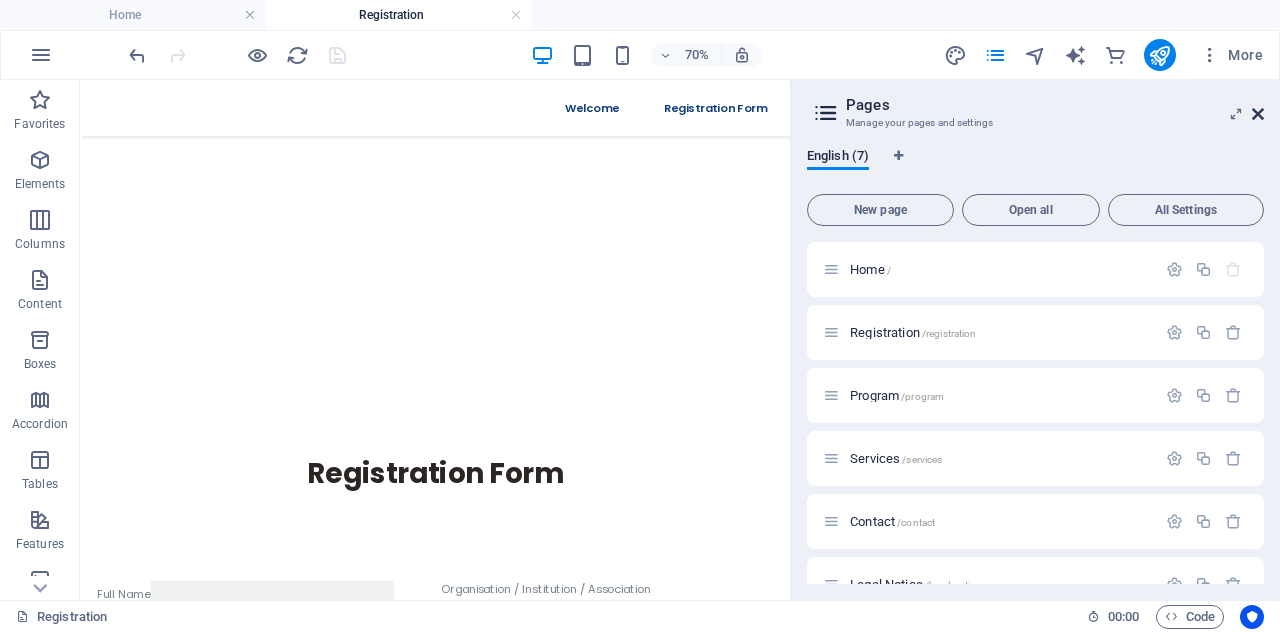 click at bounding box center [1258, 114] 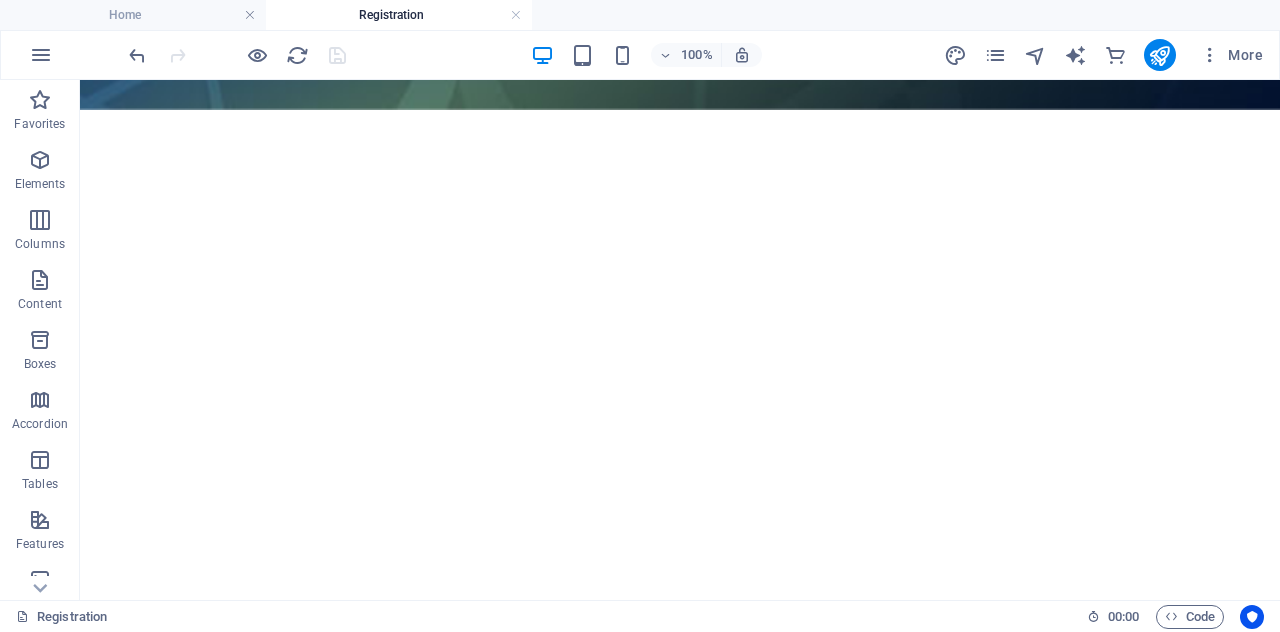 scroll, scrollTop: 806, scrollLeft: 0, axis: vertical 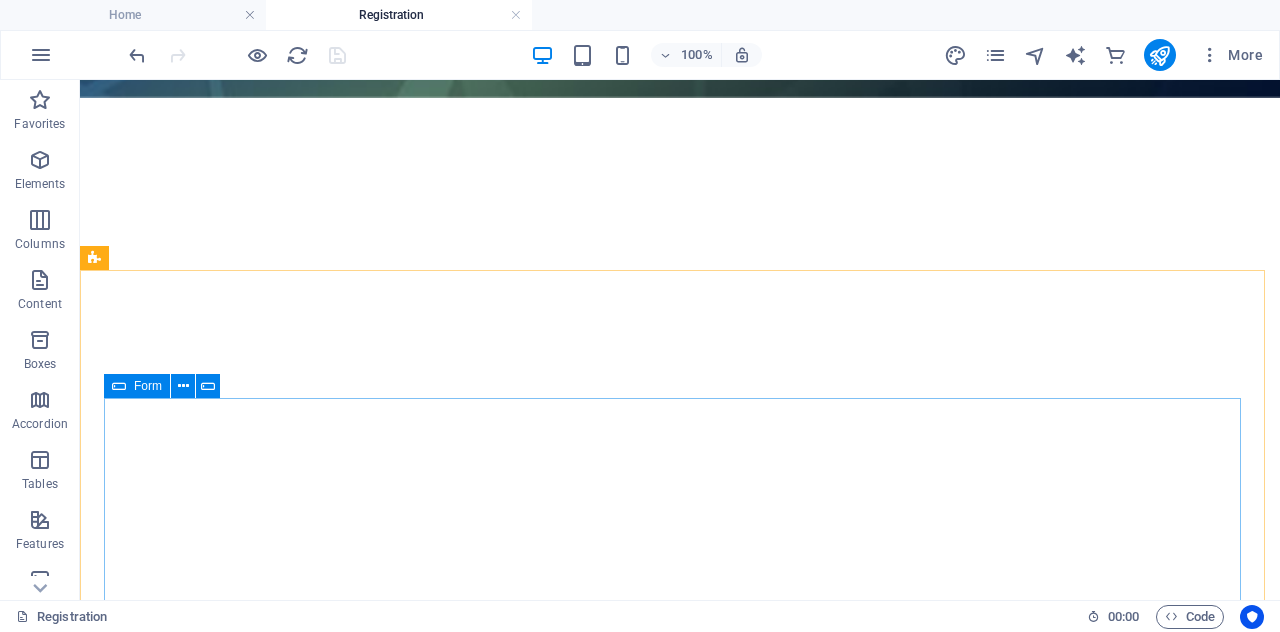 click at bounding box center [119, 386] 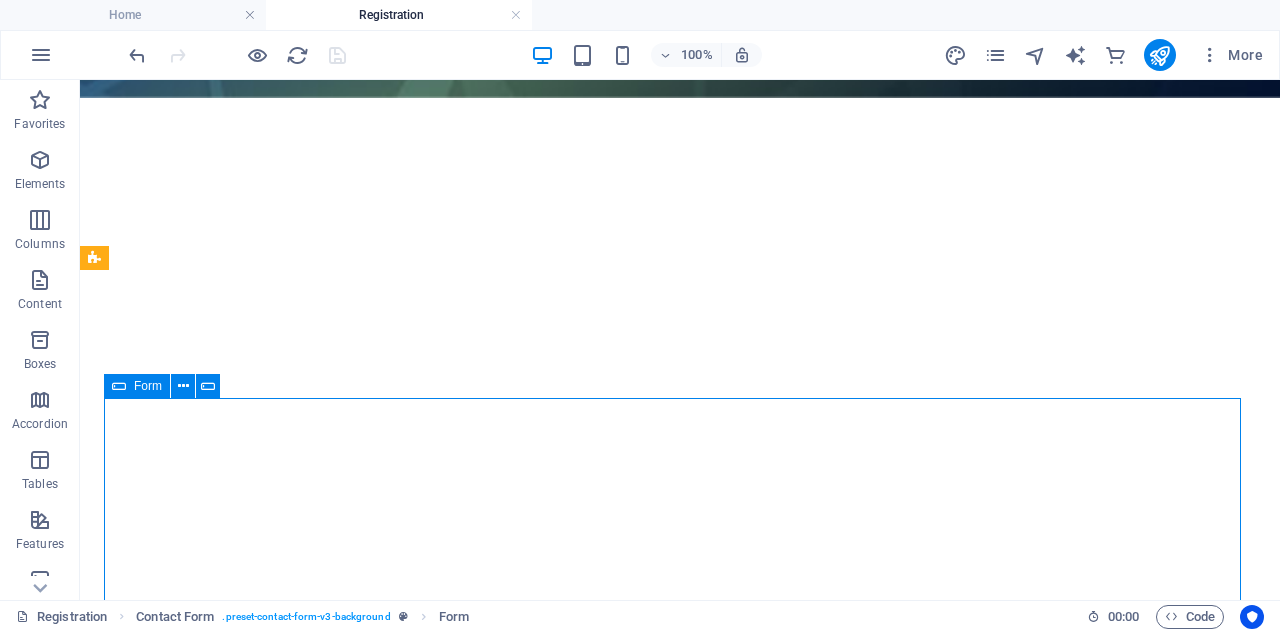 click at bounding box center [119, 386] 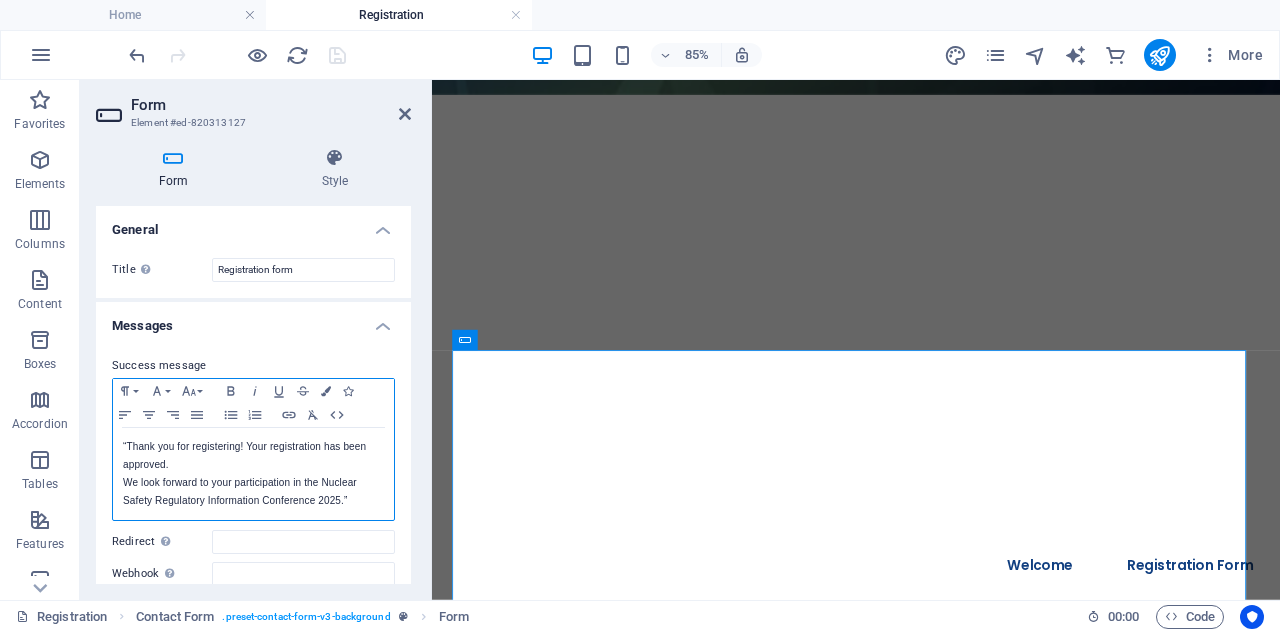 click 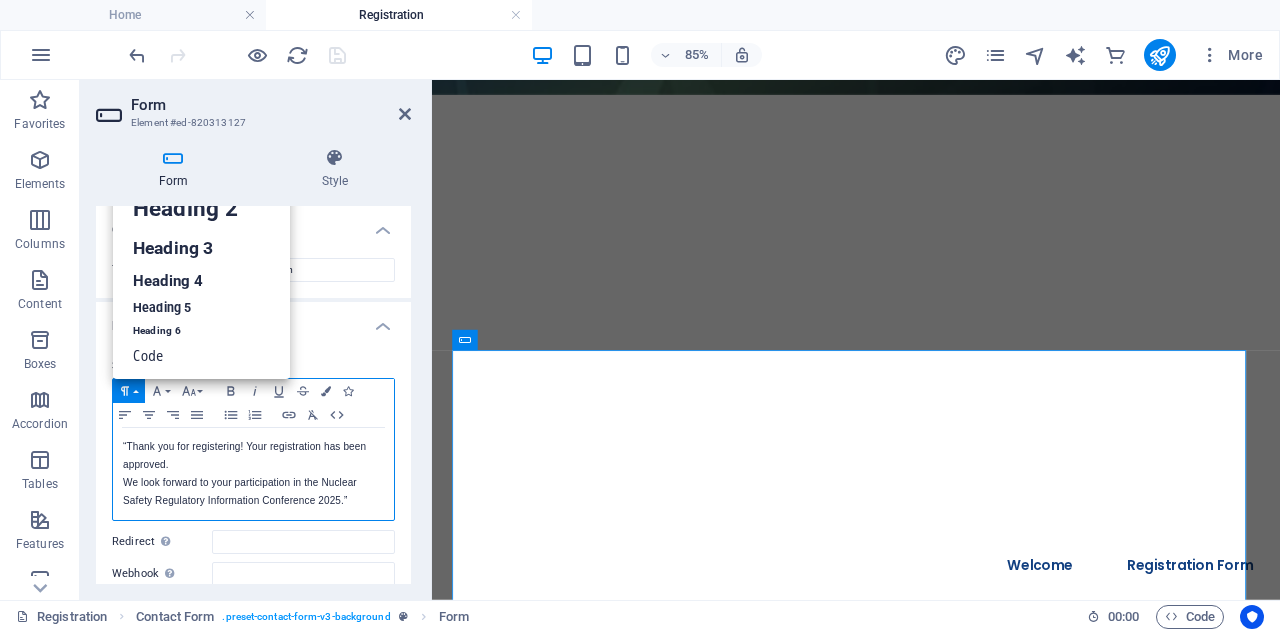 scroll, scrollTop: 16, scrollLeft: 0, axis: vertical 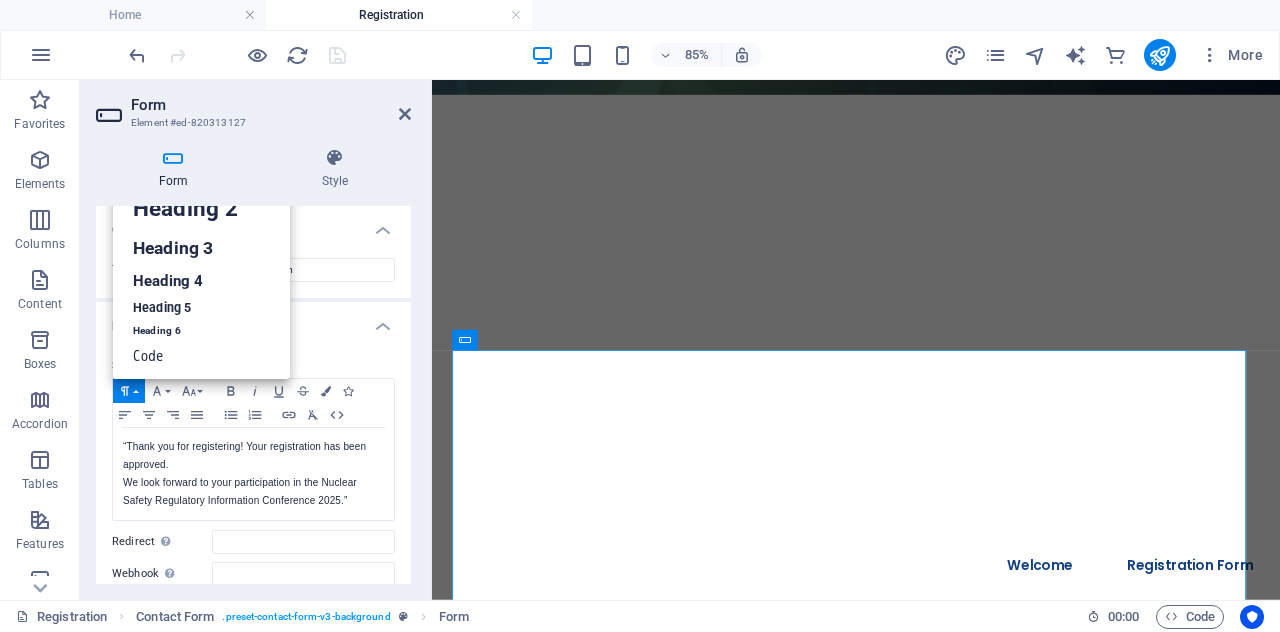 click on "Success message Paragraph Format Normal Heading 1 Heading 2 Heading 3 Heading 4 Heading 5 Heading 6 Code Font Family Arial Georgia Impact Tahoma Times New Roman Verdana Font Size 8 9 10 11 12 14 18 24 30 36 48 60 72 96 Bold Italic Underline Strikethrough Colors Icons Align Left Align Center Align Right Align Justify Unordered List Ordered List Insert Link Clear Formatting HTML “Thank you for registering! Your registration has been approved. We look forward to your participation in the Nuclear Safety Regulatory Information Conference 2025.” Shown after form was submitted successfully... Redirect Define a redirect target upon successful form submission; for example, a success page. Webhook A webhook is a push notification from this form to another server. Every time someone submits this form, the data will be pushed to your server.  Error message Paragraph Format Normal Heading 1 Heading 2 Heading 3 Heading 4 Heading 5 Heading 6 Code Font Family Arial Georgia Impact Tahoma Times New Roman Verdana Font Size" at bounding box center (253, 542) 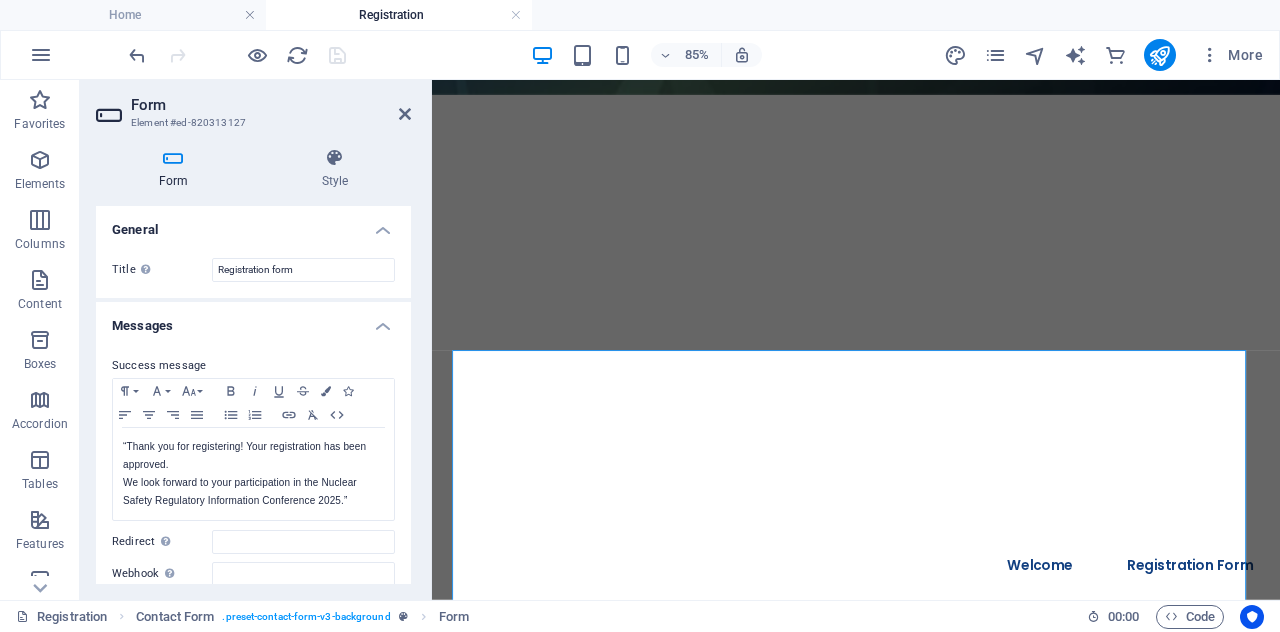 click on "General" at bounding box center [253, 224] 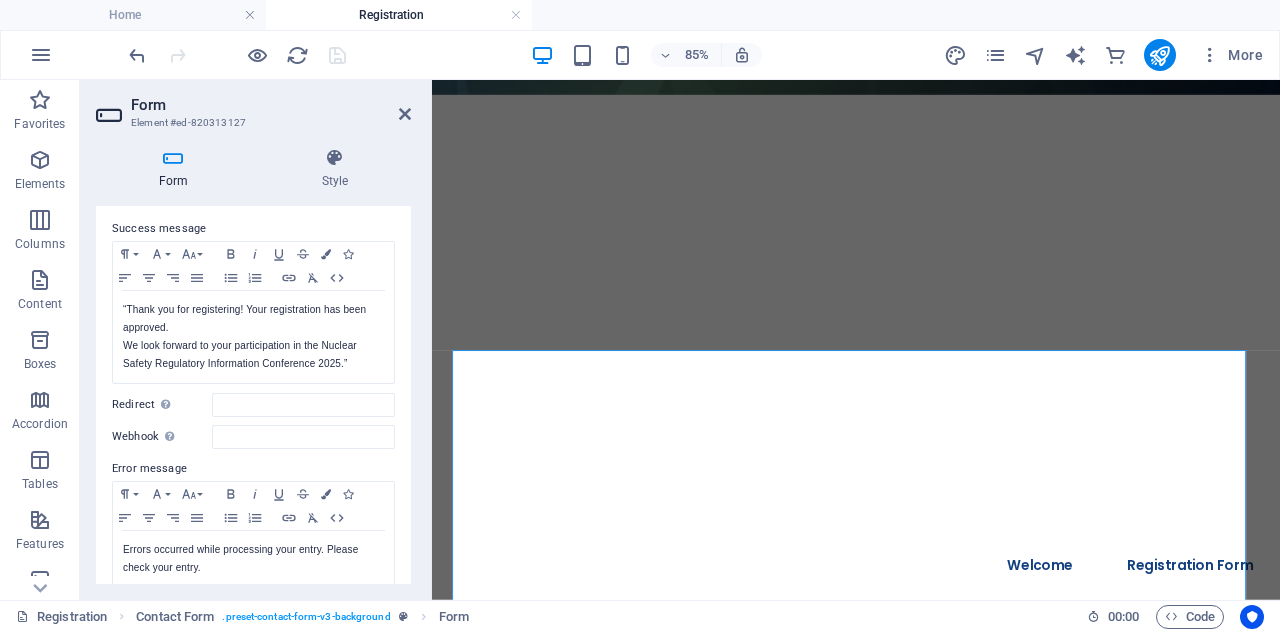 scroll, scrollTop: 113, scrollLeft: 0, axis: vertical 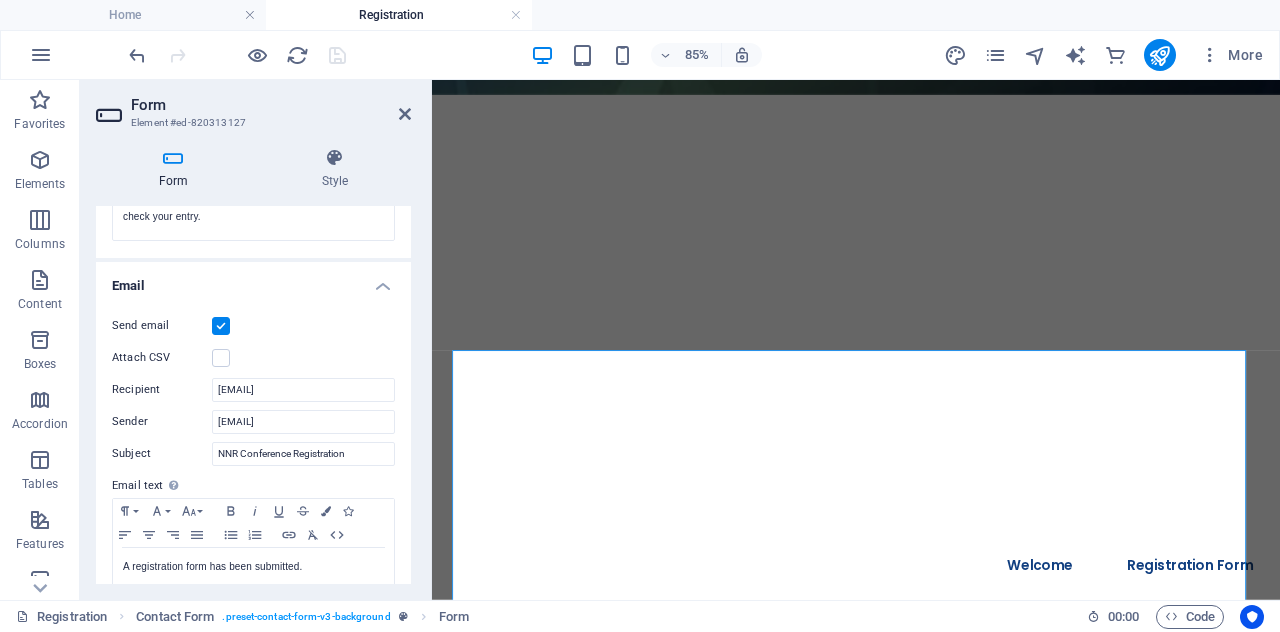 click on "Sender" at bounding box center (162, 422) 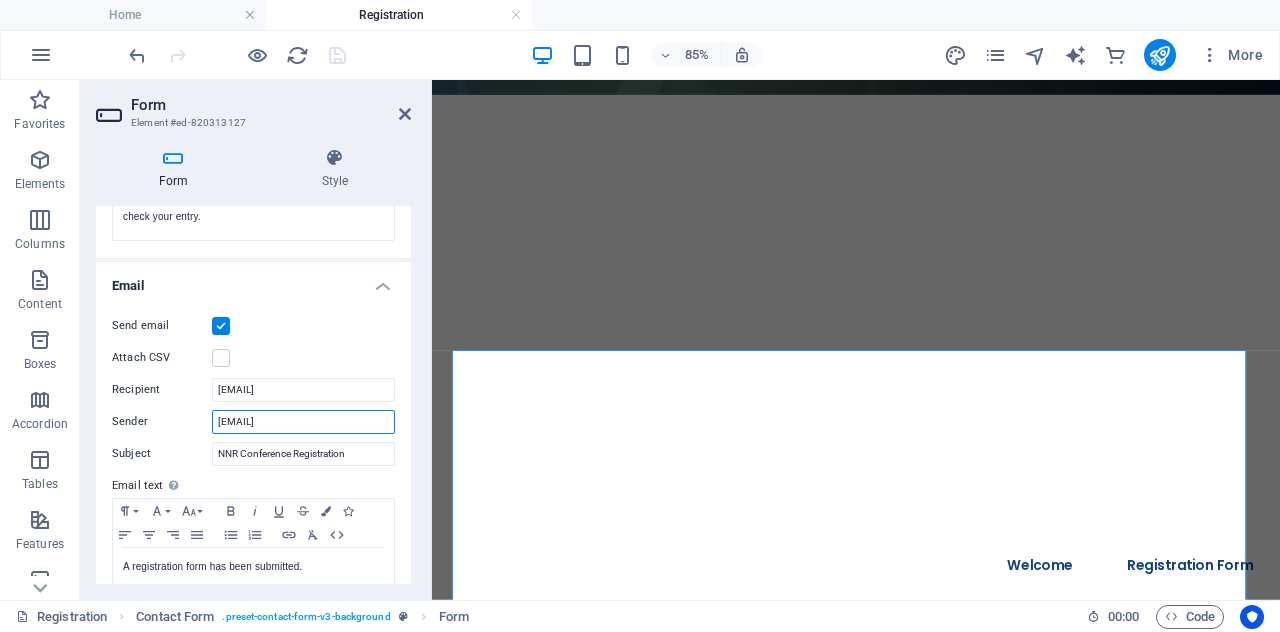 click on "[EMAIL]" at bounding box center (303, 422) 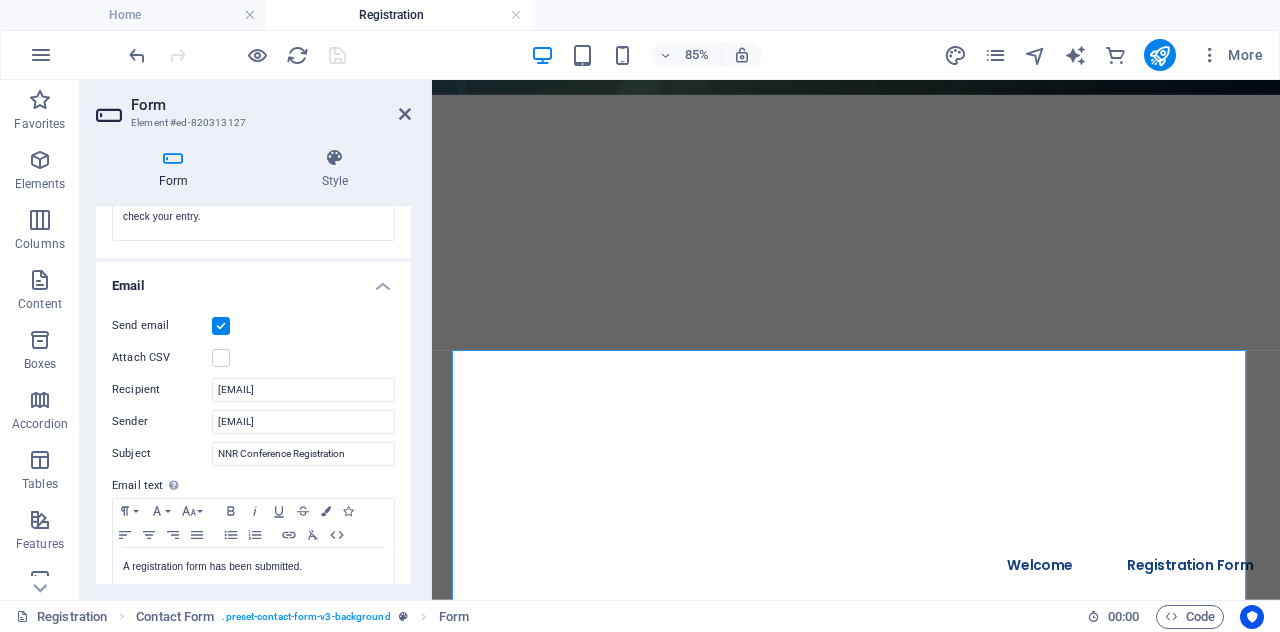 click on "Sender" at bounding box center (162, 422) 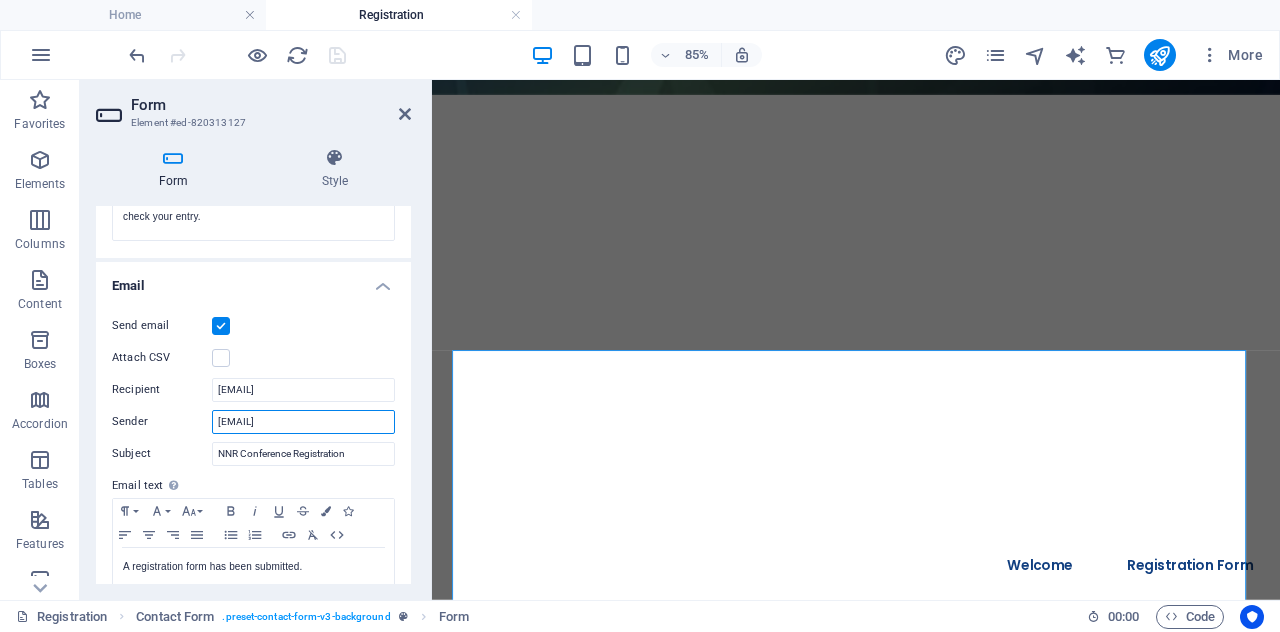 click on "[EMAIL]" at bounding box center [303, 422] 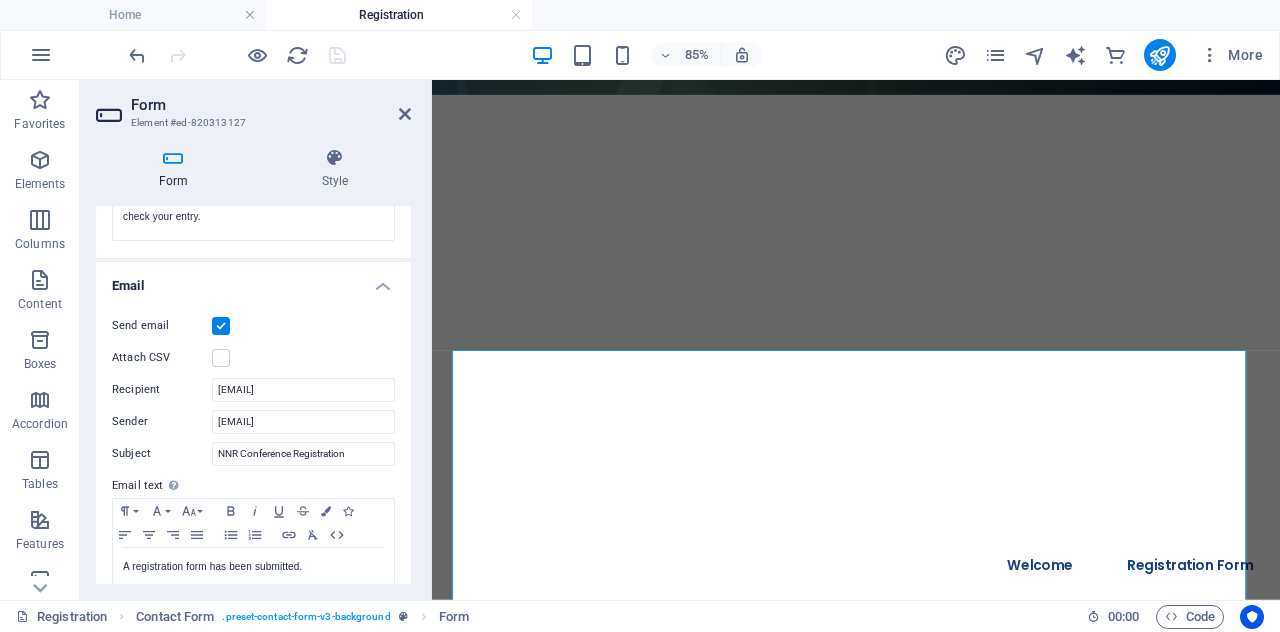 click on "Sender" at bounding box center [162, 422] 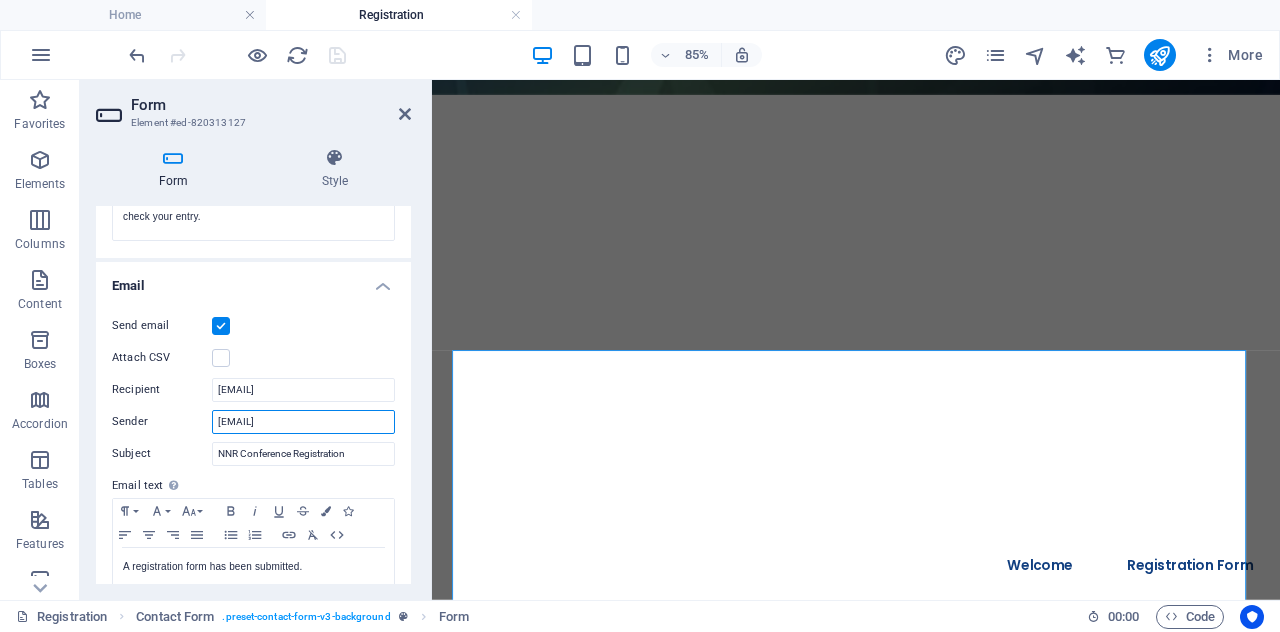 click on "[EMAIL]" at bounding box center [303, 422] 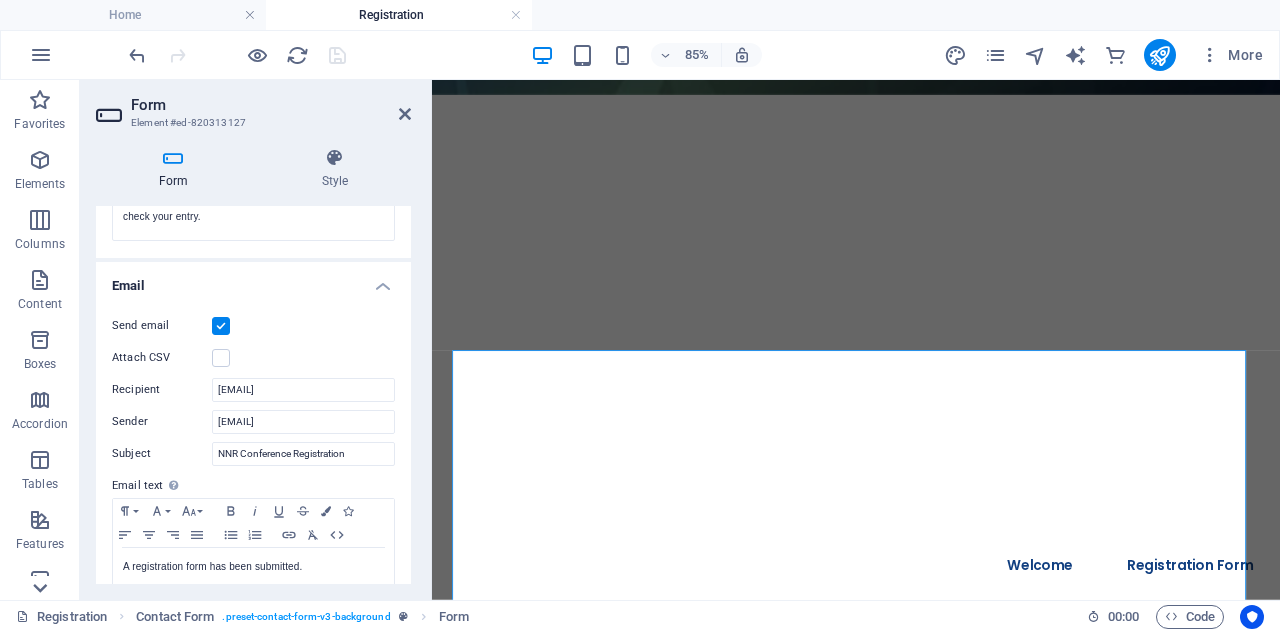 click 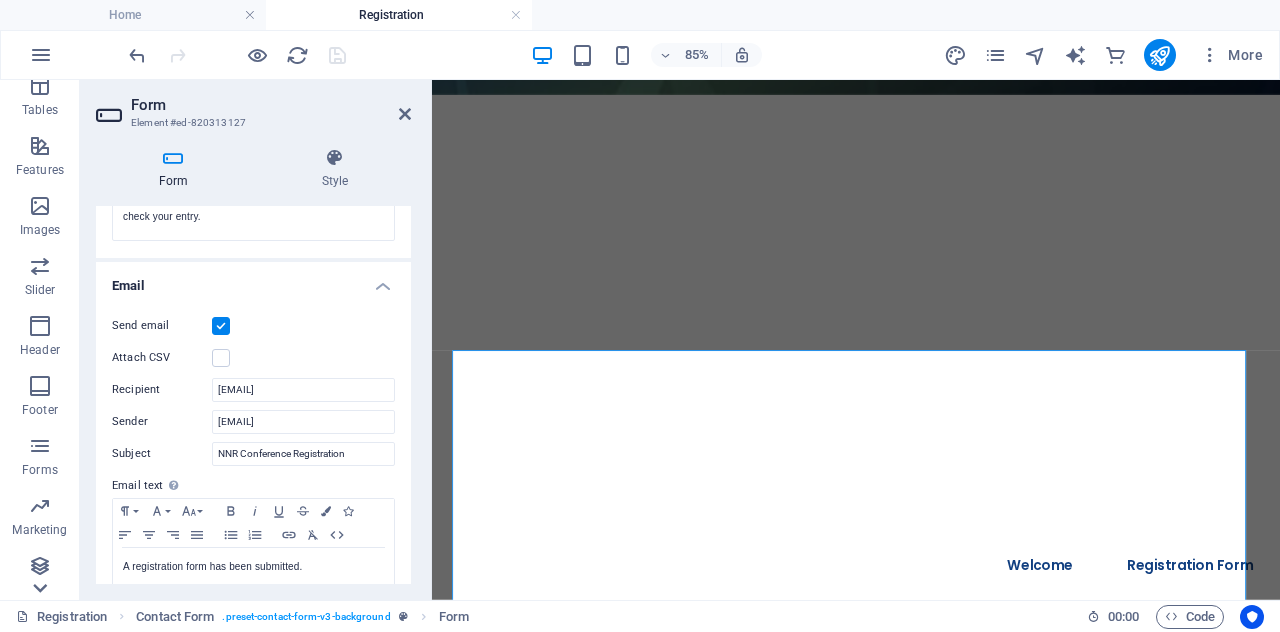 click 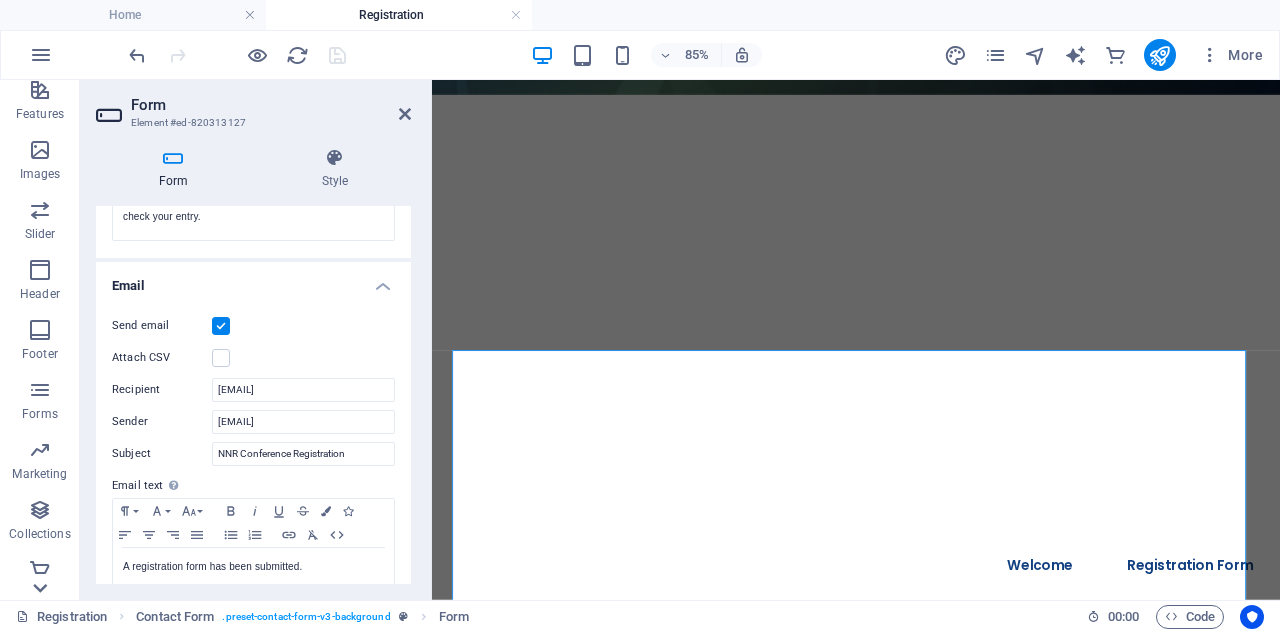 scroll, scrollTop: 440, scrollLeft: 0, axis: vertical 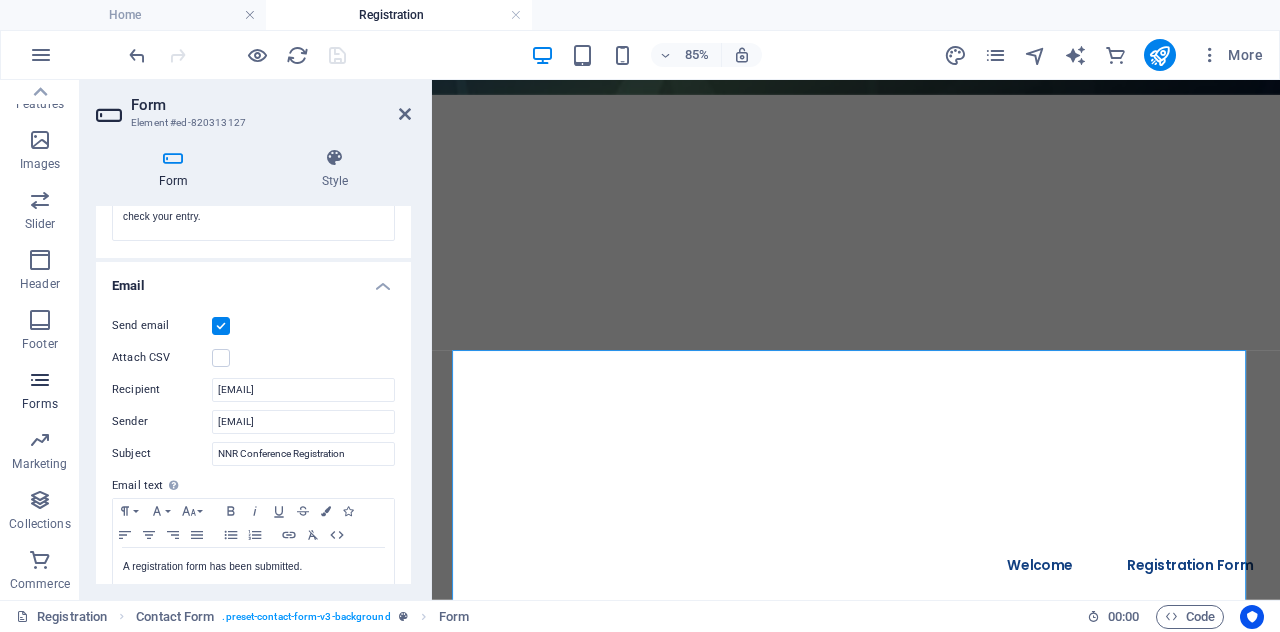 click on "Forms" at bounding box center [40, 404] 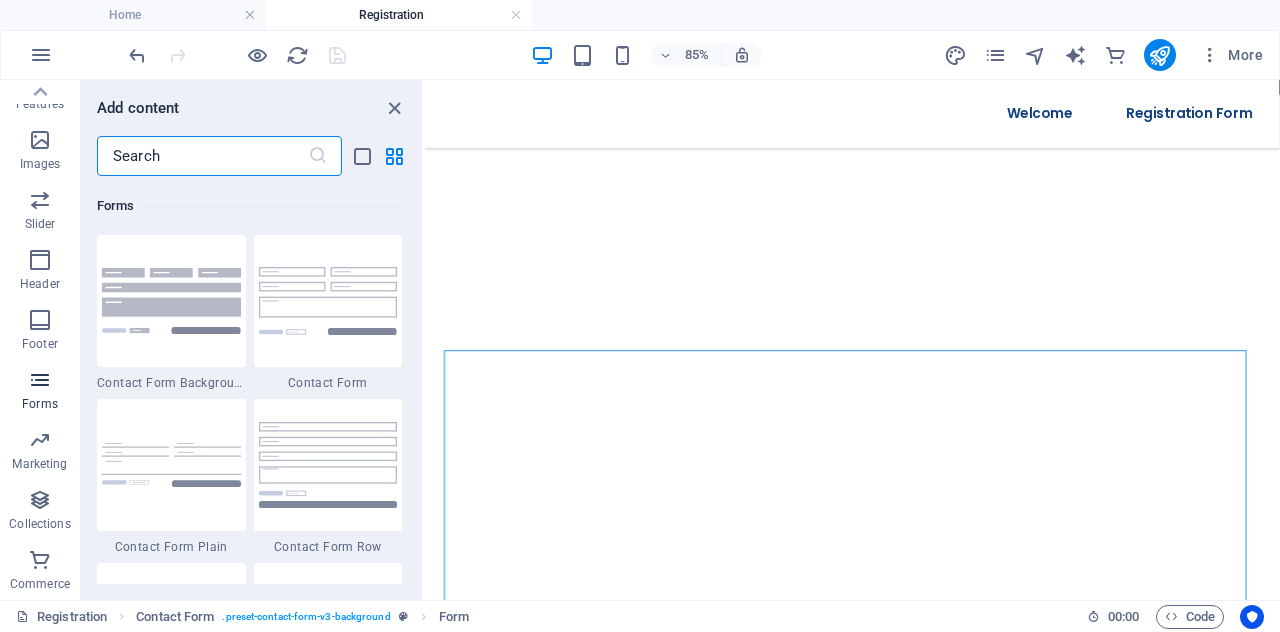 scroll, scrollTop: 14600, scrollLeft: 0, axis: vertical 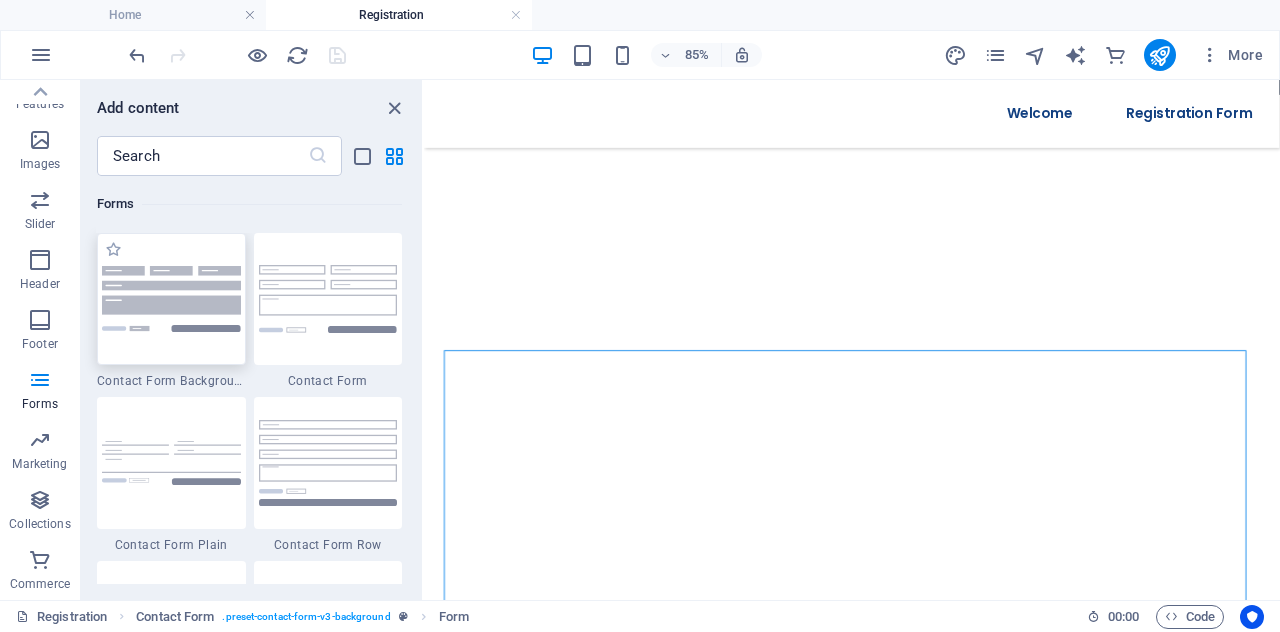 click at bounding box center (171, 298) 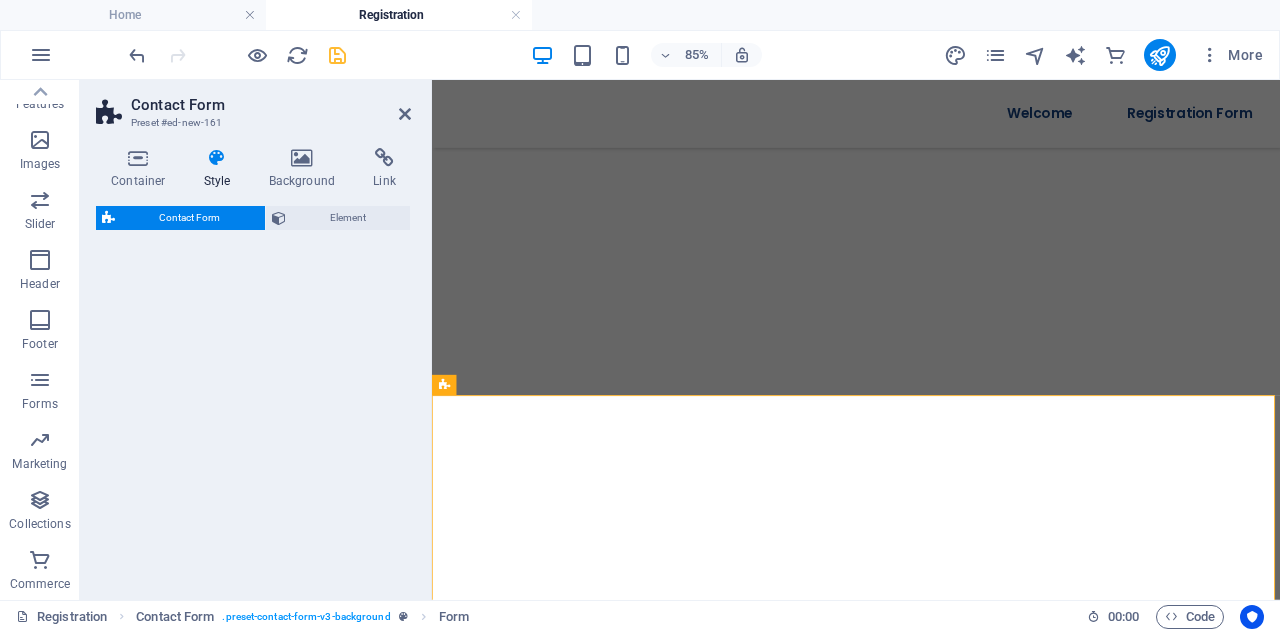 select on "rem" 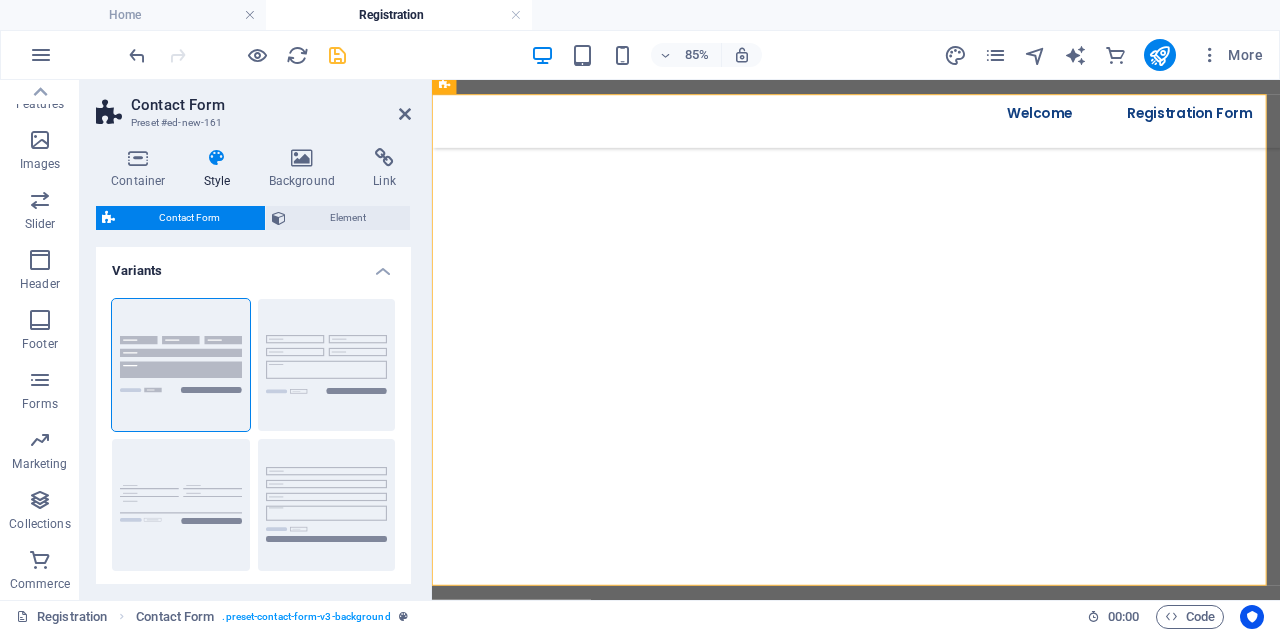 scroll, scrollTop: 2076, scrollLeft: 0, axis: vertical 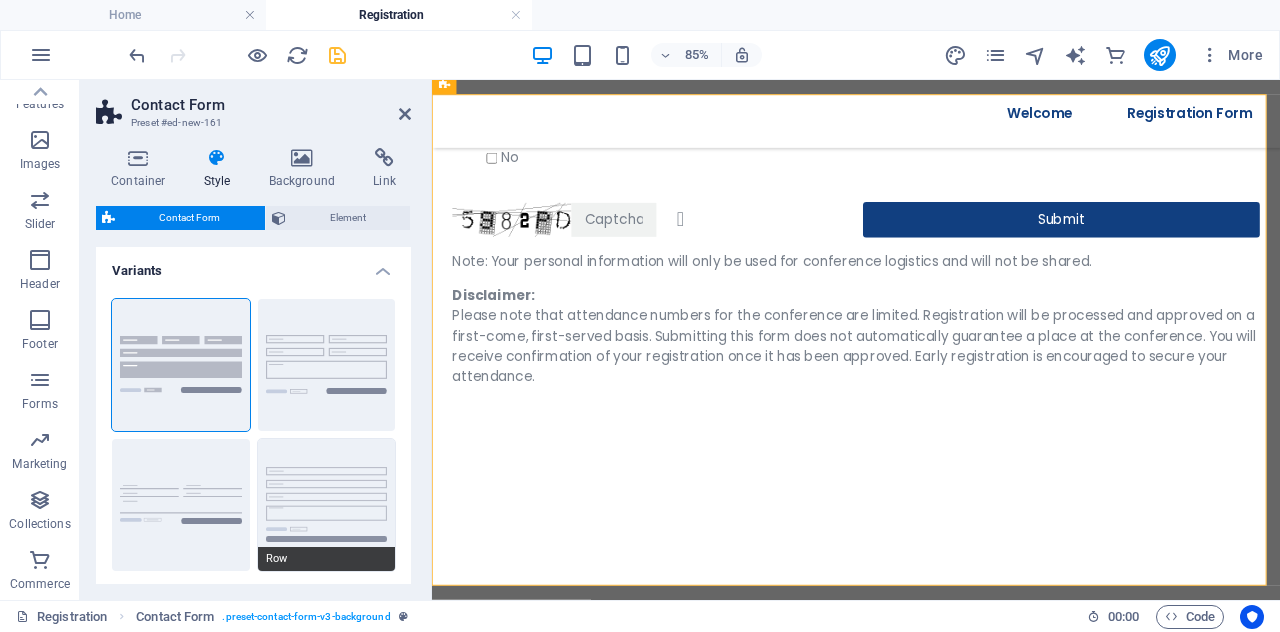 click on "Row" at bounding box center [327, 505] 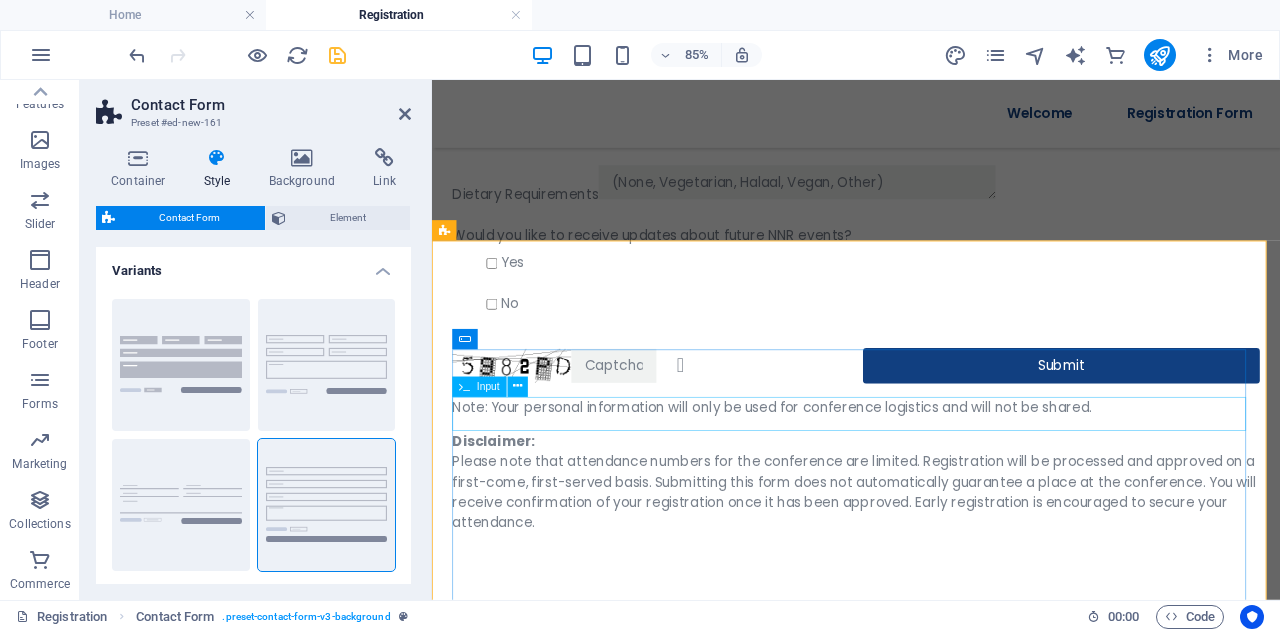 scroll, scrollTop: 2202, scrollLeft: 0, axis: vertical 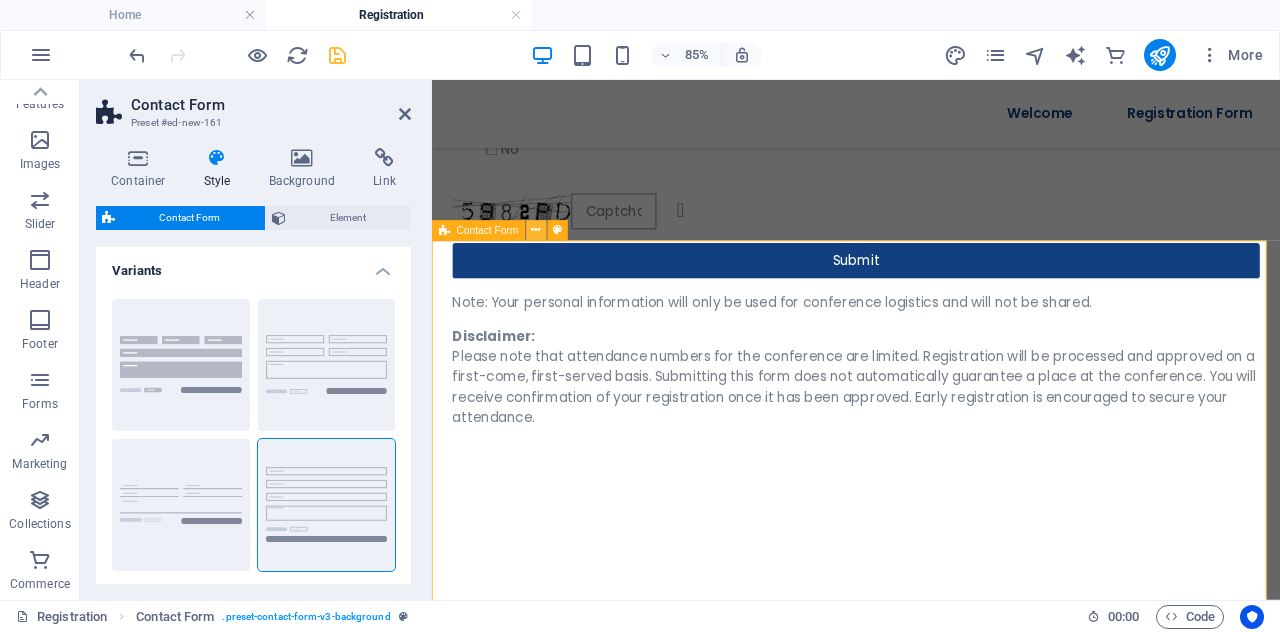 click at bounding box center (536, 230) 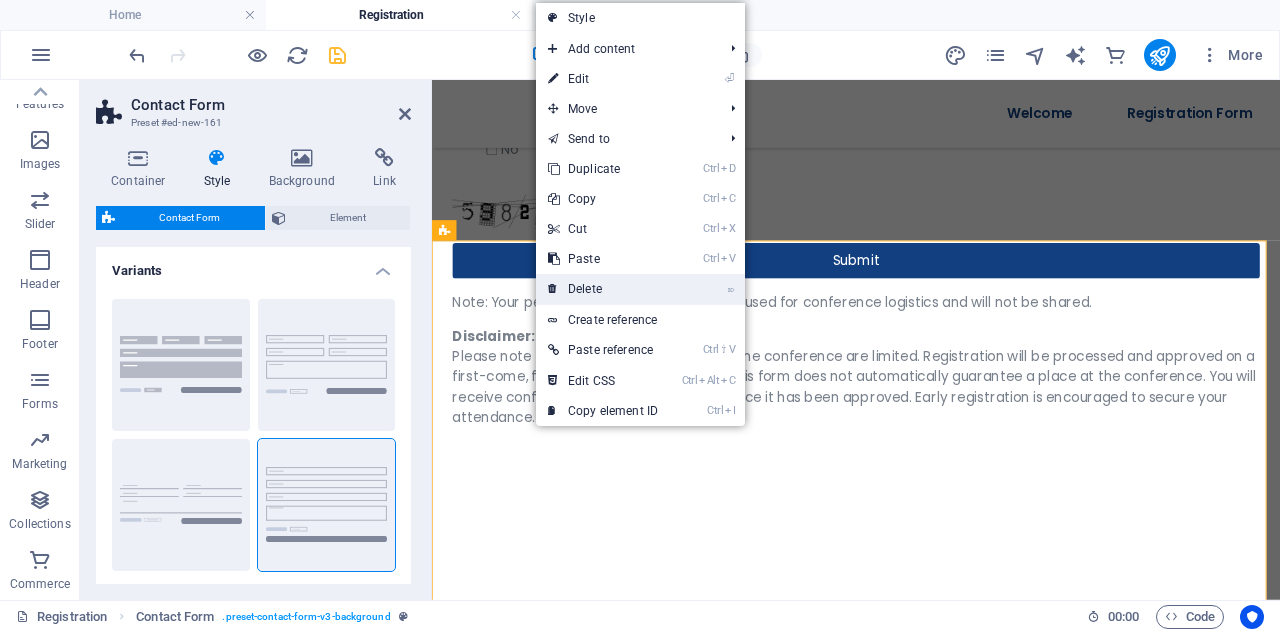 click at bounding box center [553, 289] 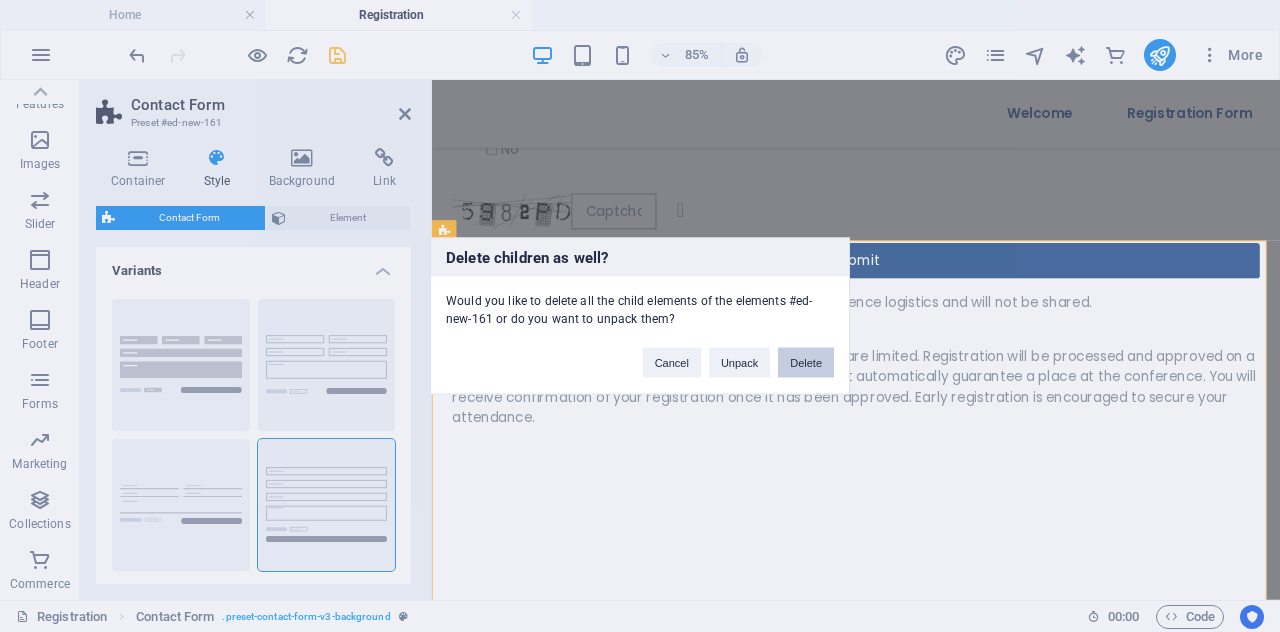 click on "Delete" at bounding box center (806, 363) 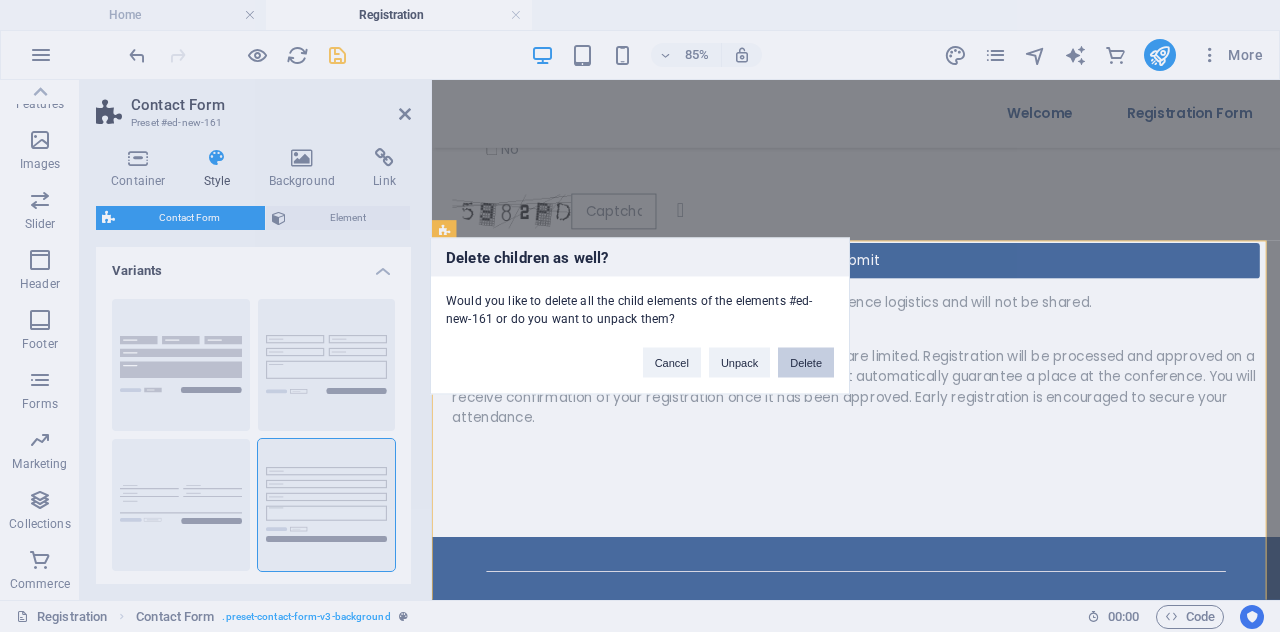 scroll, scrollTop: 1928, scrollLeft: 0, axis: vertical 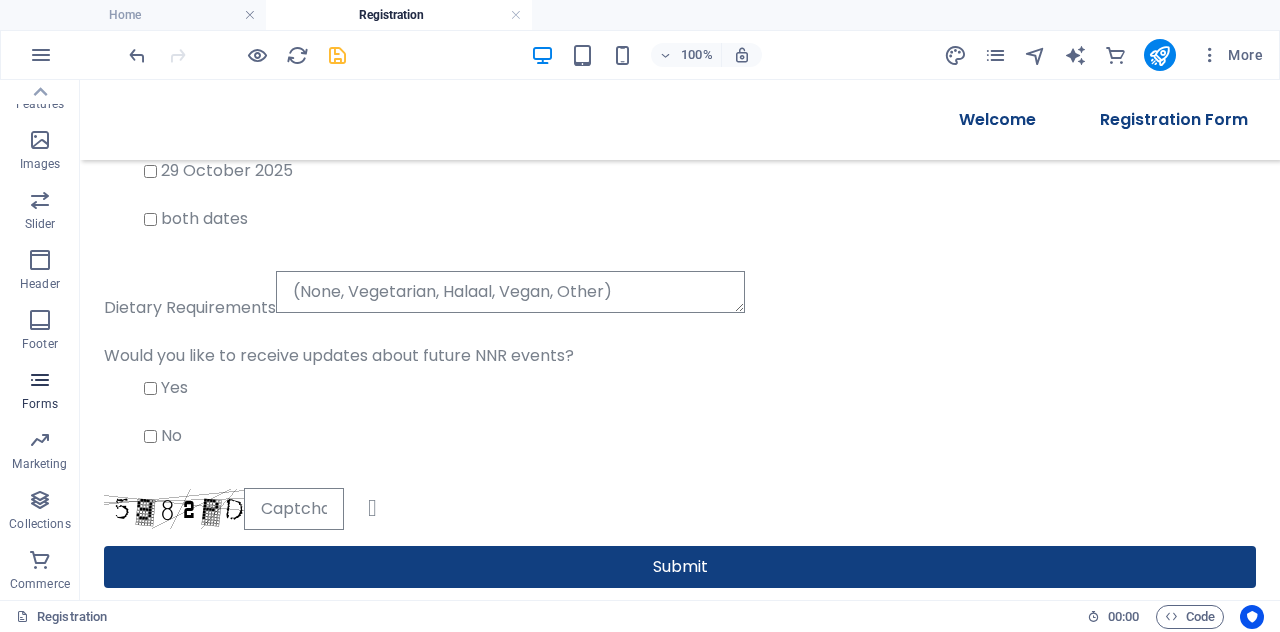 click on "Forms" at bounding box center [40, 404] 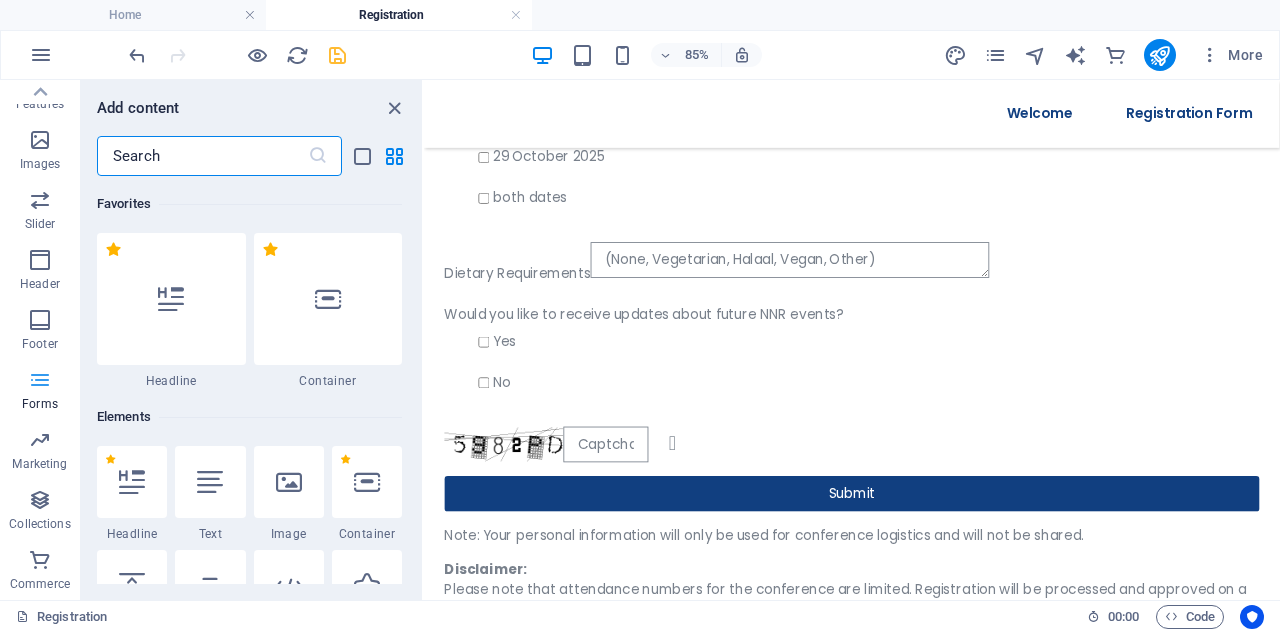 scroll, scrollTop: 1648, scrollLeft: 0, axis: vertical 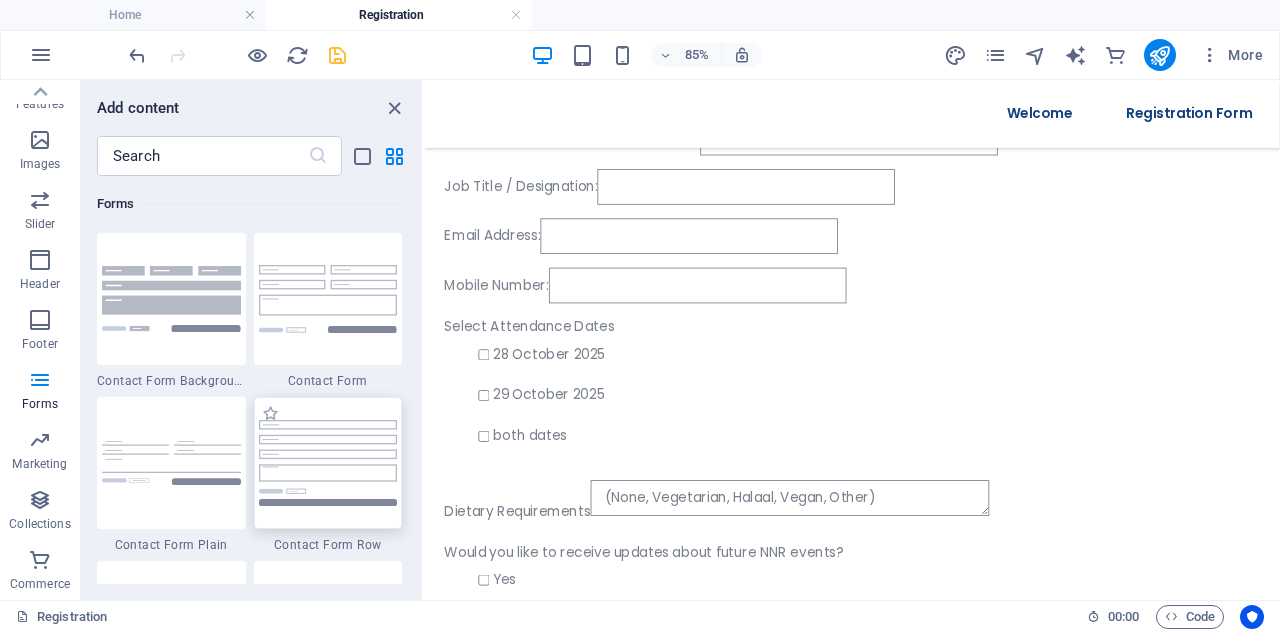click at bounding box center (328, 462) 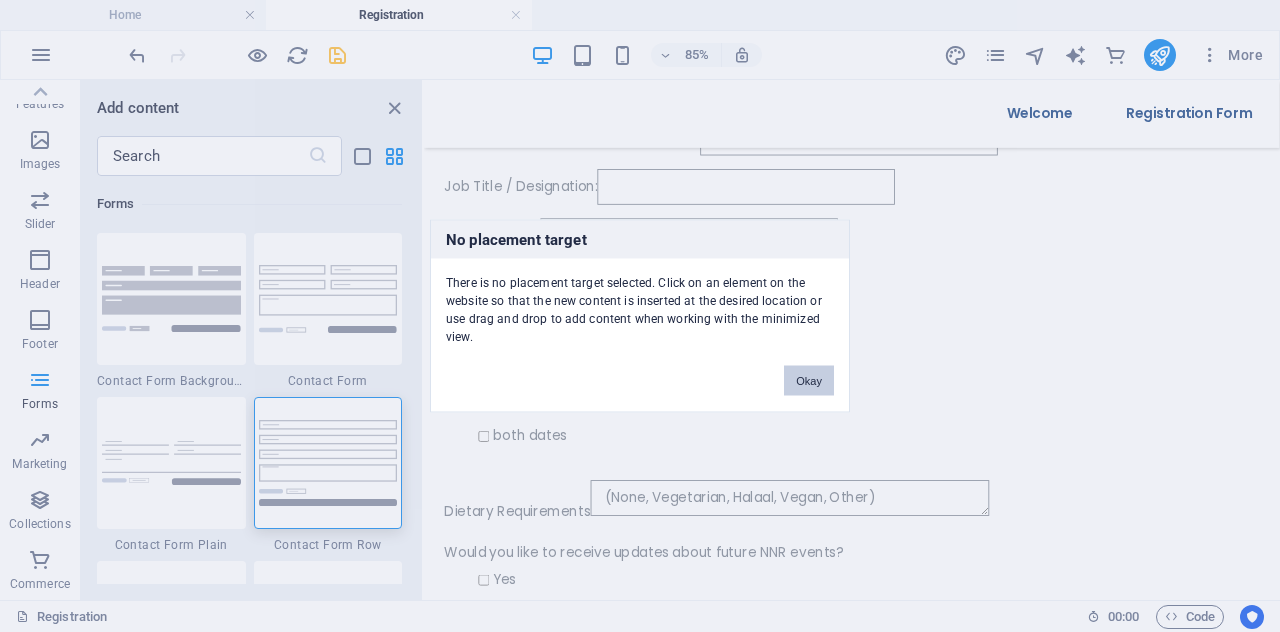 click on "Okay" at bounding box center [809, 381] 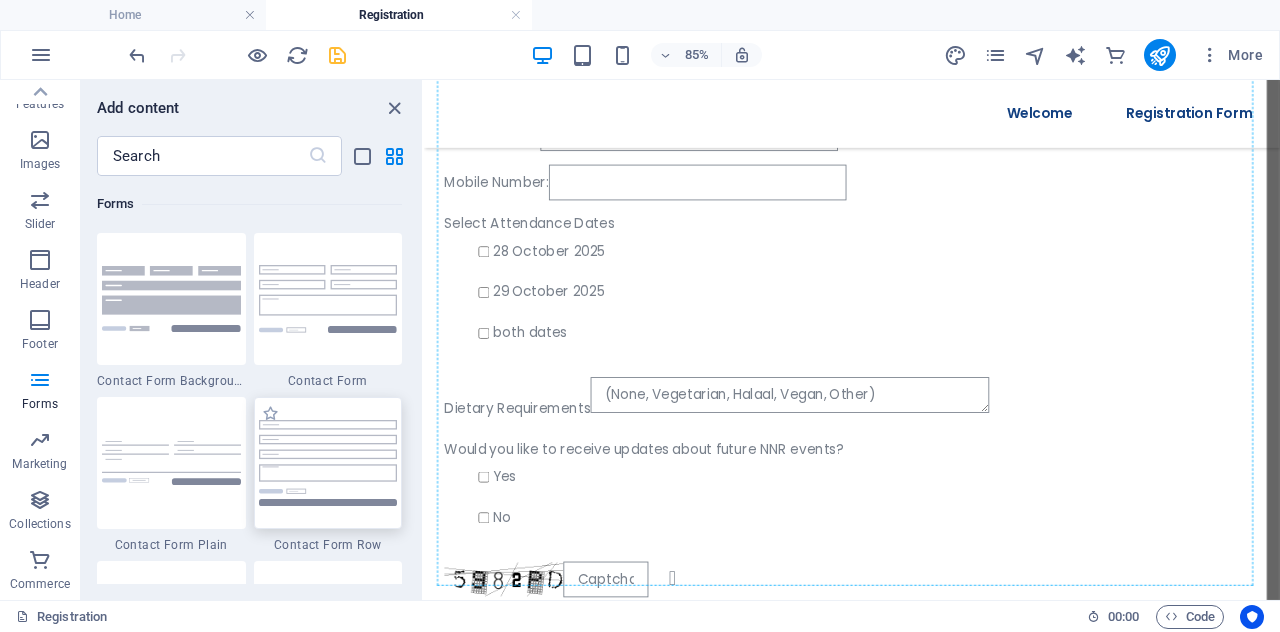 scroll, scrollTop: 1860, scrollLeft: 0, axis: vertical 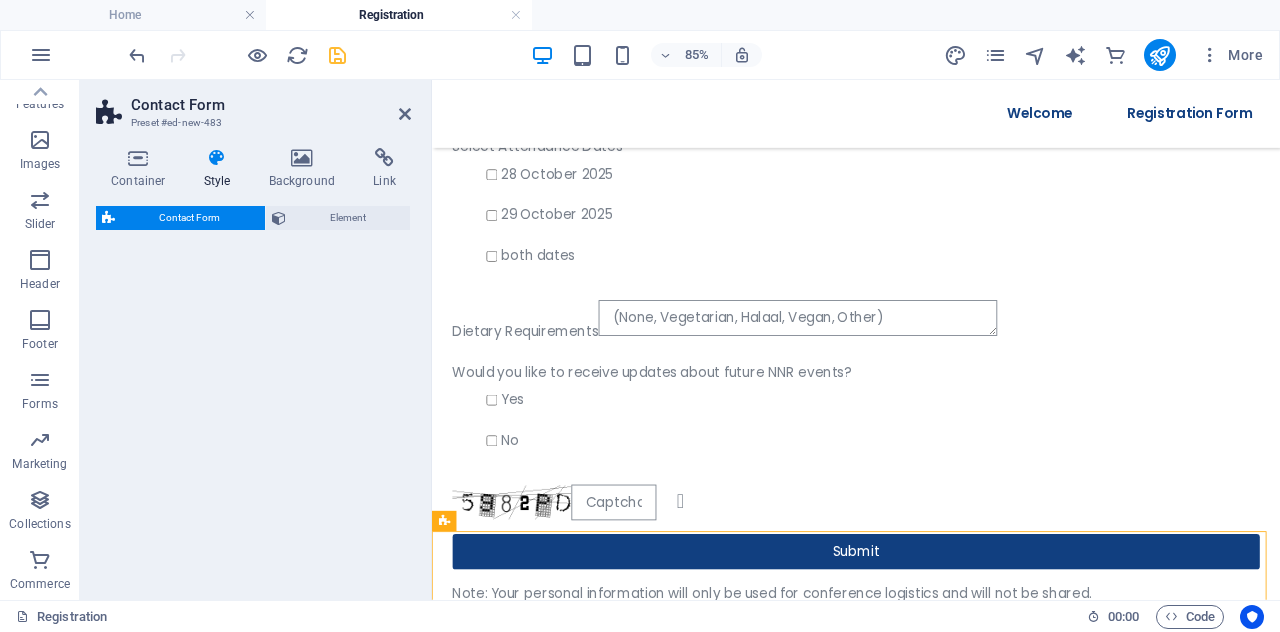 select on "rem" 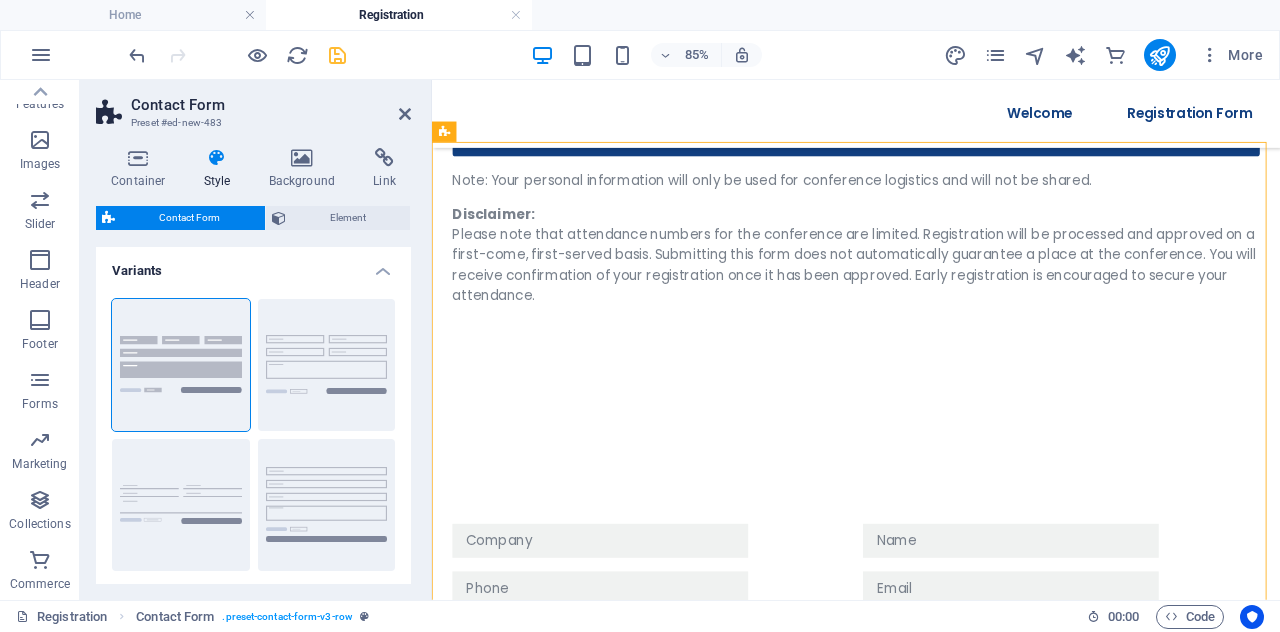 scroll, scrollTop: 2349, scrollLeft: 0, axis: vertical 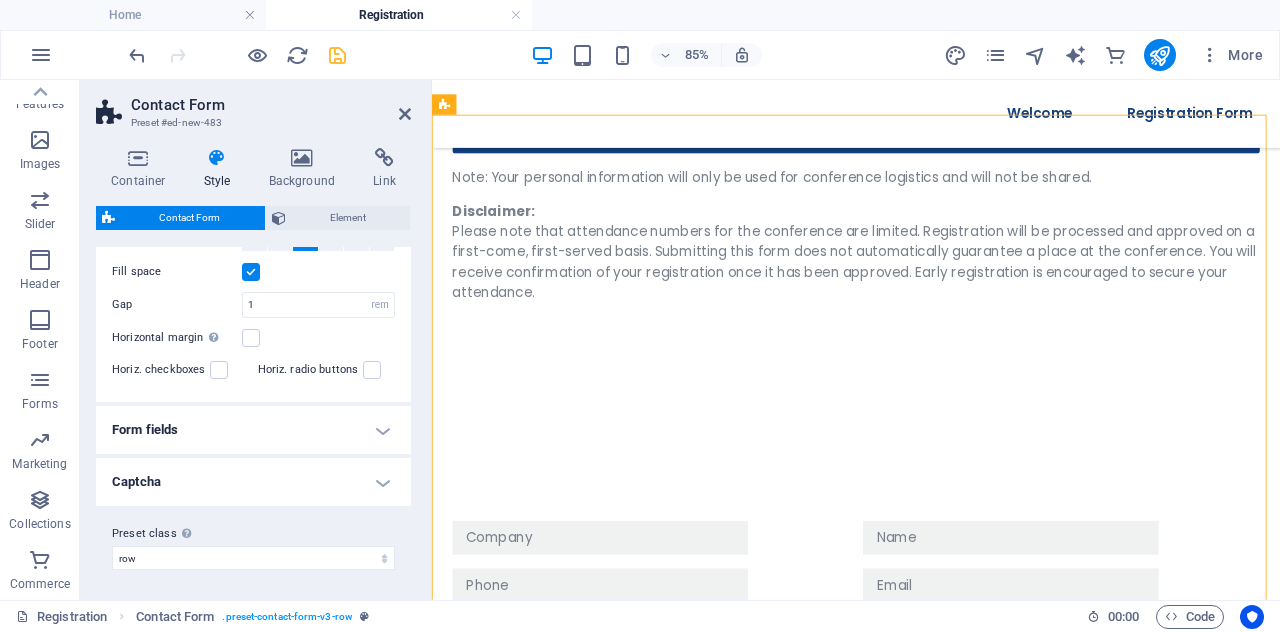 click on "Form fields" at bounding box center [253, 430] 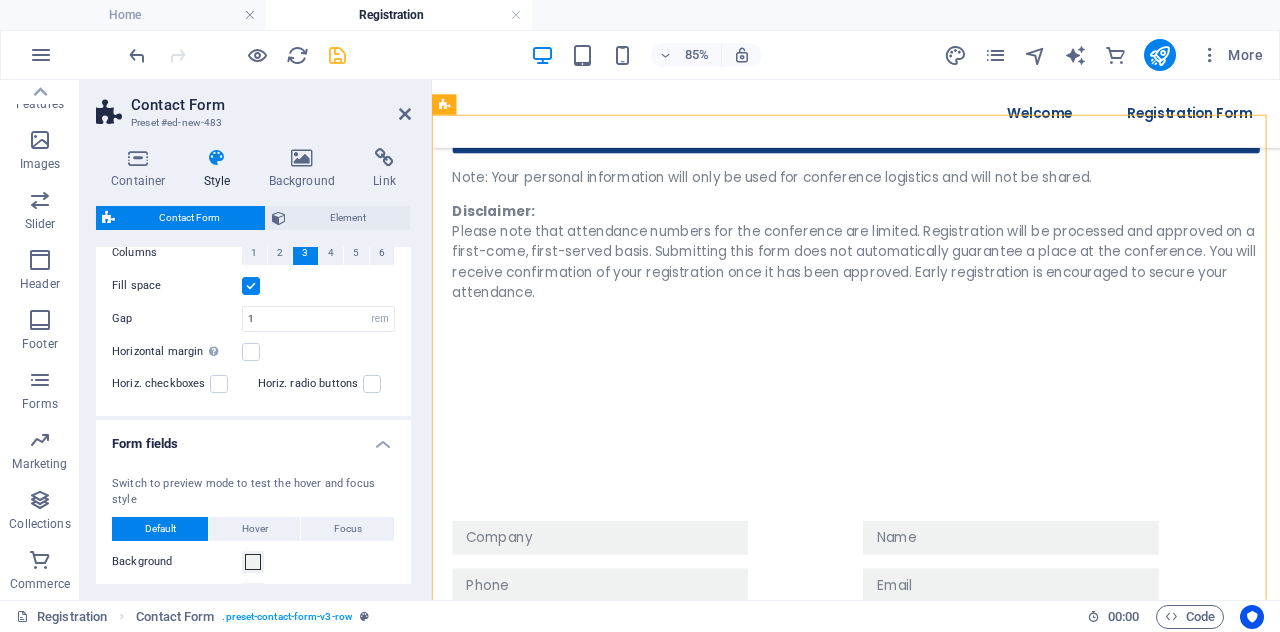 scroll, scrollTop: 386, scrollLeft: 0, axis: vertical 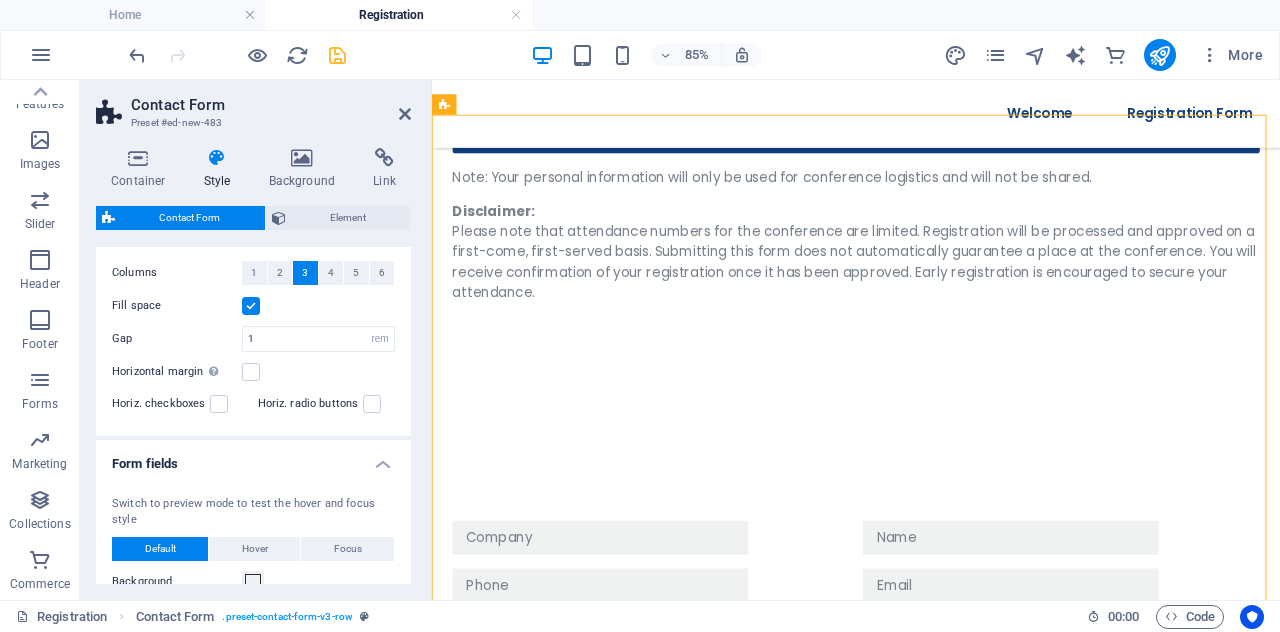 click on "Form fields" at bounding box center [253, 458] 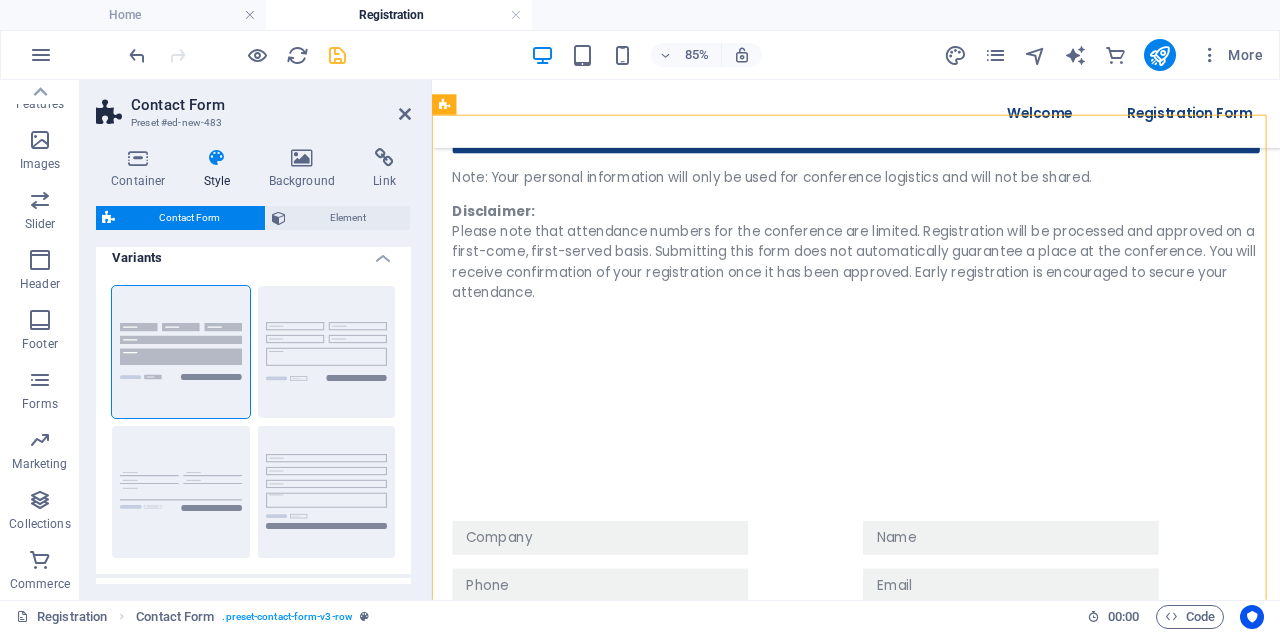 scroll, scrollTop: 0, scrollLeft: 0, axis: both 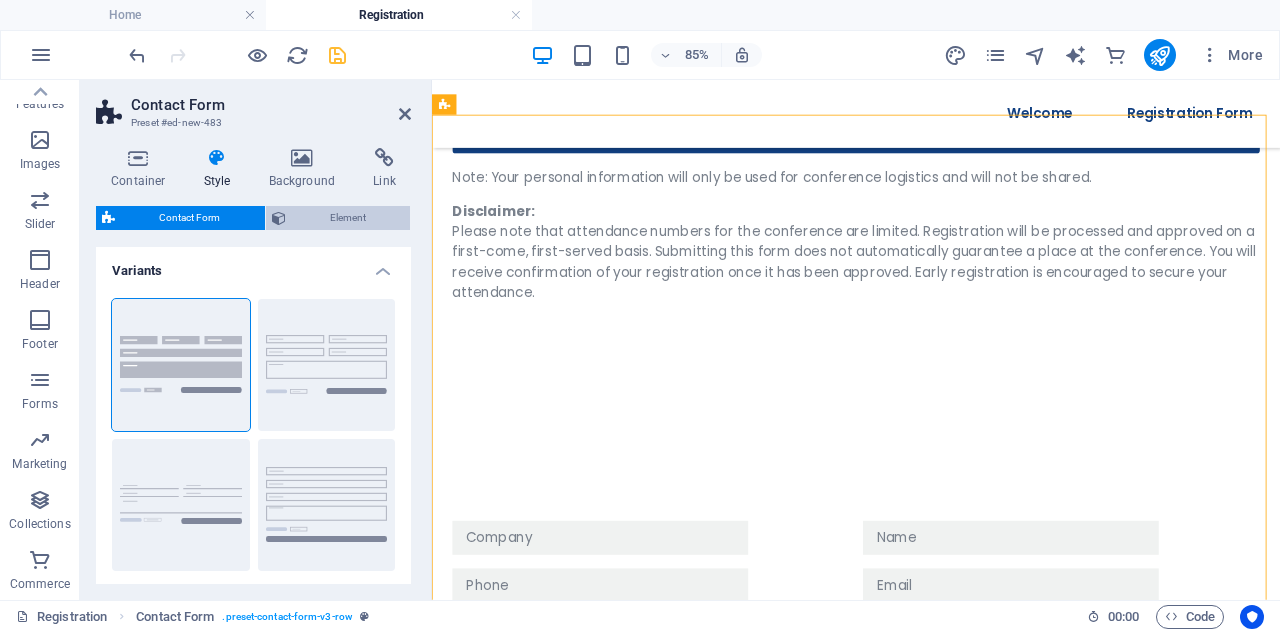 click on "Element" at bounding box center (348, 218) 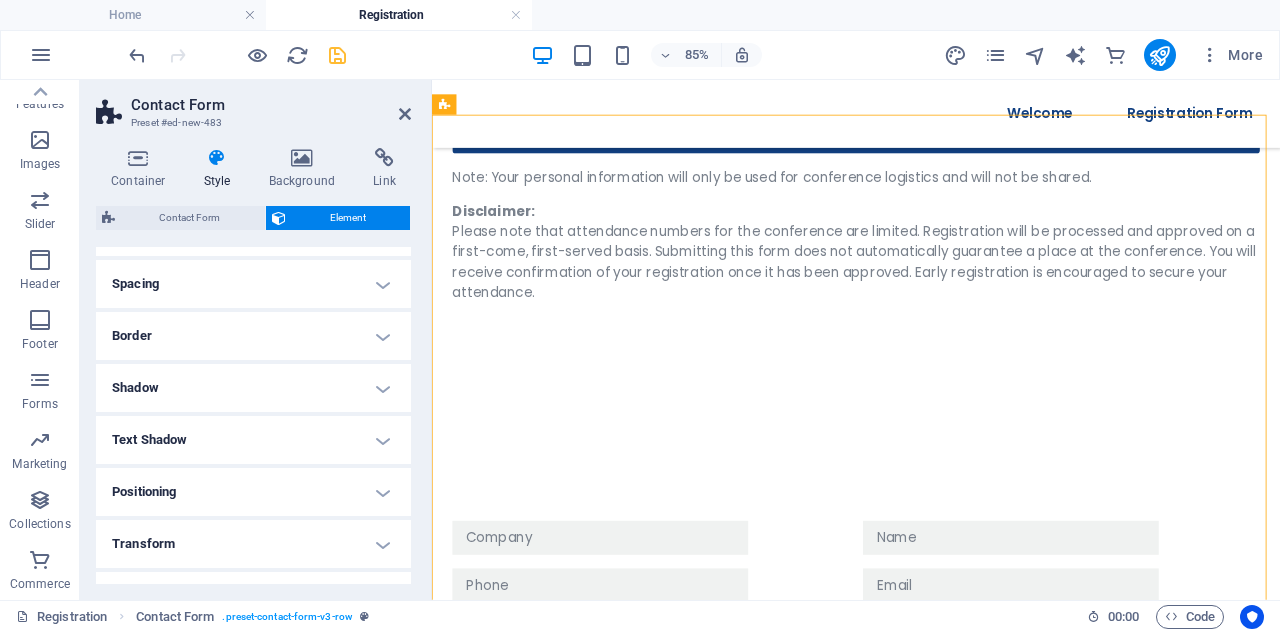 scroll, scrollTop: 293, scrollLeft: 0, axis: vertical 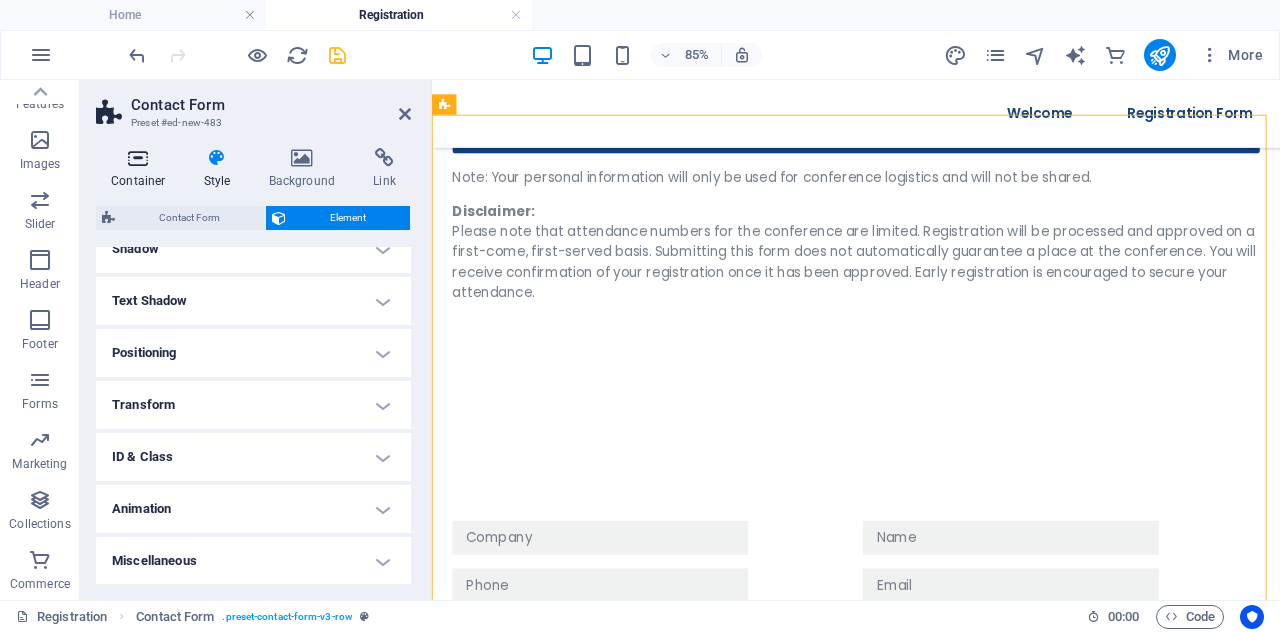 click on "Container" at bounding box center [142, 169] 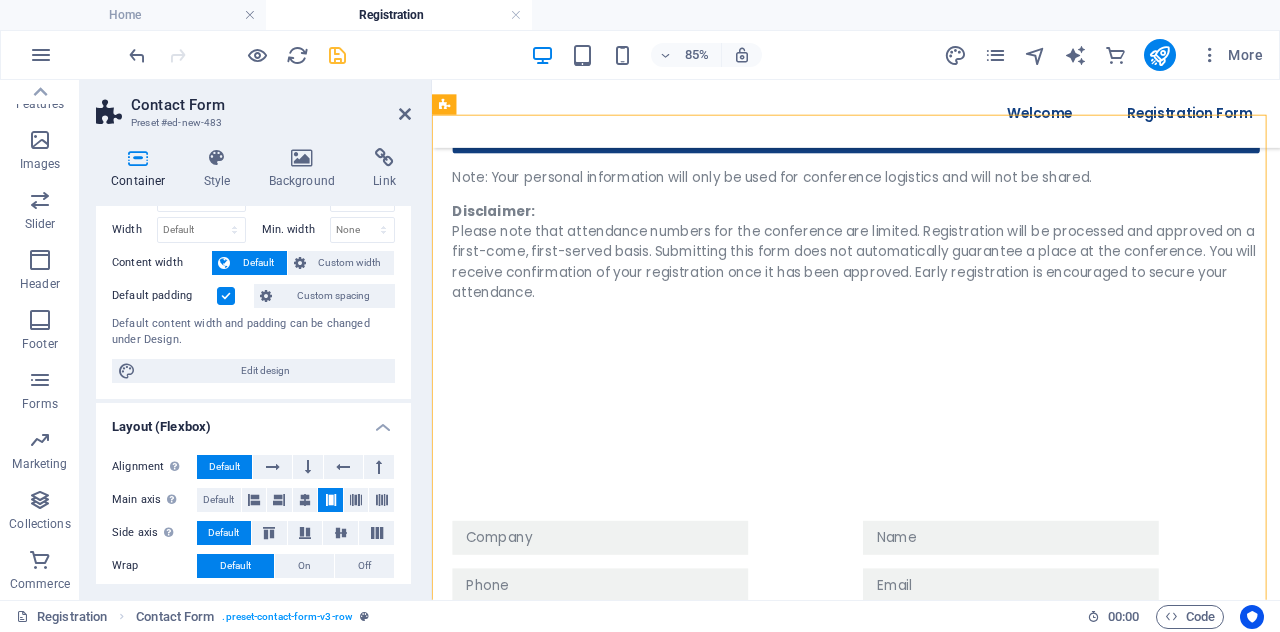 scroll, scrollTop: 0, scrollLeft: 0, axis: both 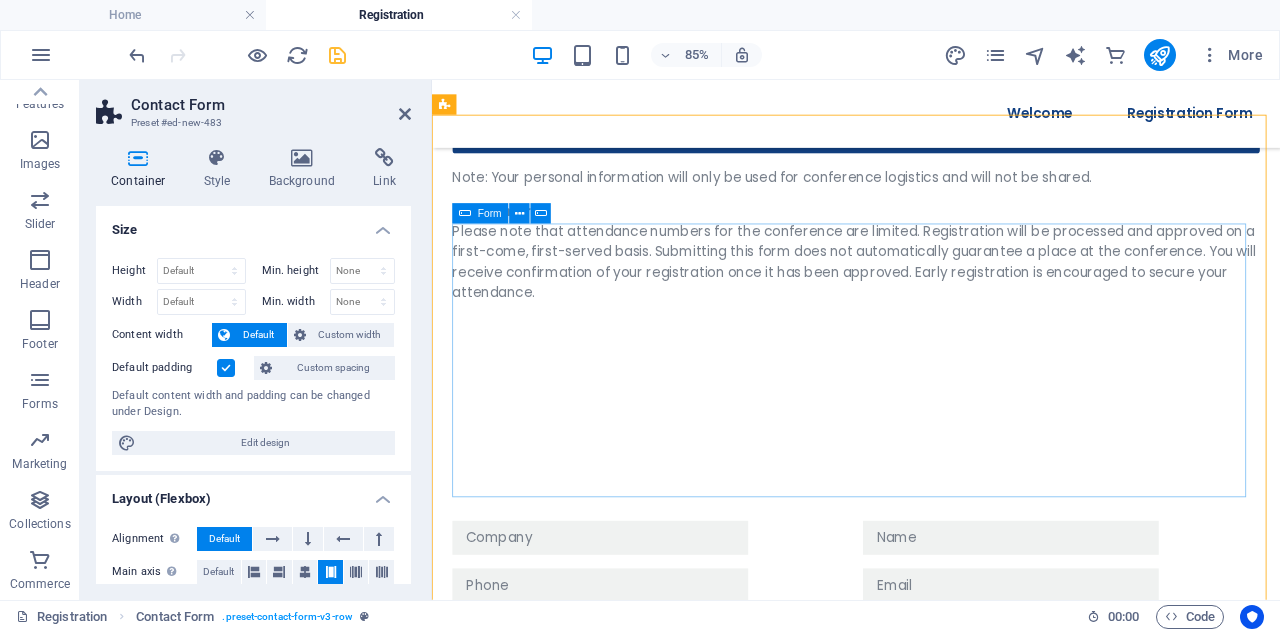 click at bounding box center (465, 214) 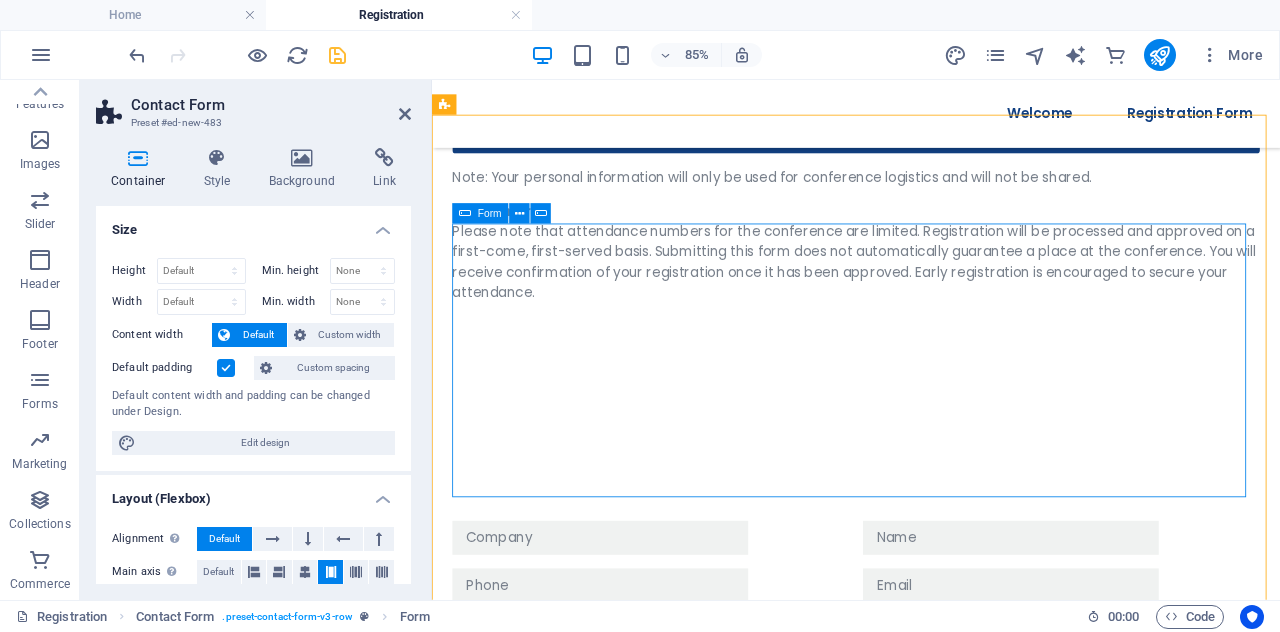 click on "Form" at bounding box center (480, 214) 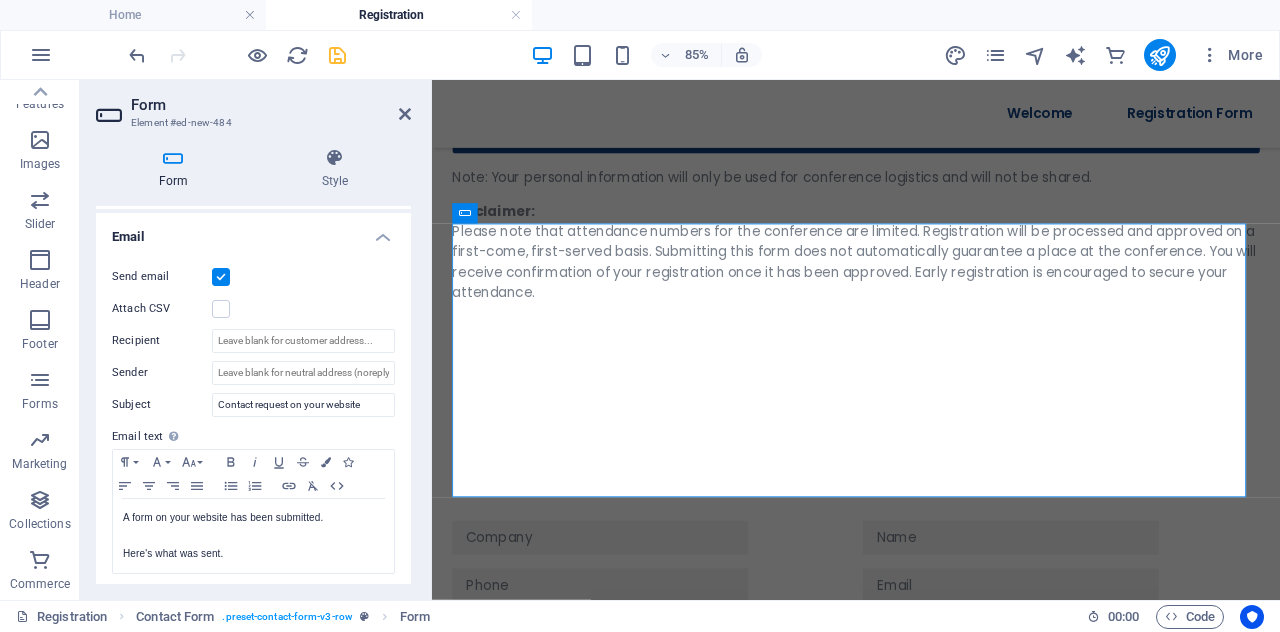 scroll, scrollTop: 512, scrollLeft: 0, axis: vertical 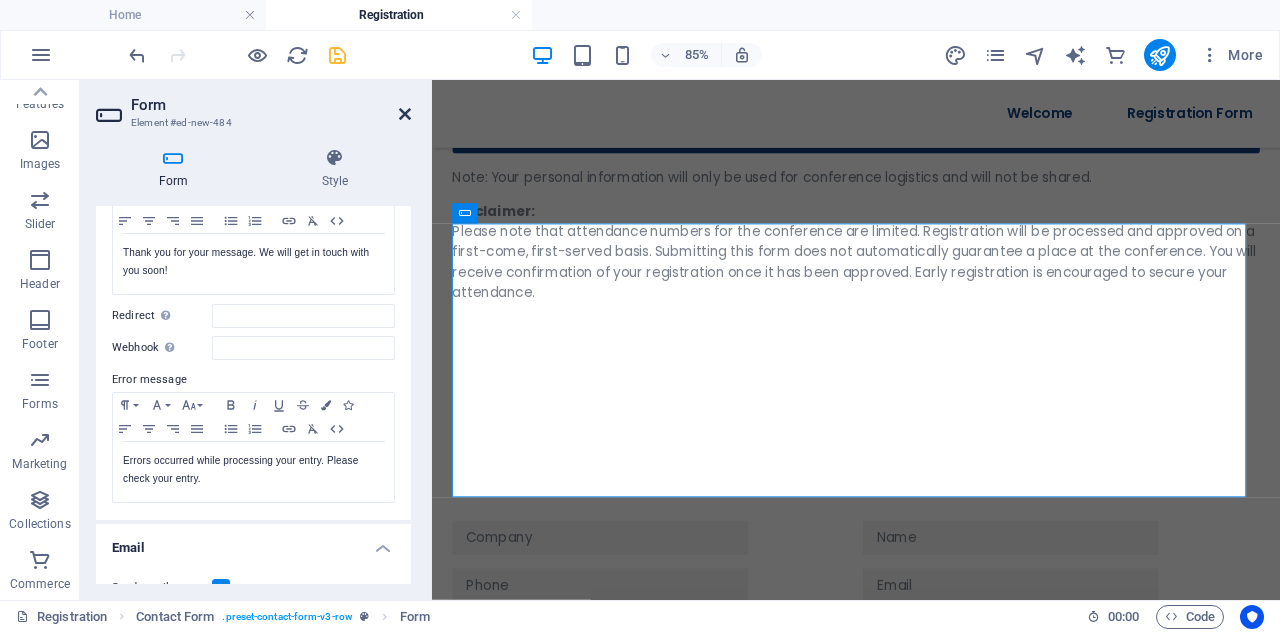 click at bounding box center [405, 114] 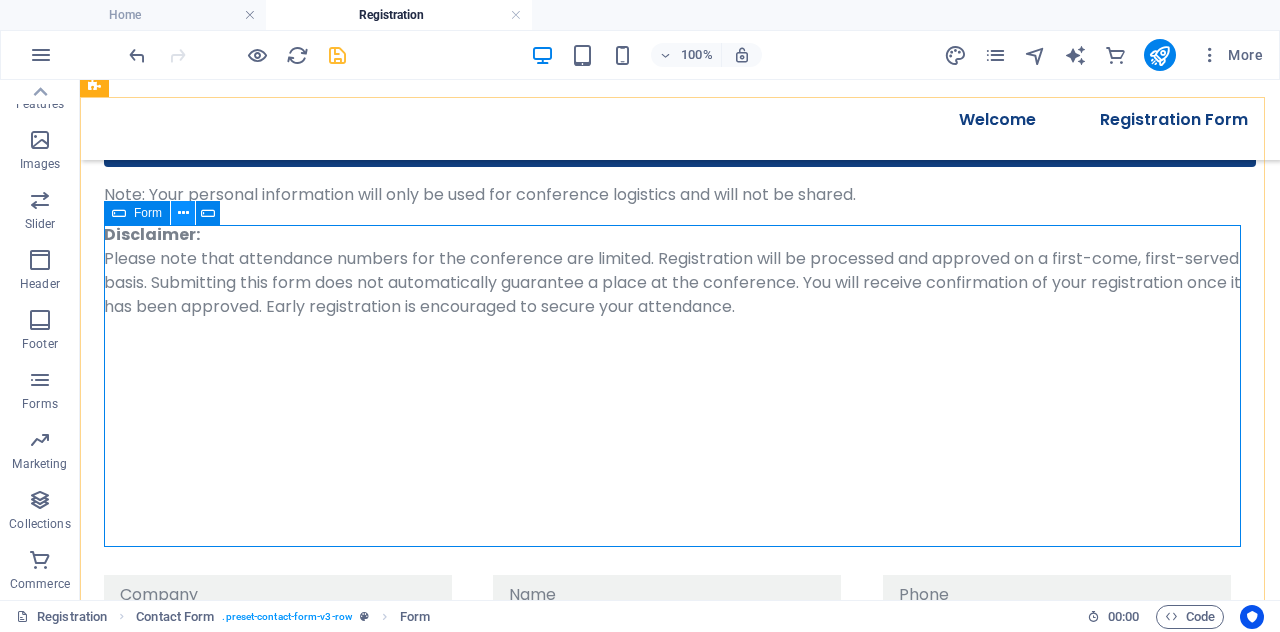 click at bounding box center [183, 213] 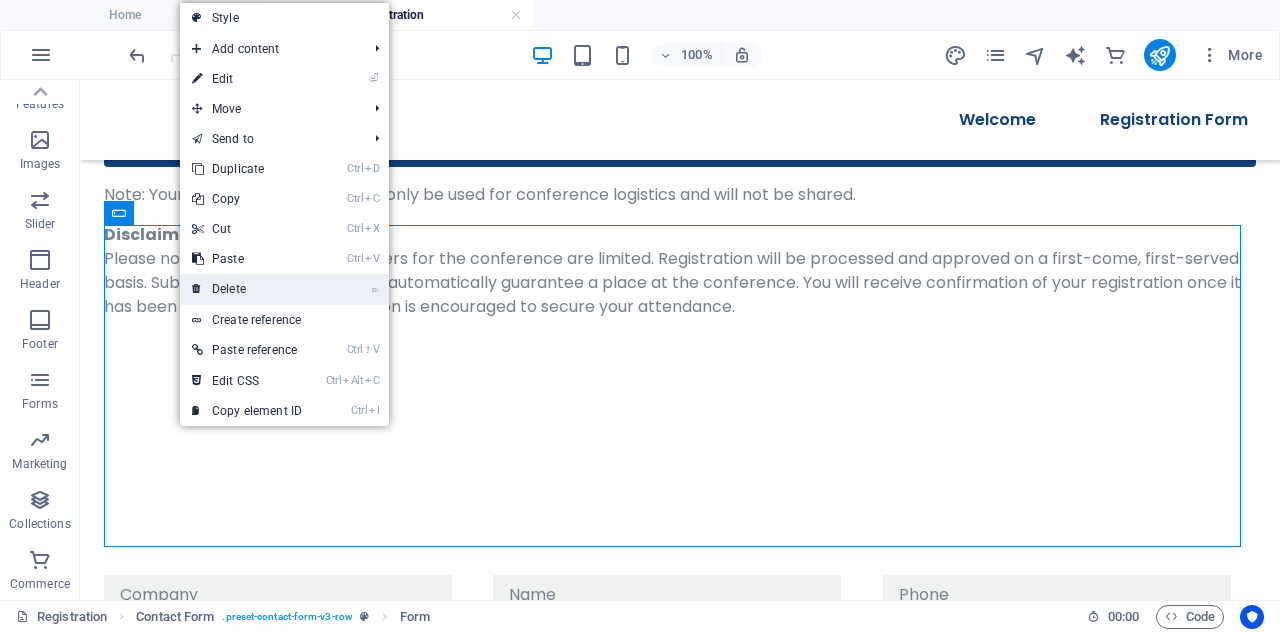 click at bounding box center [197, 289] 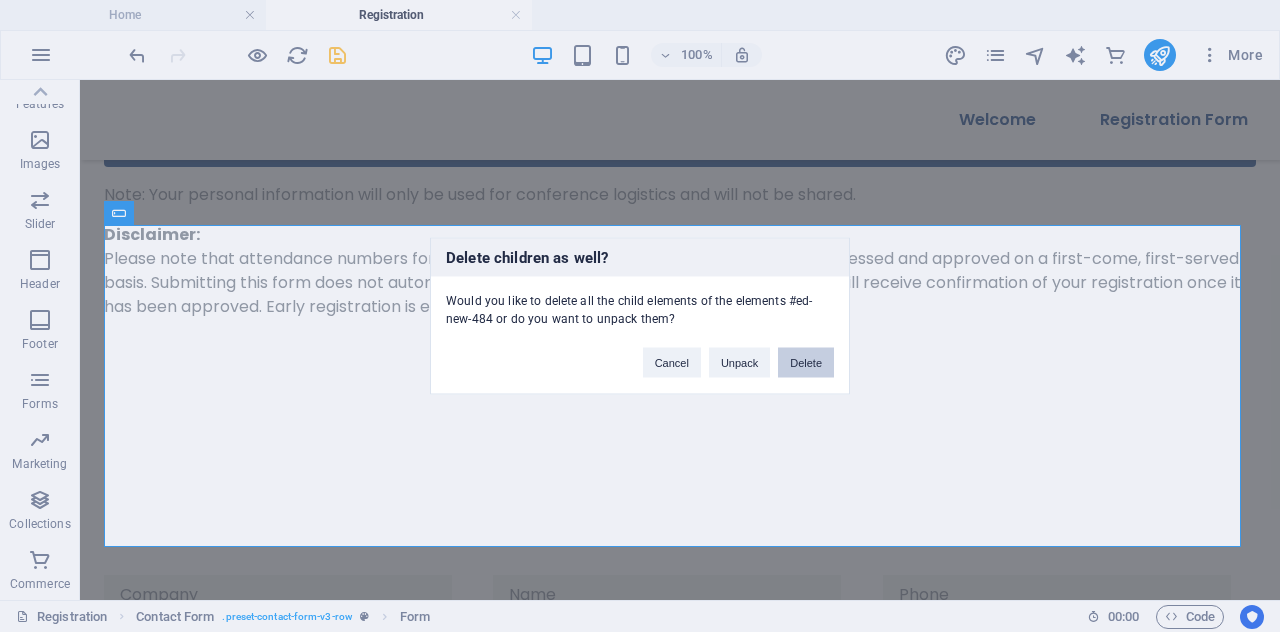 click on "Delete" at bounding box center (806, 363) 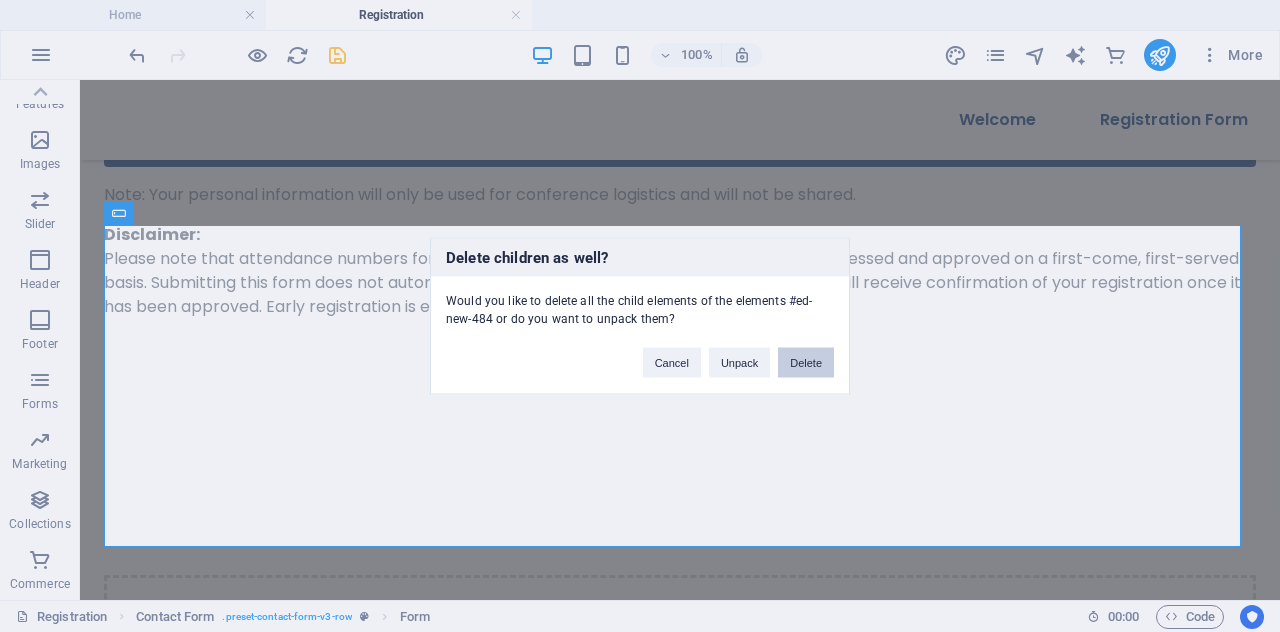 scroll, scrollTop: 2325, scrollLeft: 0, axis: vertical 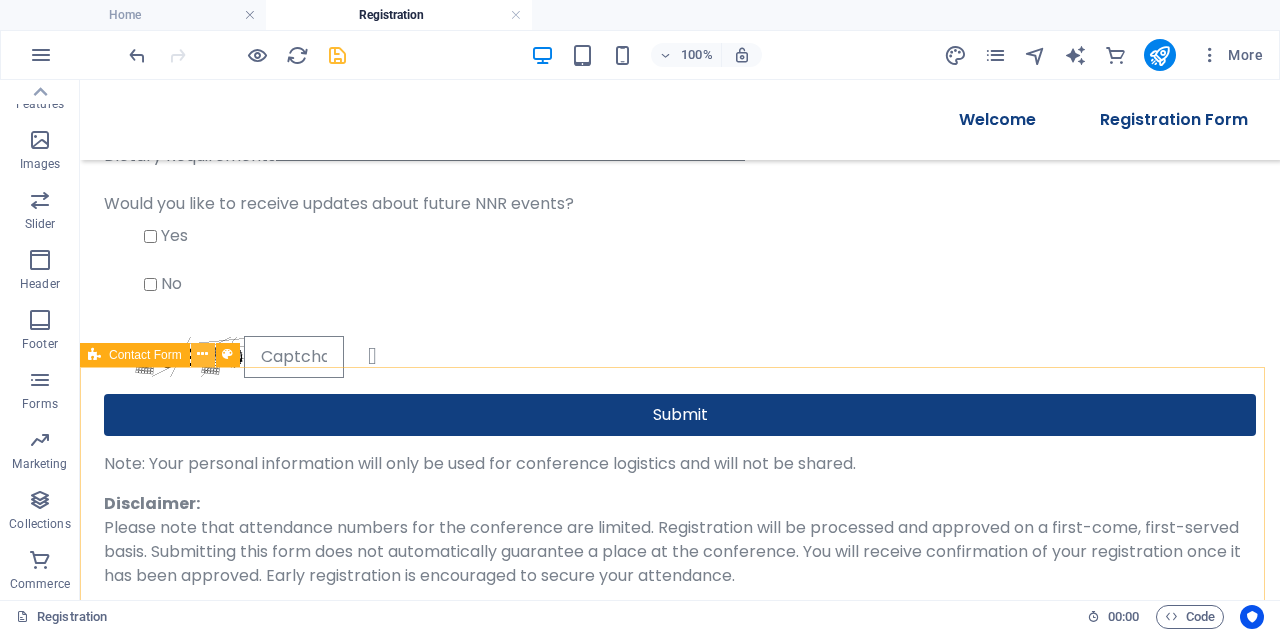click at bounding box center (202, 354) 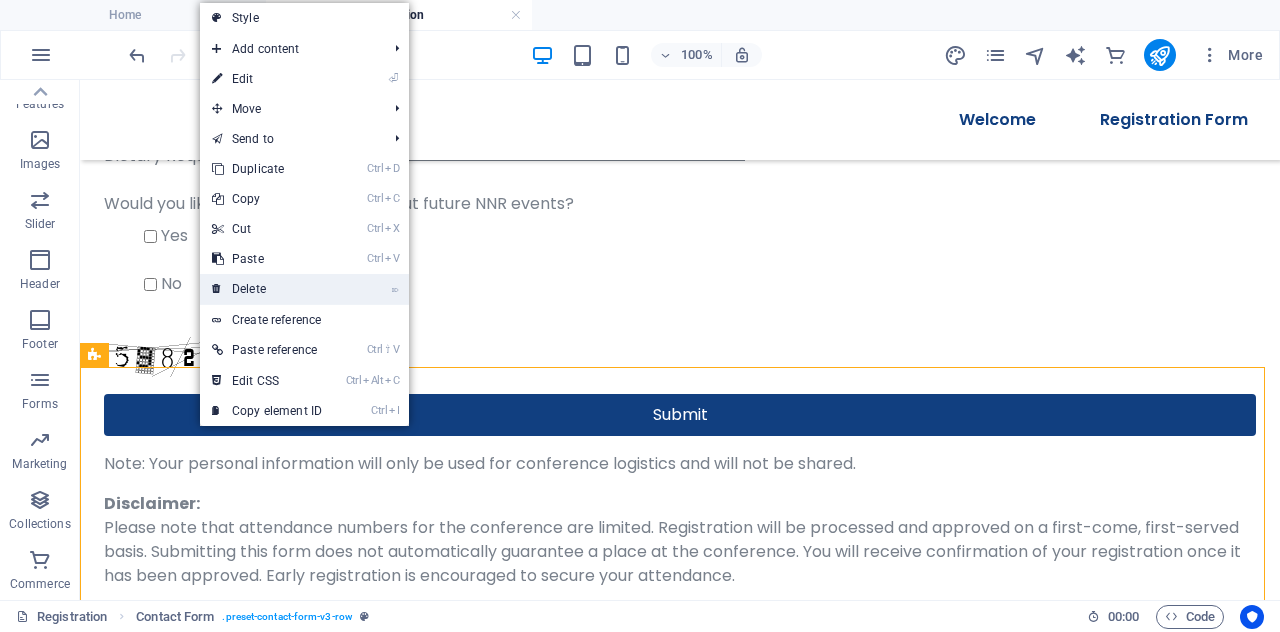click on "⌦  Delete" at bounding box center (267, 289) 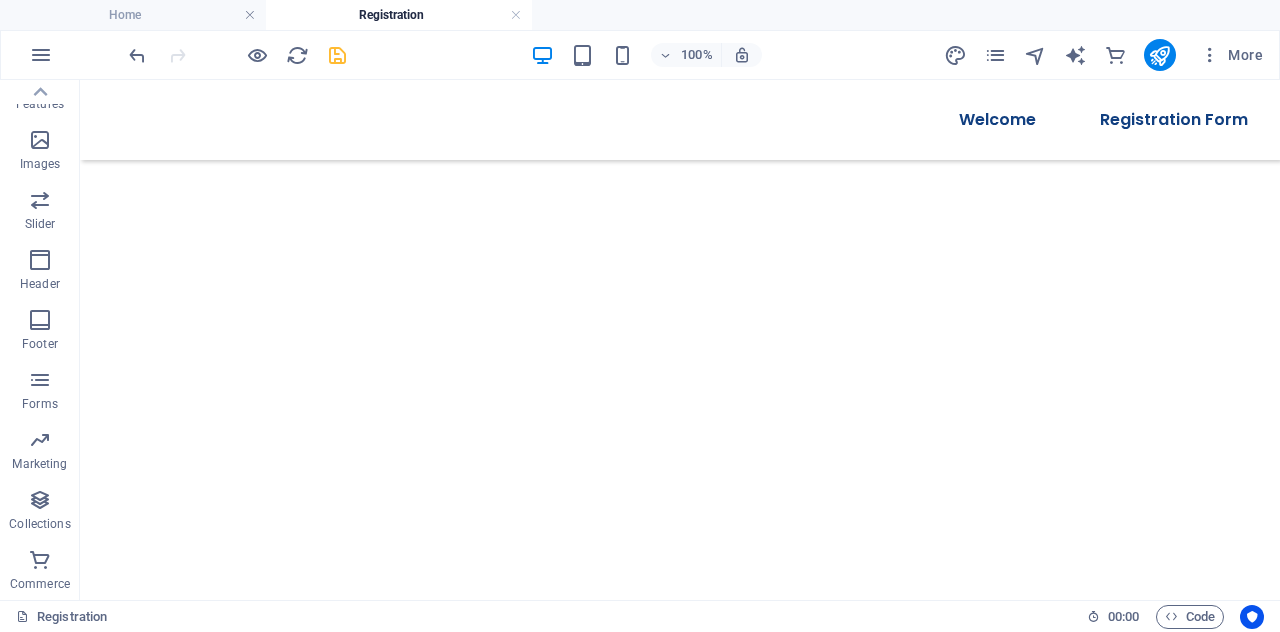 scroll, scrollTop: 773, scrollLeft: 0, axis: vertical 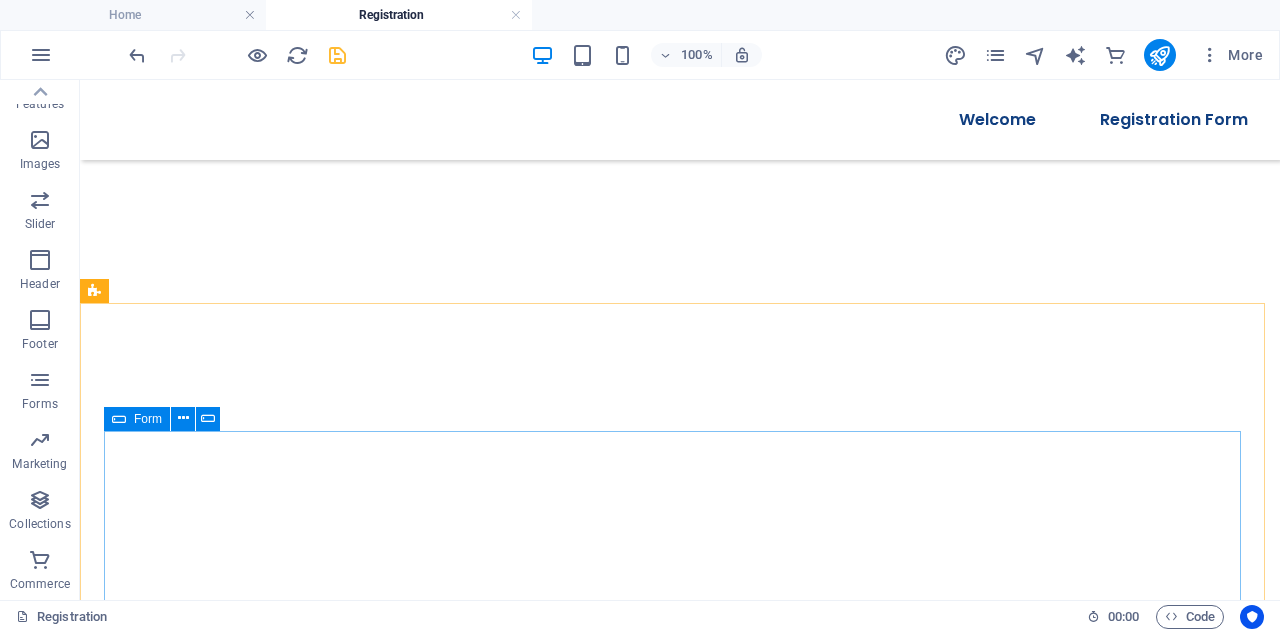 click at bounding box center [119, 419] 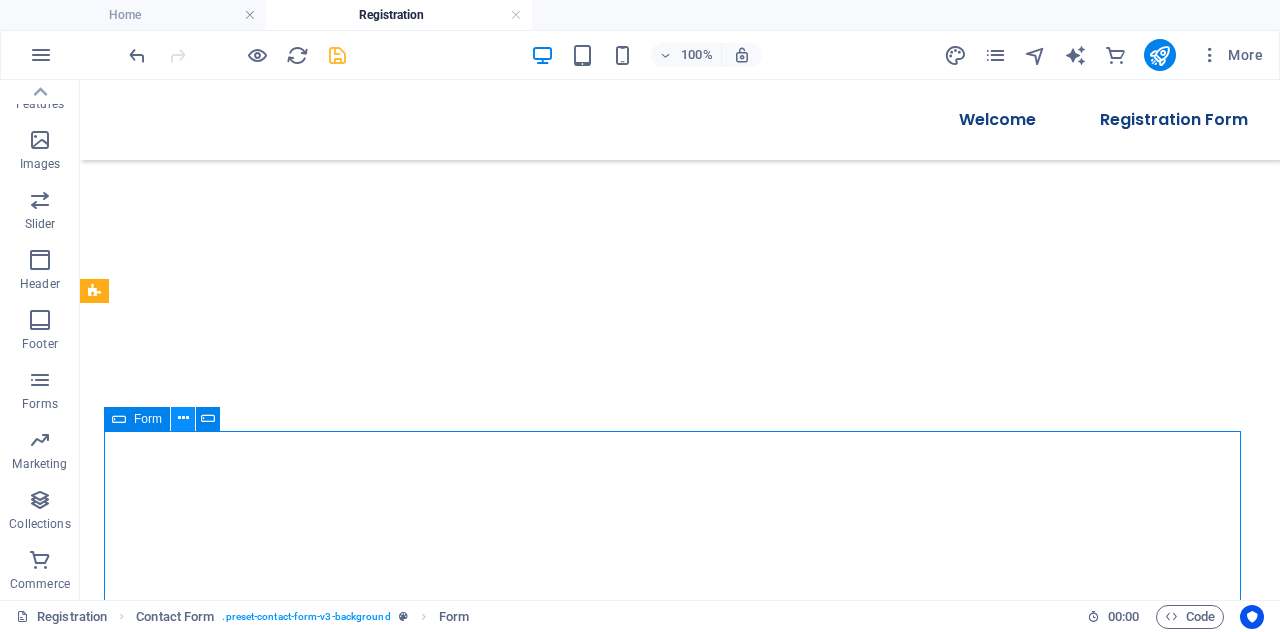 click at bounding box center (183, 418) 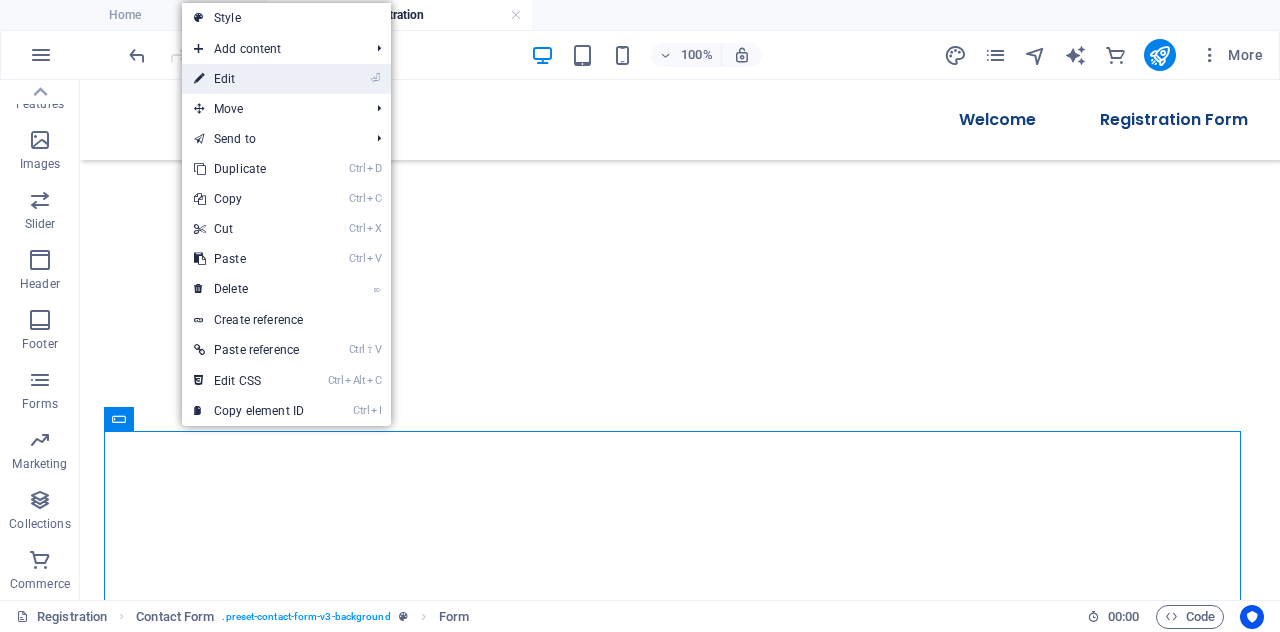 click on "⏎  Edit" at bounding box center (249, 79) 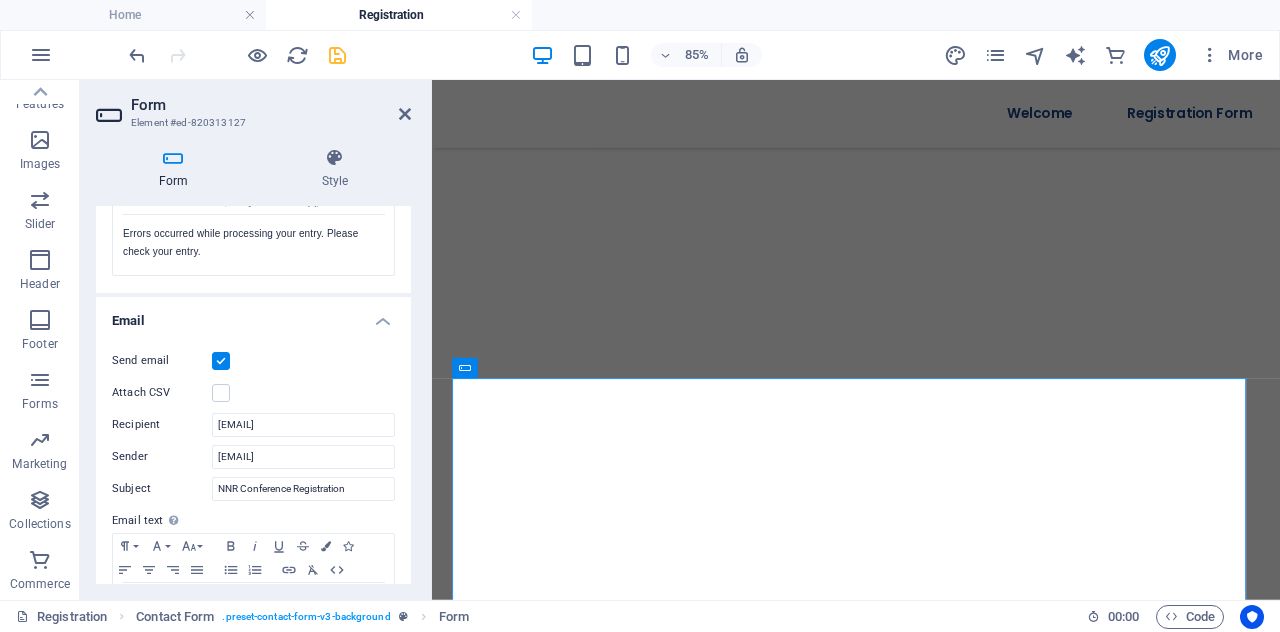 scroll, scrollTop: 413, scrollLeft: 0, axis: vertical 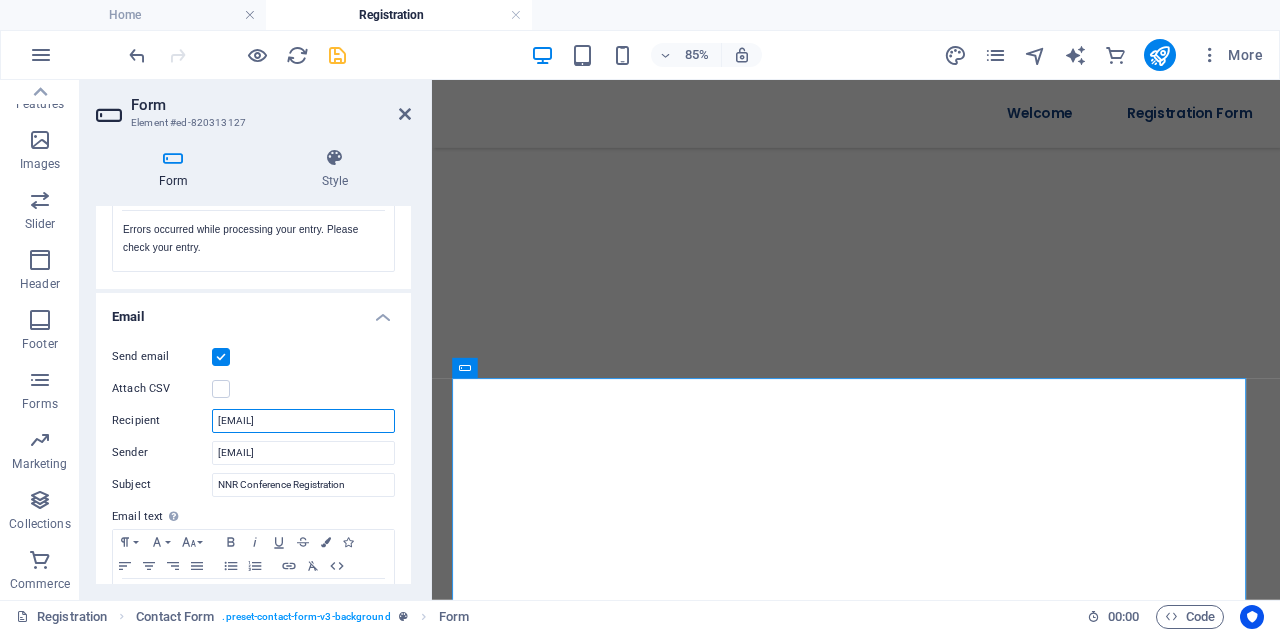 drag, startPoint x: 347, startPoint y: 421, endPoint x: 148, endPoint y: 382, distance: 202.7856 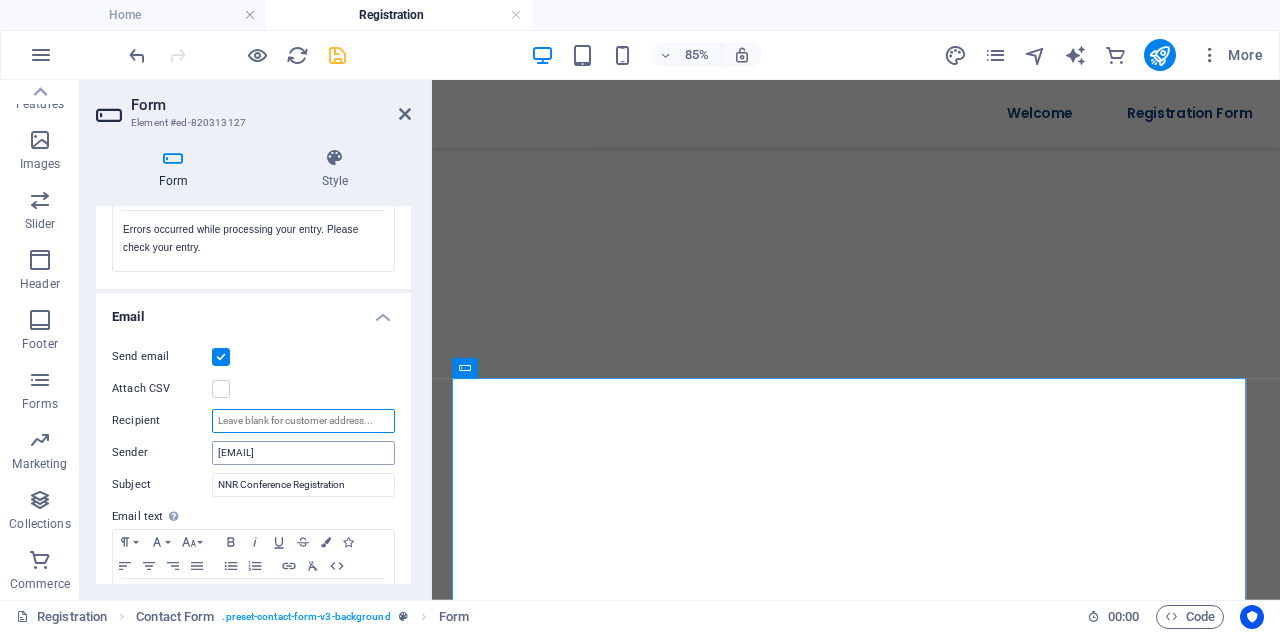 type 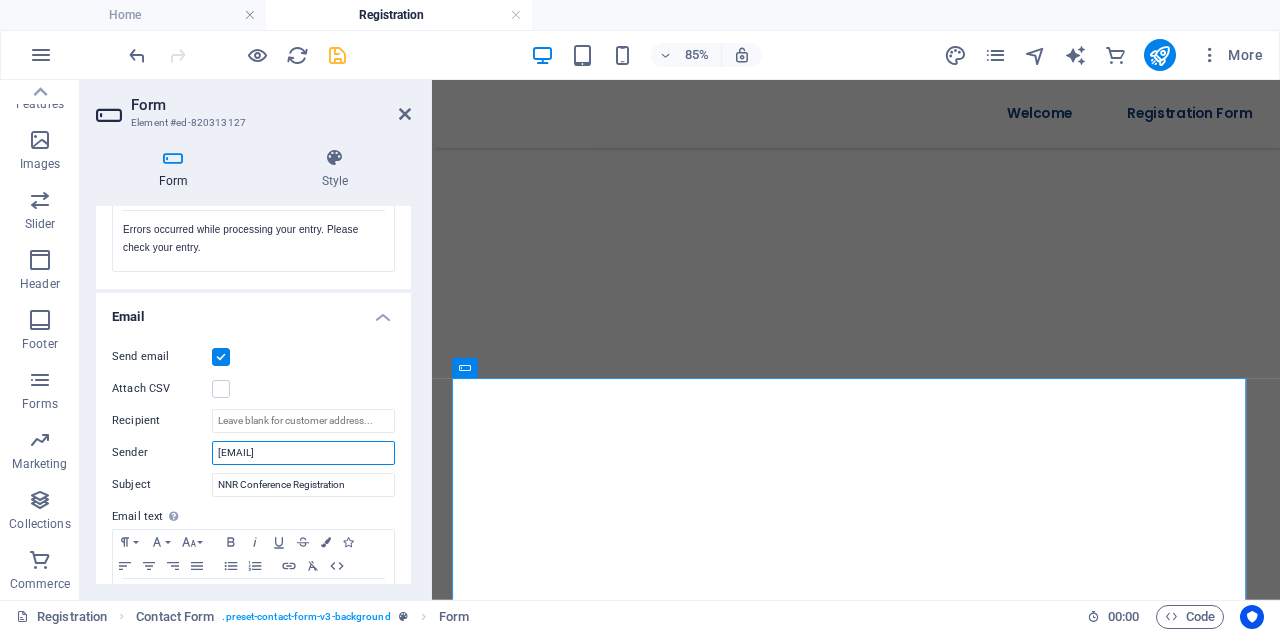 click on "[EMAIL]" at bounding box center [303, 453] 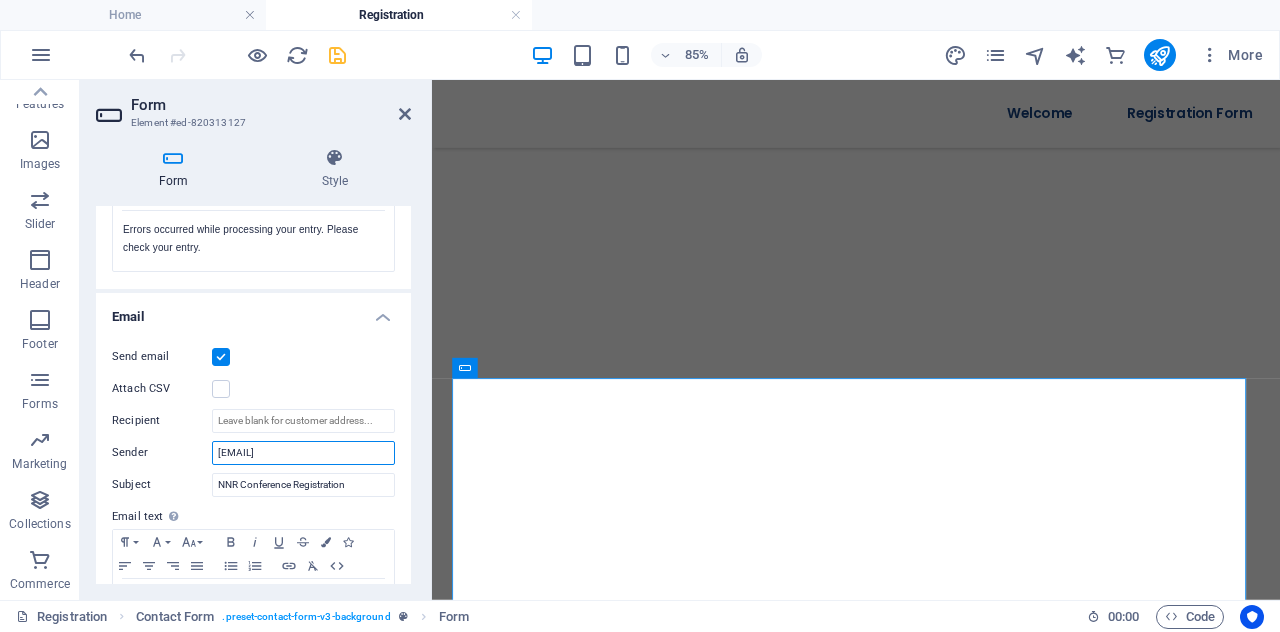 drag, startPoint x: 340, startPoint y: 453, endPoint x: 168, endPoint y: 437, distance: 172.74258 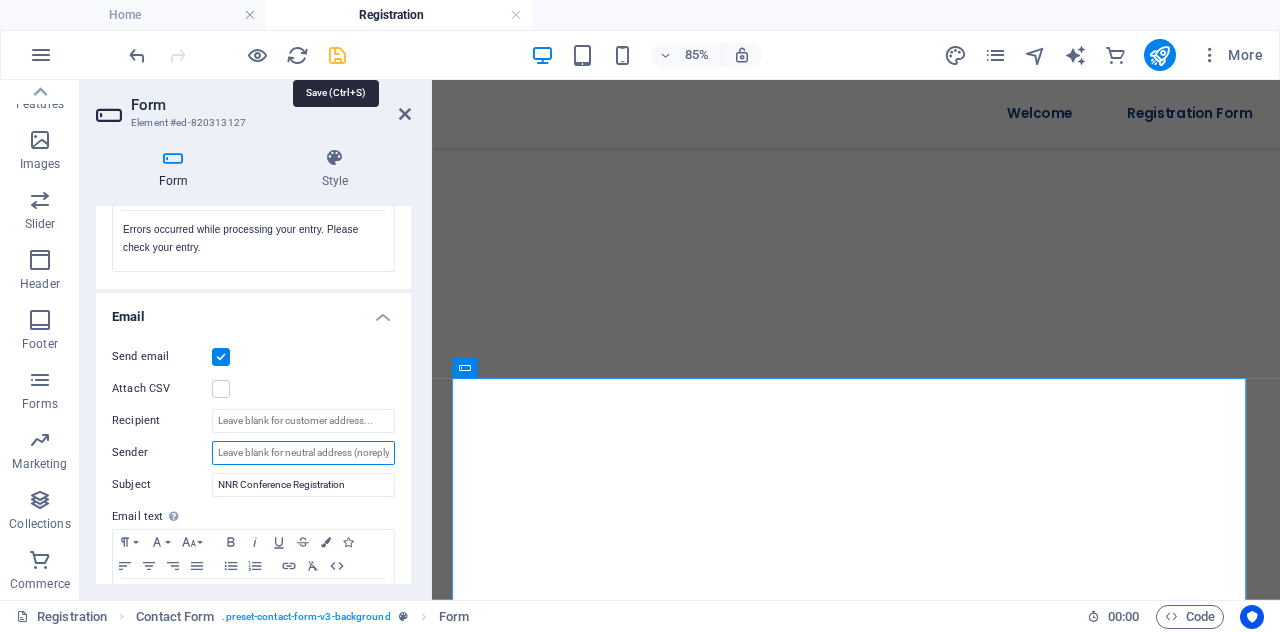 type 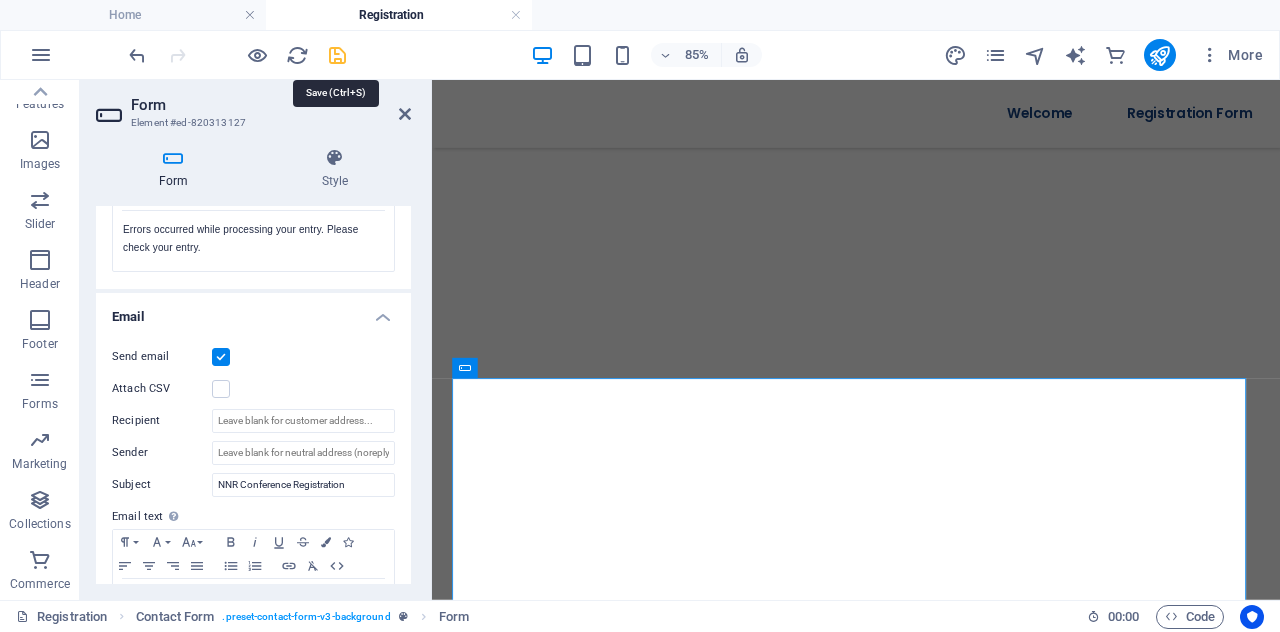click at bounding box center [337, 55] 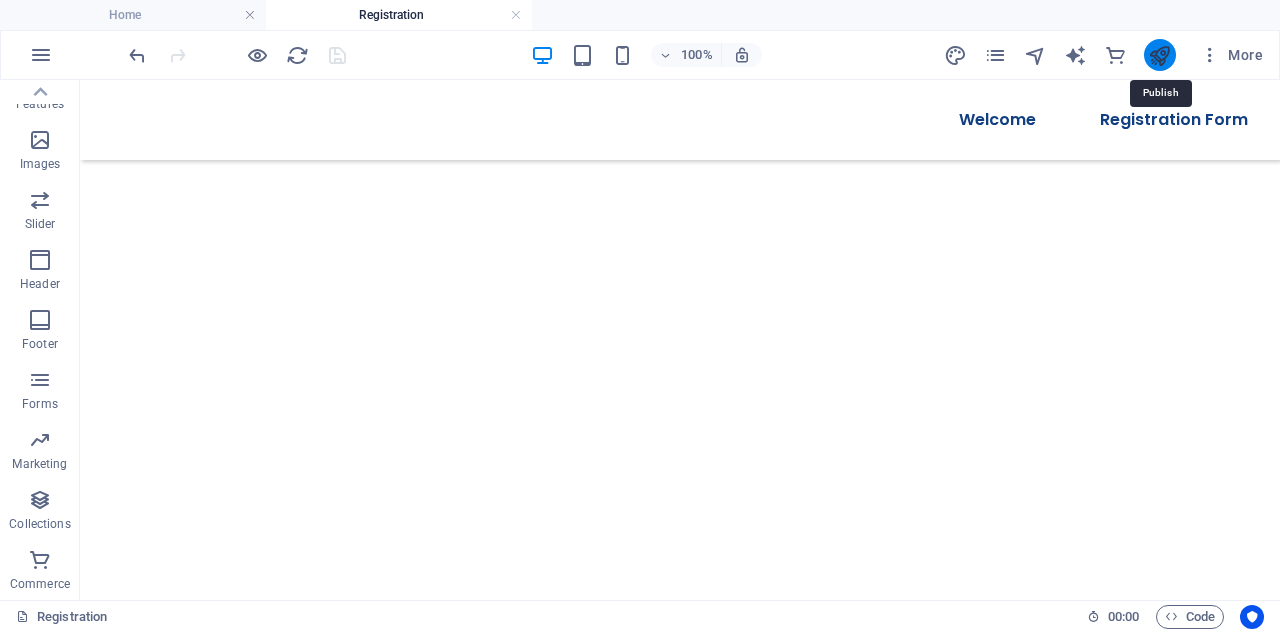 click at bounding box center [1159, 55] 